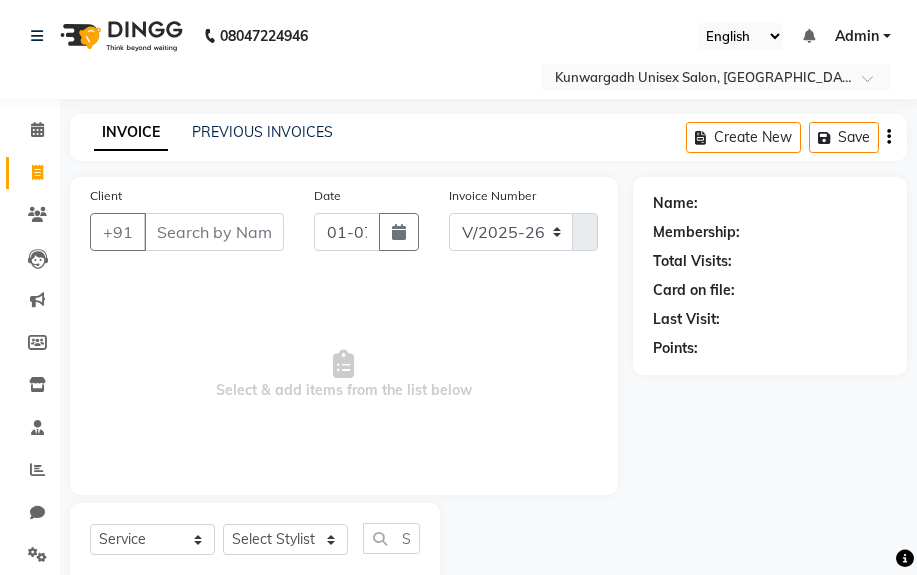 select on "7931" 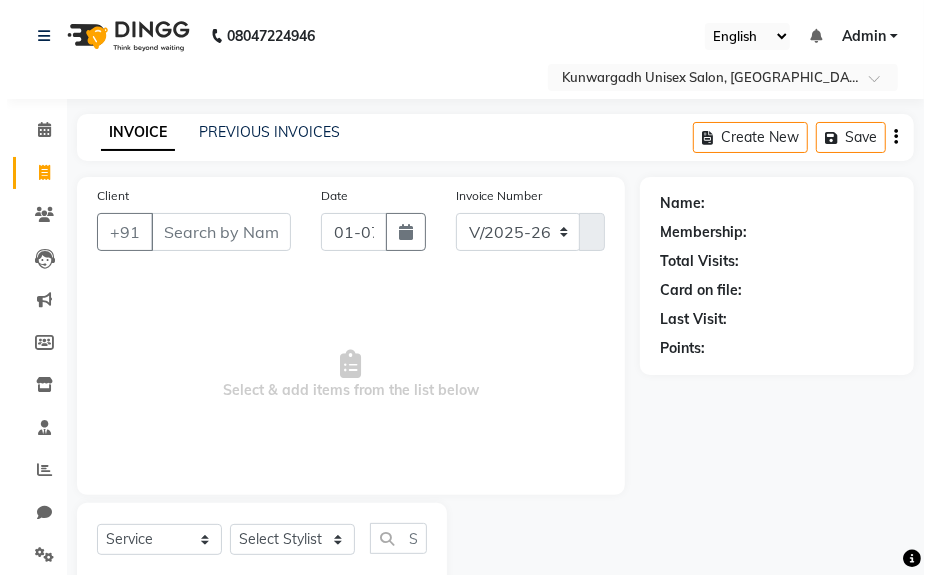 scroll, scrollTop: 0, scrollLeft: 0, axis: both 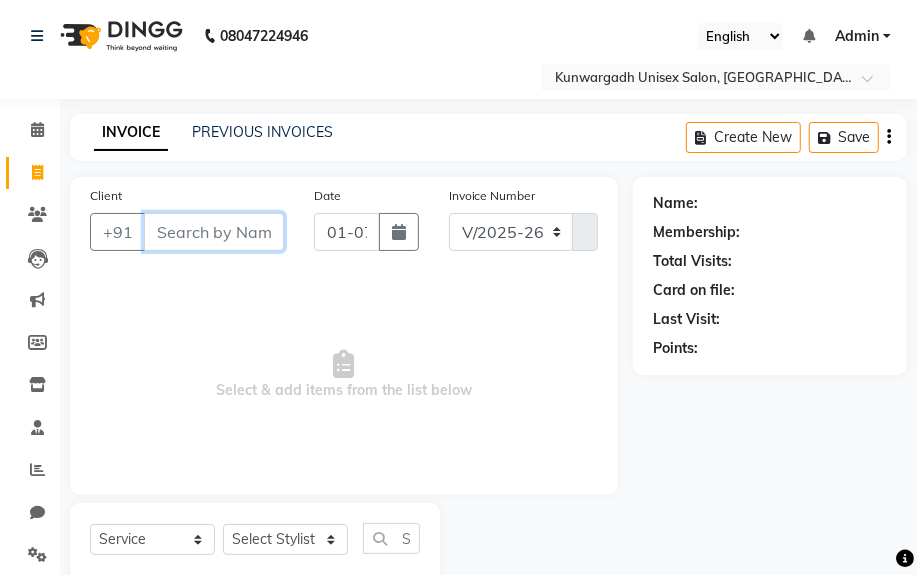 click on "Client" at bounding box center [214, 232] 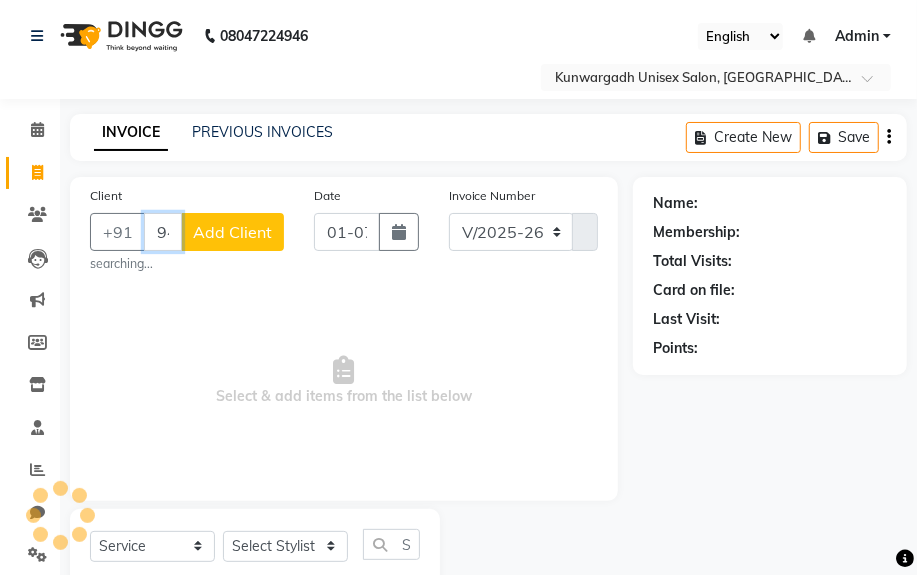 type on "9425551555" 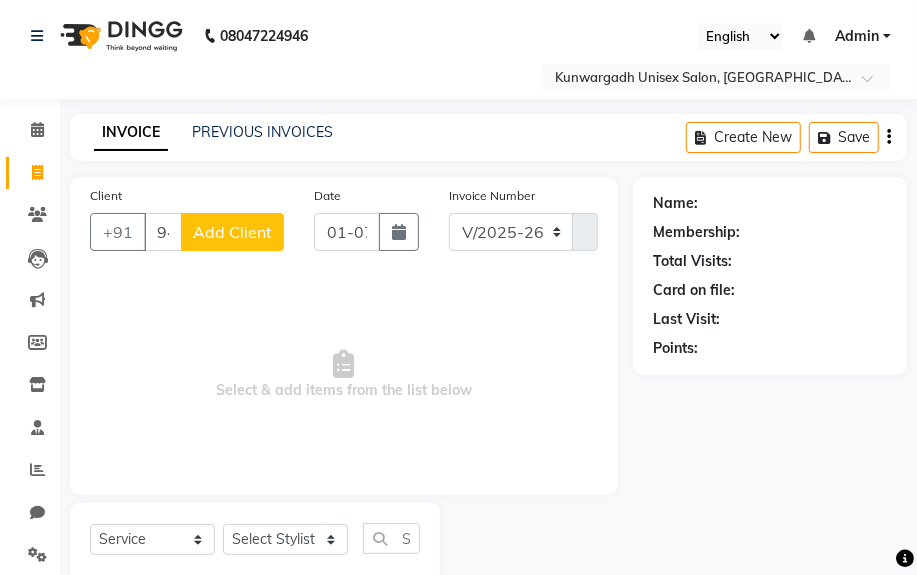 click on "Add Client" 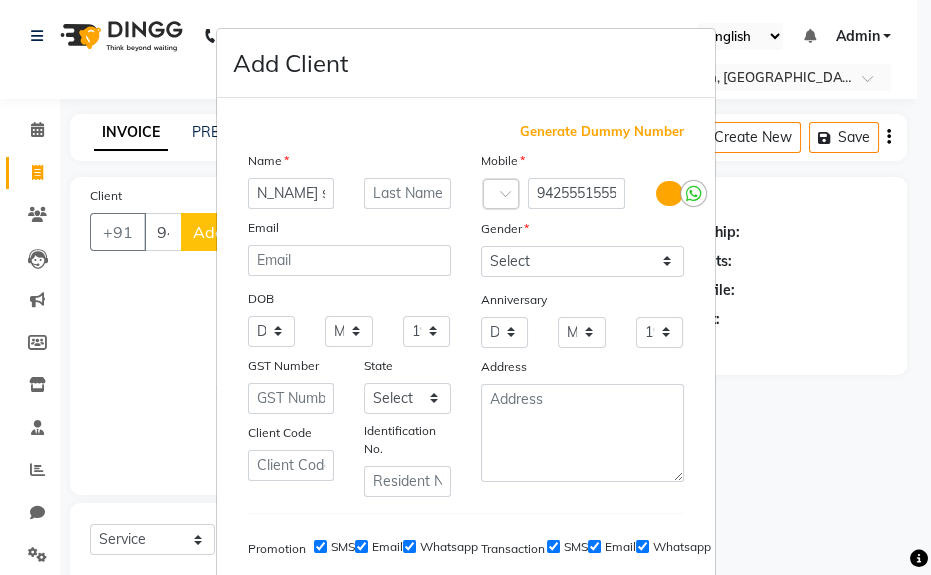 scroll, scrollTop: 0, scrollLeft: 55, axis: horizontal 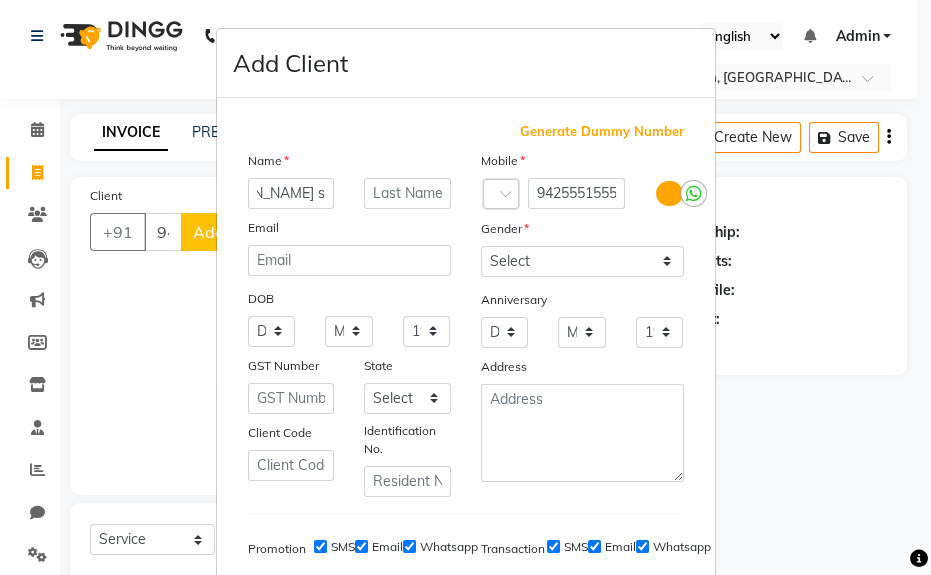 click on "[PERSON_NAME] sir" at bounding box center [291, 193] 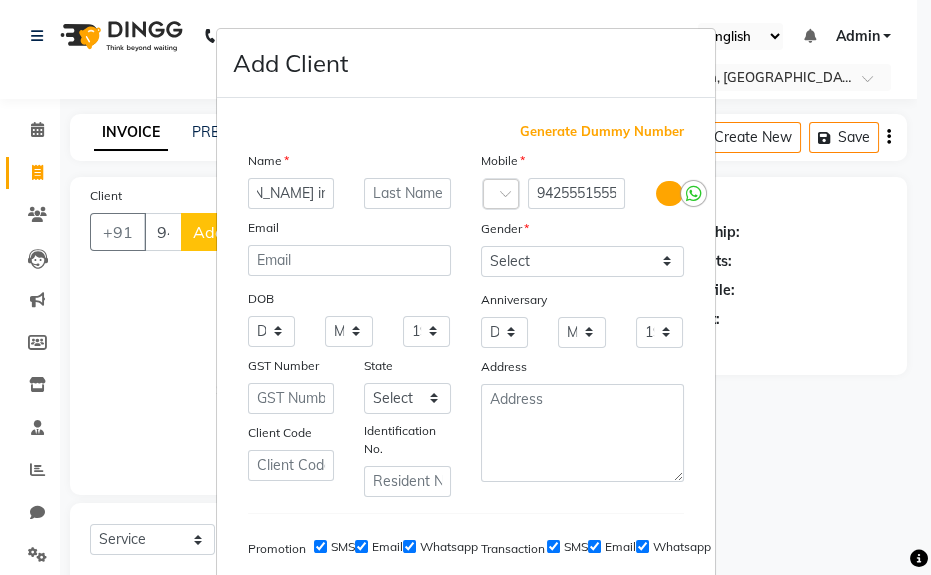 scroll, scrollTop: 0, scrollLeft: 48, axis: horizontal 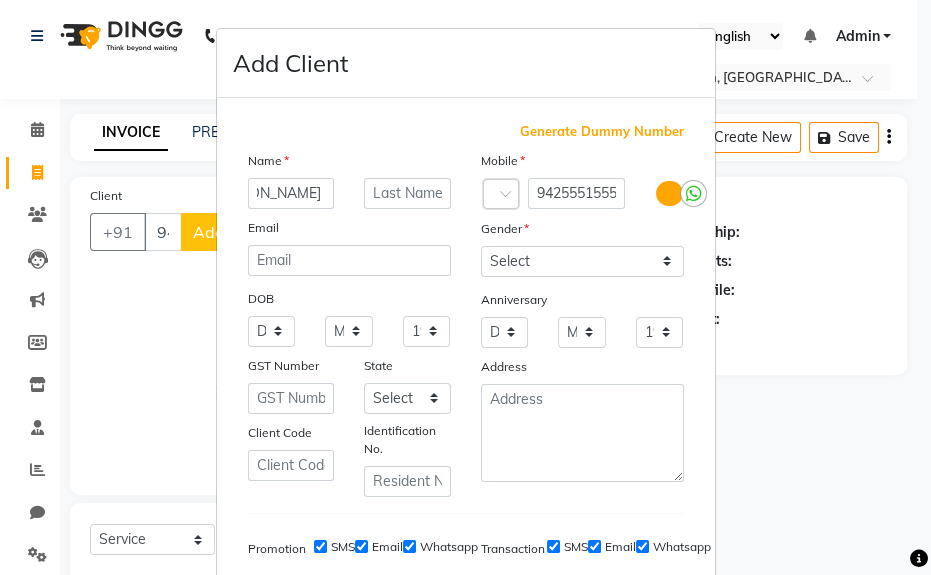 type on "[PERSON_NAME] Sir" 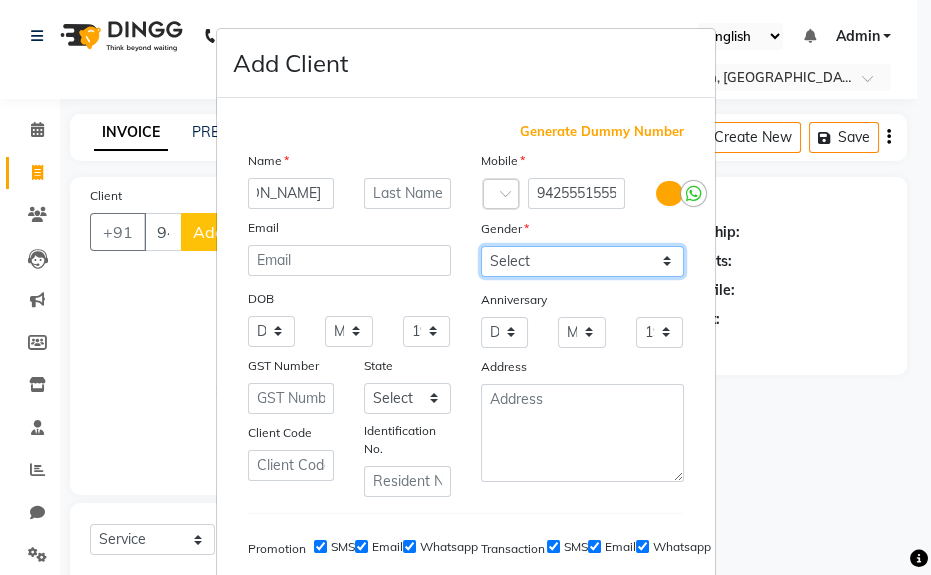 click on "Select [DEMOGRAPHIC_DATA] [DEMOGRAPHIC_DATA] Other Prefer Not To Say" at bounding box center [582, 261] 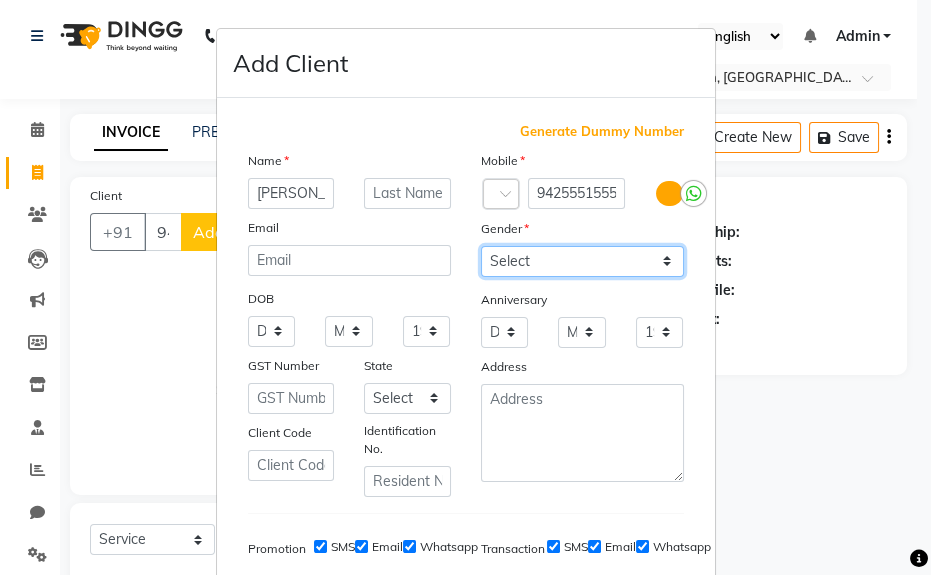 select on "[DEMOGRAPHIC_DATA]" 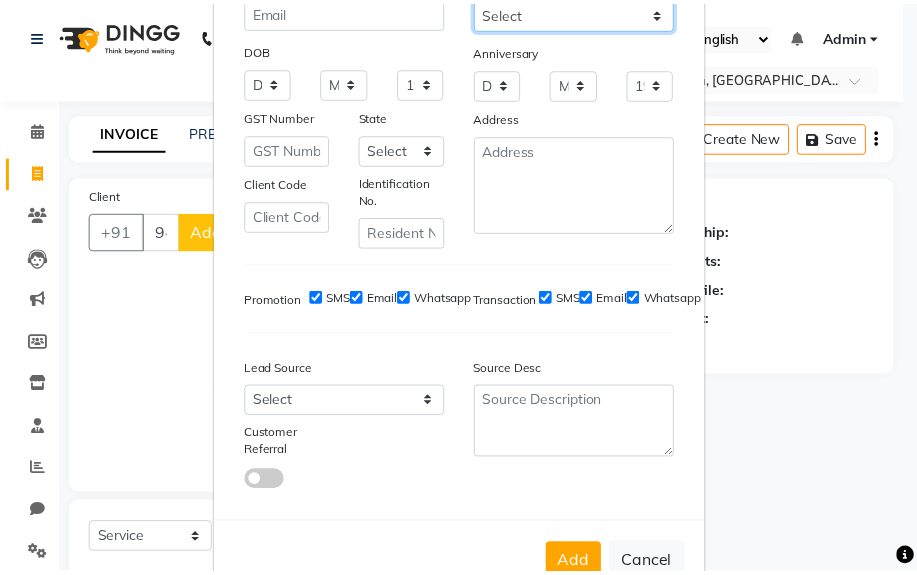 scroll, scrollTop: 308, scrollLeft: 0, axis: vertical 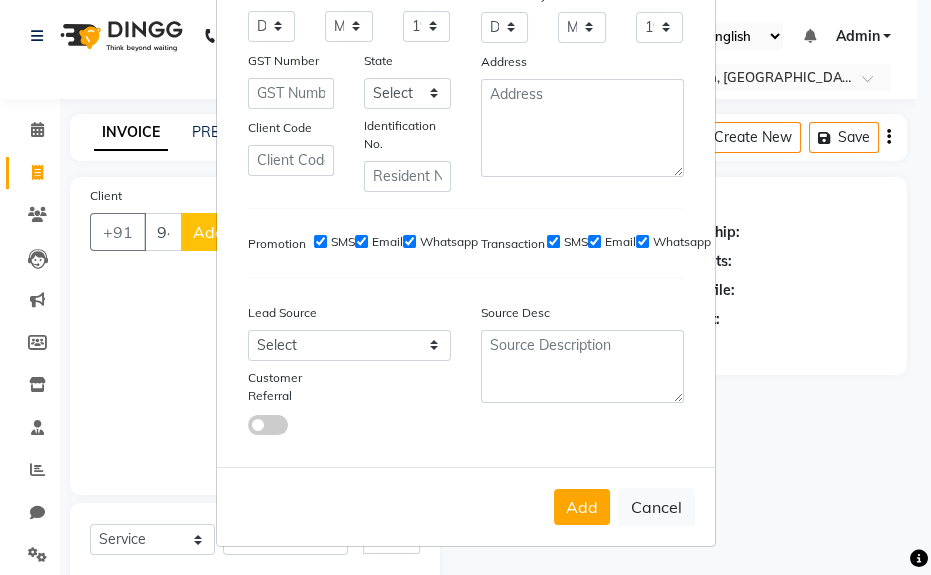 click on "Add" at bounding box center (582, 507) 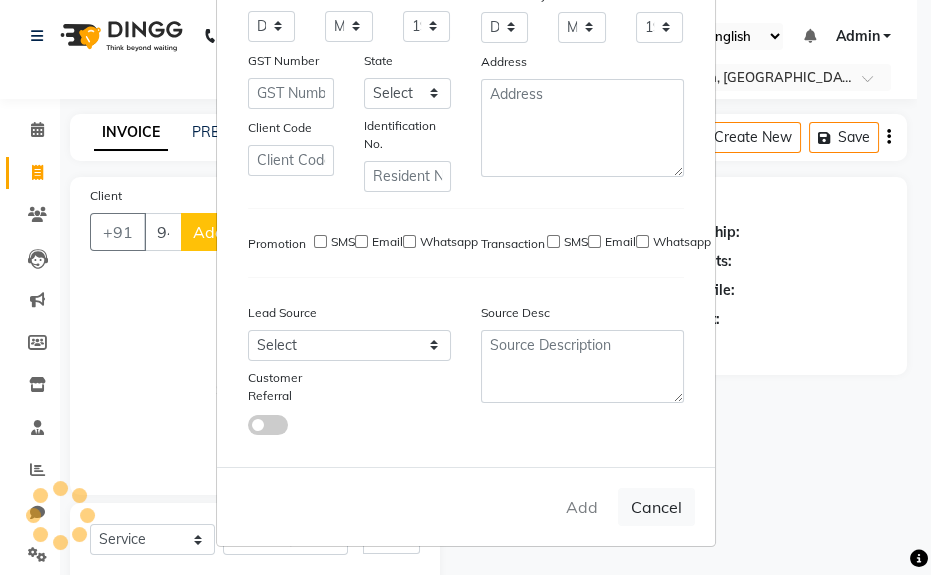 type 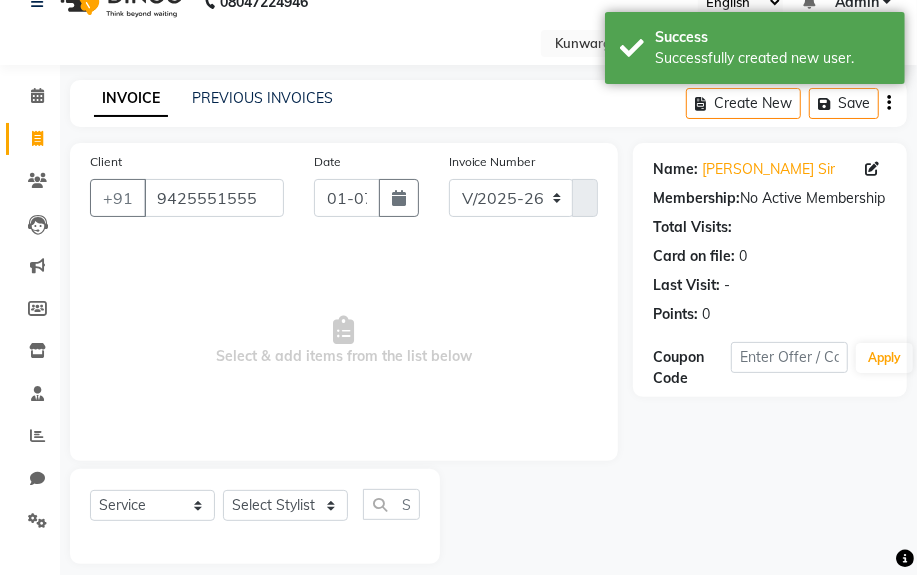 scroll, scrollTop: 52, scrollLeft: 0, axis: vertical 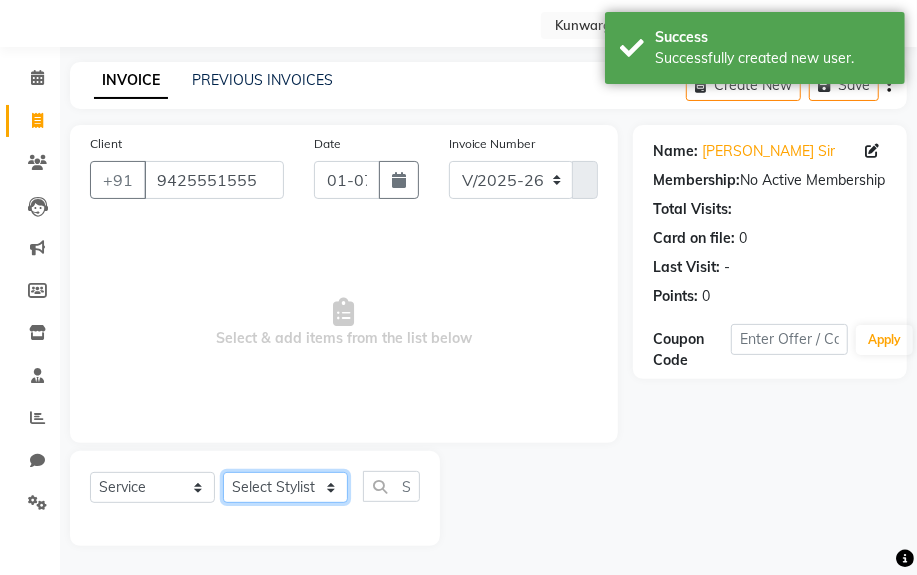 click on "Select Stylist [PERSON_NAME] Sir  Chiku [PERSON_NAME] [PERSON_NAME]  [PERSON_NAME]   [PERSON_NAME]  [PERSON_NAME] [PERSON_NAME]" 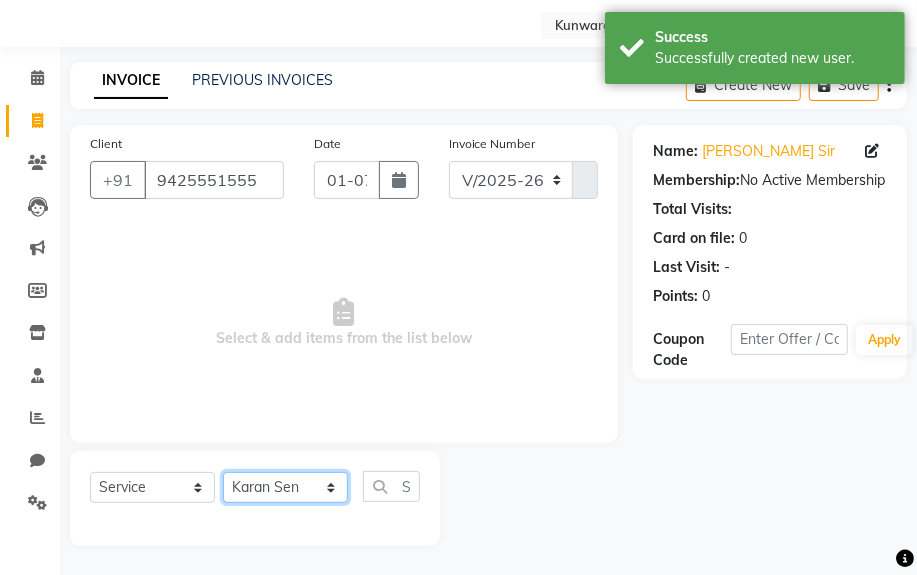 click on "Select Stylist [PERSON_NAME] Sir  Chiku [PERSON_NAME] [PERSON_NAME]  [PERSON_NAME]   [PERSON_NAME]  [PERSON_NAME] [PERSON_NAME]" 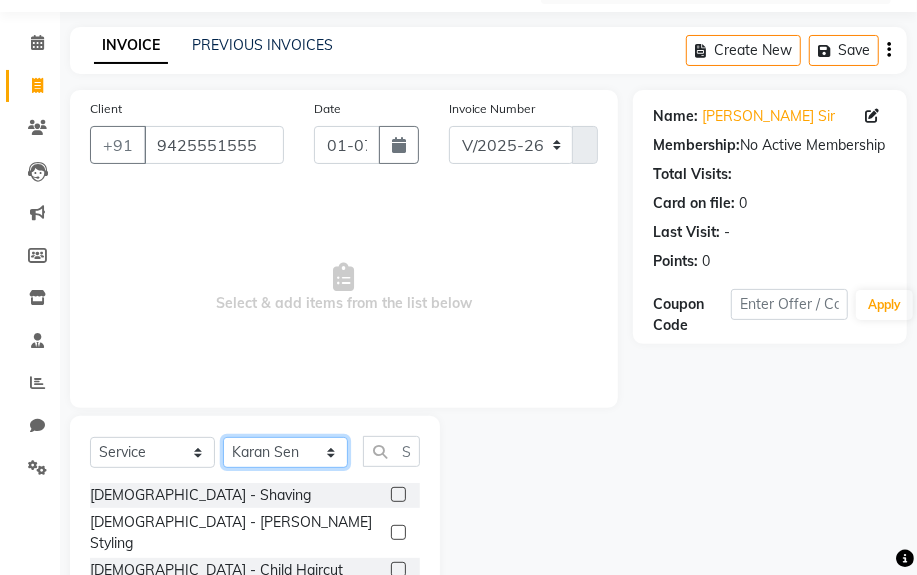 scroll, scrollTop: 143, scrollLeft: 0, axis: vertical 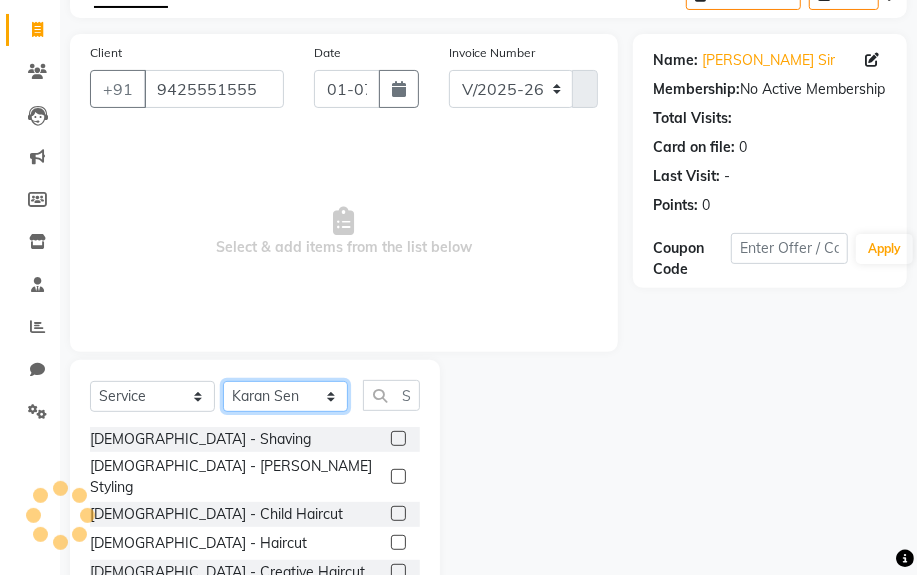 drag, startPoint x: 240, startPoint y: 388, endPoint x: 246, endPoint y: 397, distance: 10.816654 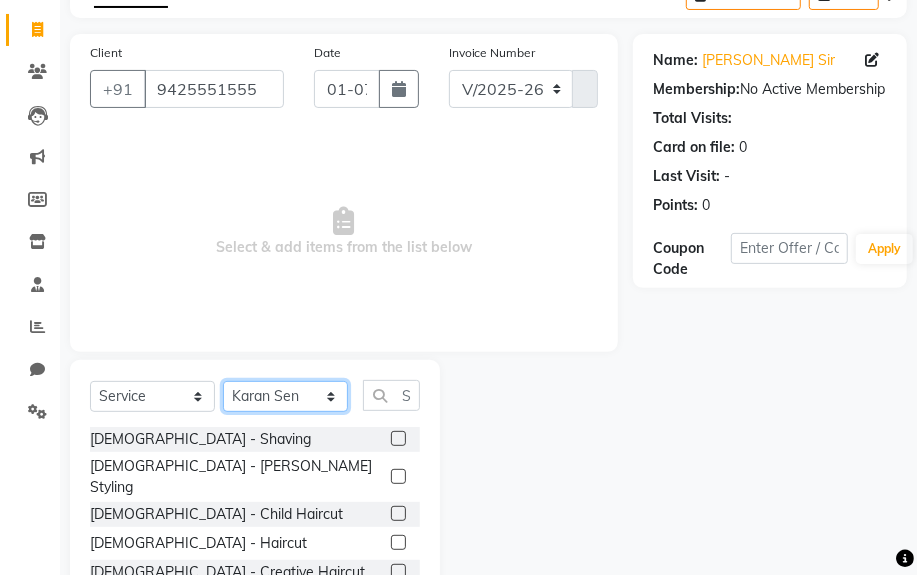 select on "82622" 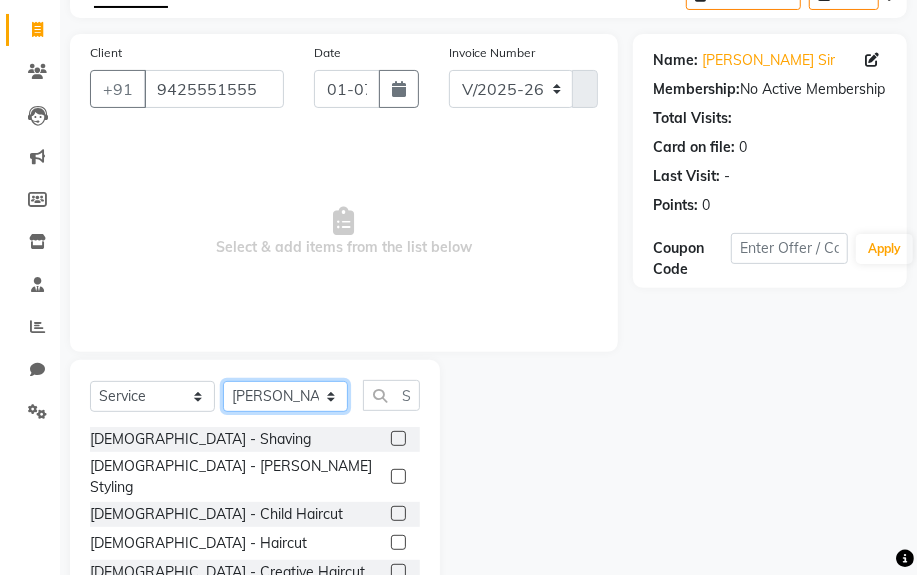 click on "Select Stylist [PERSON_NAME] Sir  Chiku [PERSON_NAME] [PERSON_NAME]  [PERSON_NAME]   [PERSON_NAME]  [PERSON_NAME] [PERSON_NAME]" 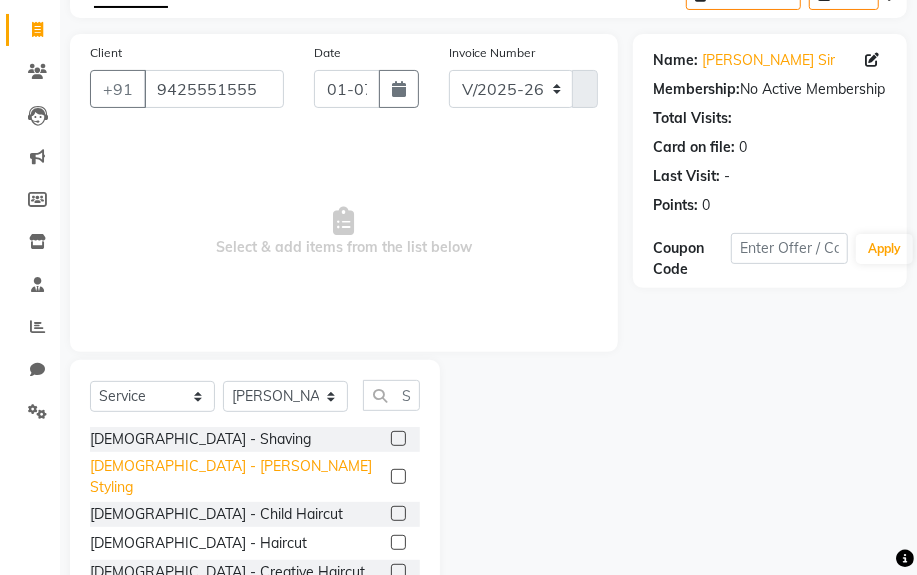 click on "[DEMOGRAPHIC_DATA] - [PERSON_NAME] Styling" 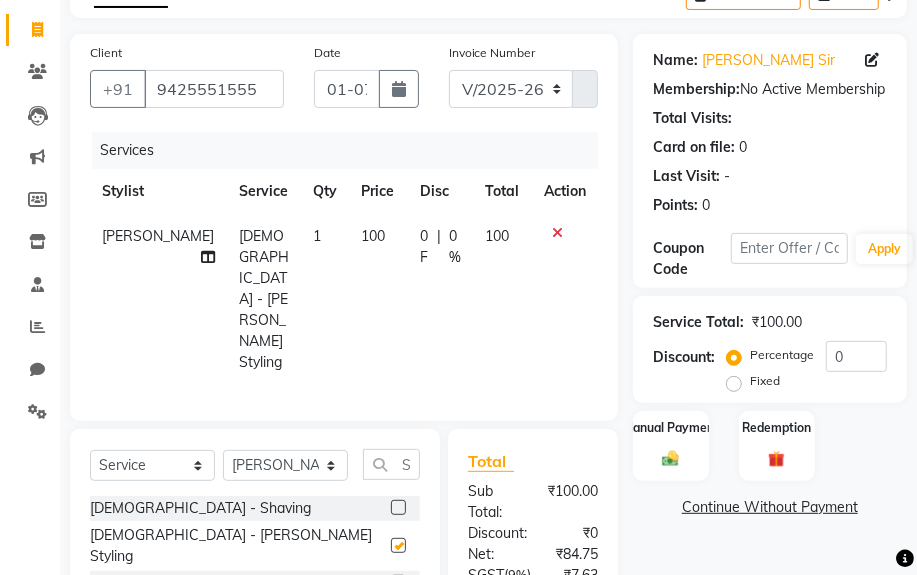 checkbox on "false" 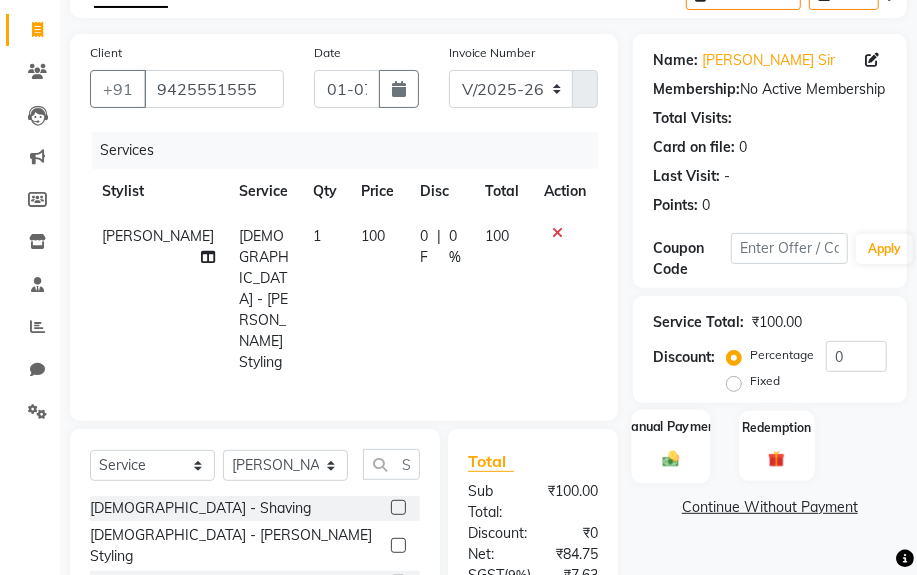 drag, startPoint x: 697, startPoint y: 422, endPoint x: 701, endPoint y: 437, distance: 15.524175 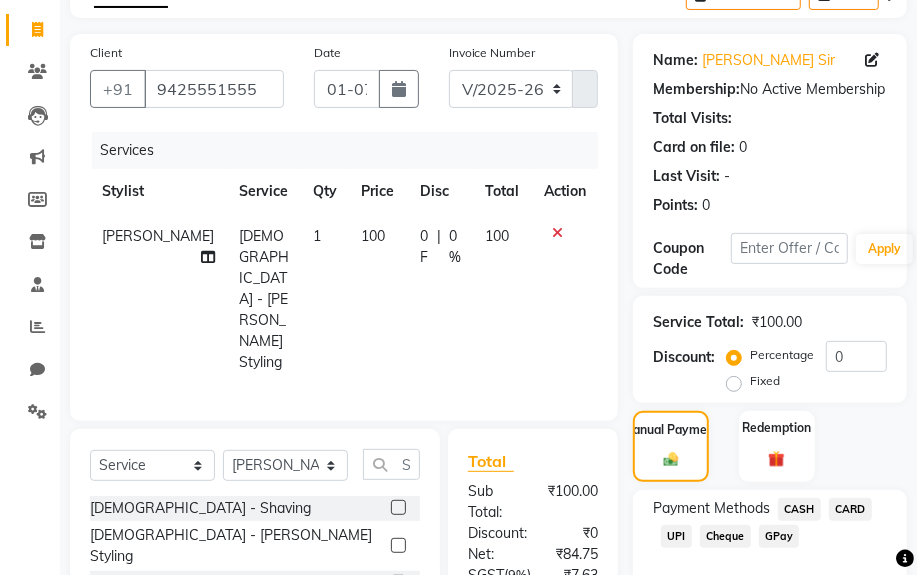 click on "CASH" 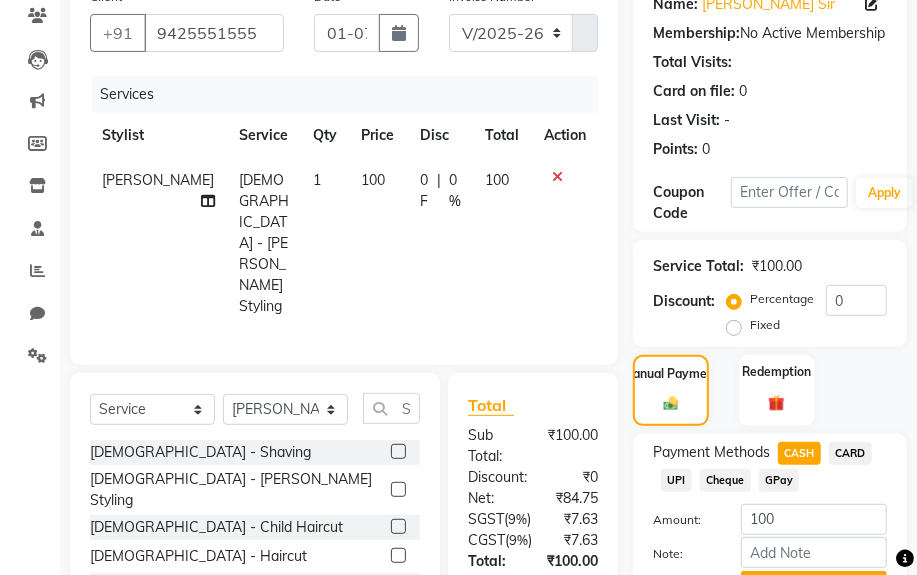 scroll, scrollTop: 325, scrollLeft: 0, axis: vertical 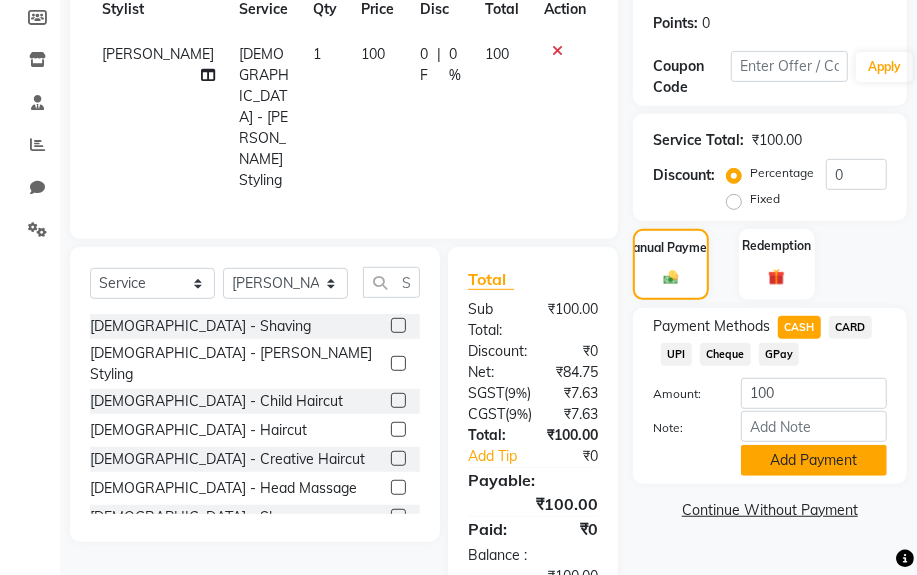 click on "Add Payment" 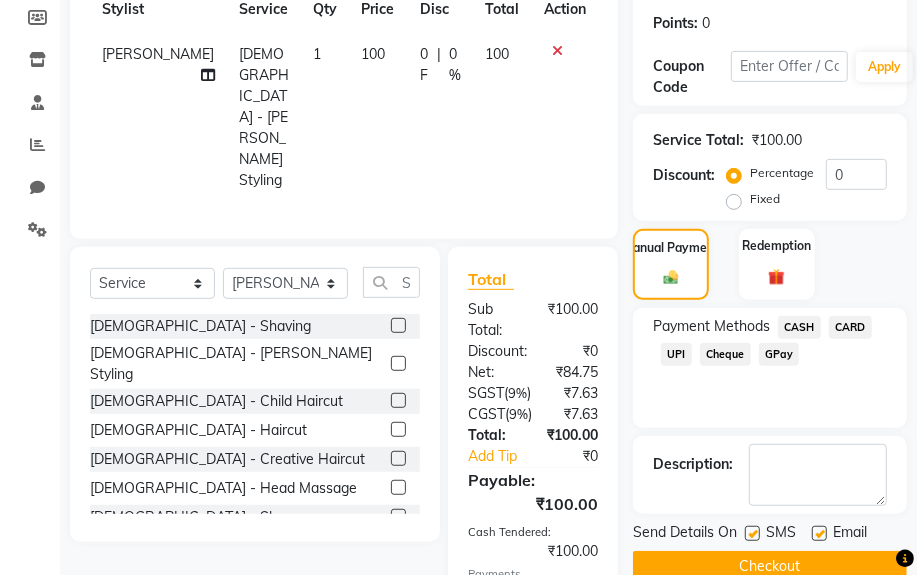 click on "Checkout" 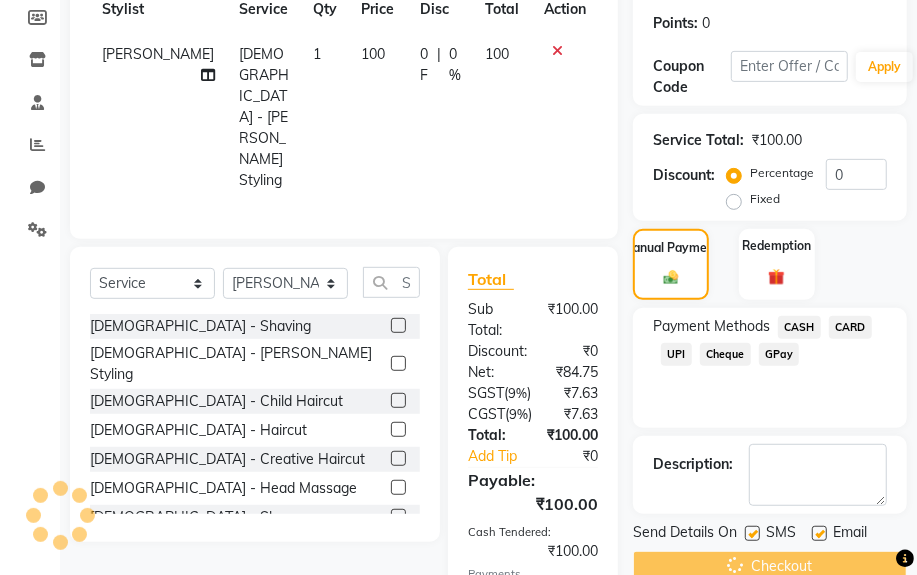 scroll, scrollTop: 0, scrollLeft: 0, axis: both 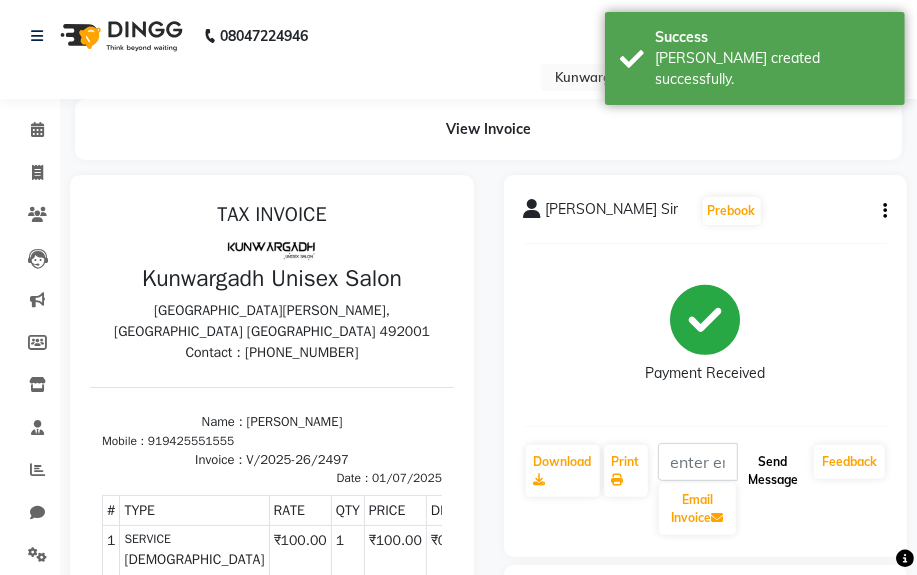 drag, startPoint x: 770, startPoint y: 494, endPoint x: 753, endPoint y: 484, distance: 19.723083 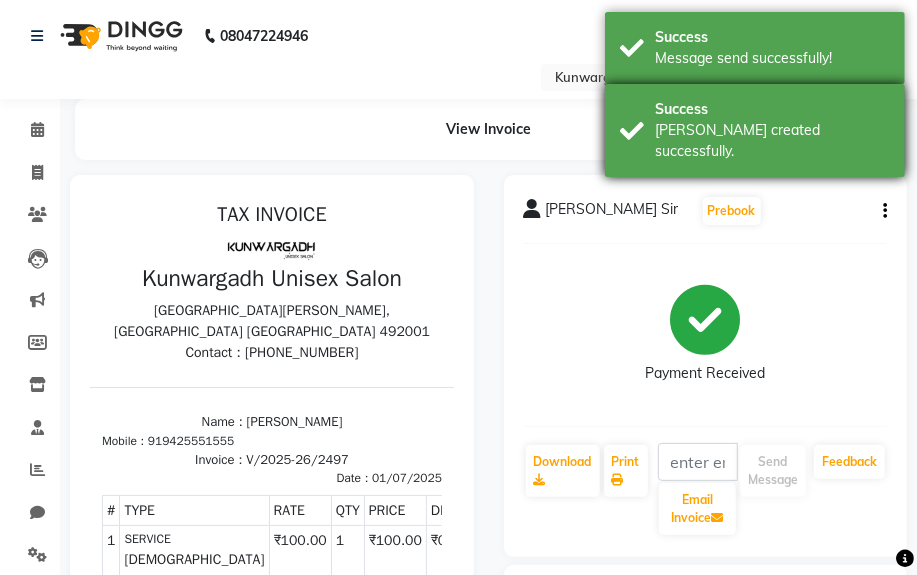 click on "Success" at bounding box center (772, 109) 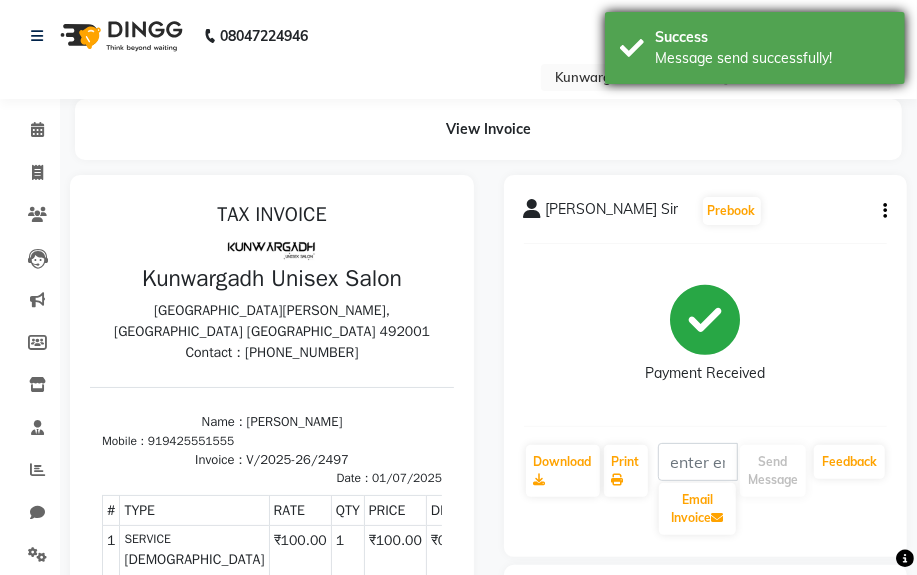 click on "Success   Message send successfully!" at bounding box center [755, 48] 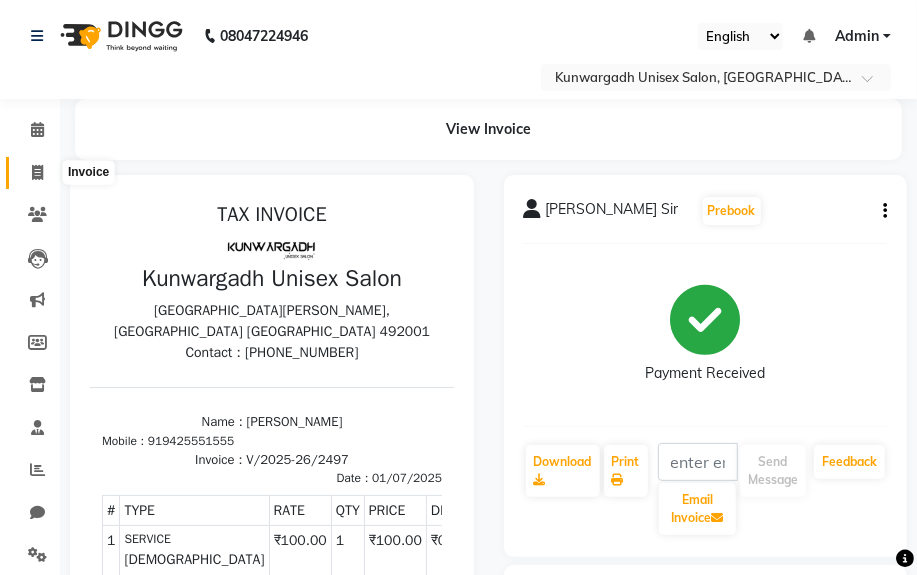 click 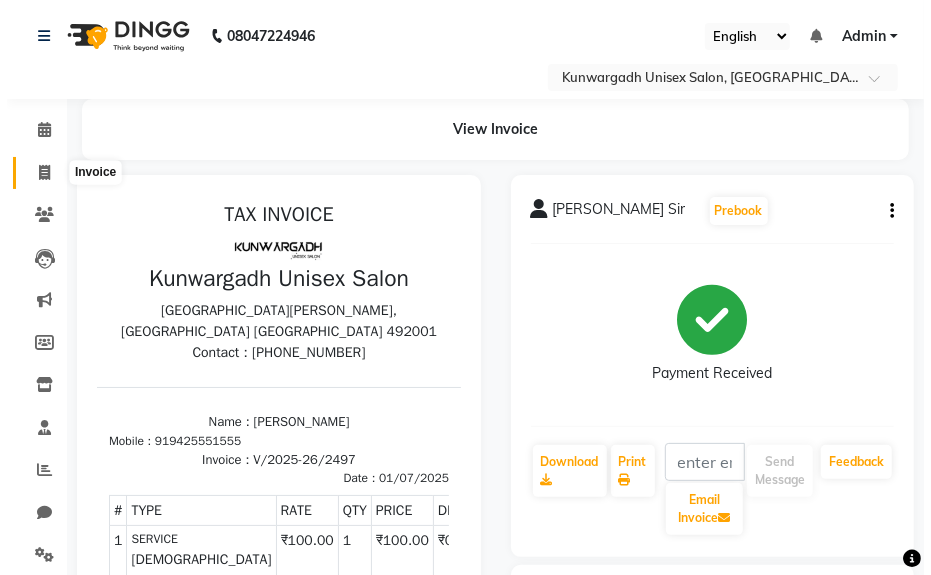 scroll, scrollTop: 52, scrollLeft: 0, axis: vertical 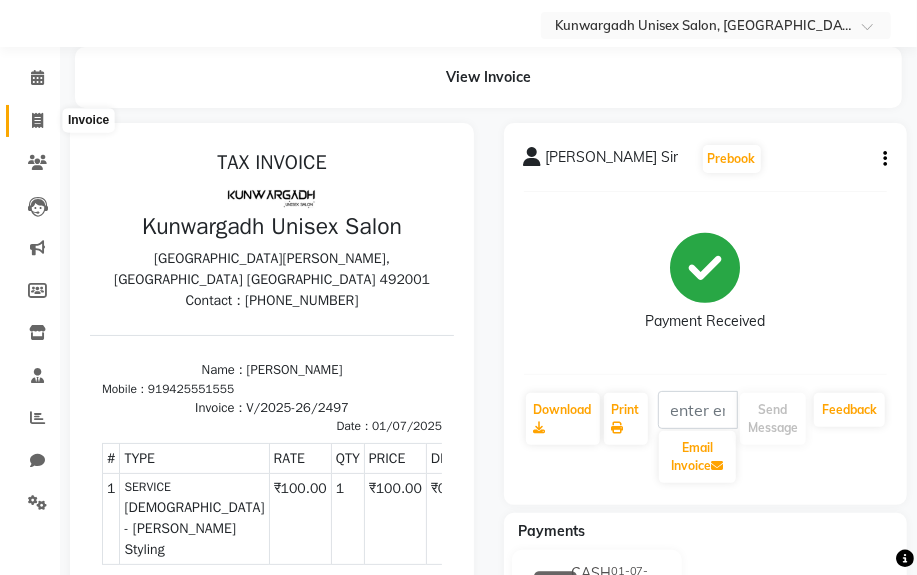 select on "service" 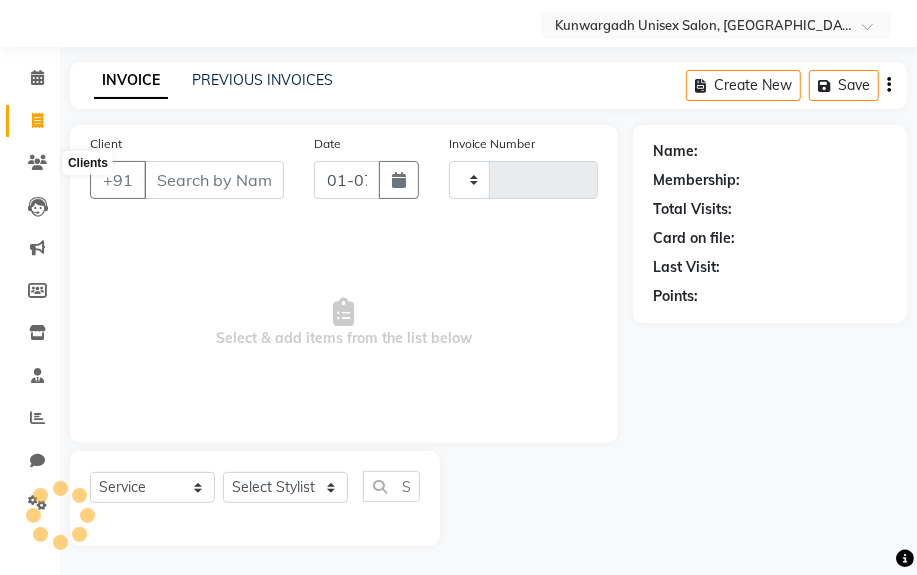 type on "2498" 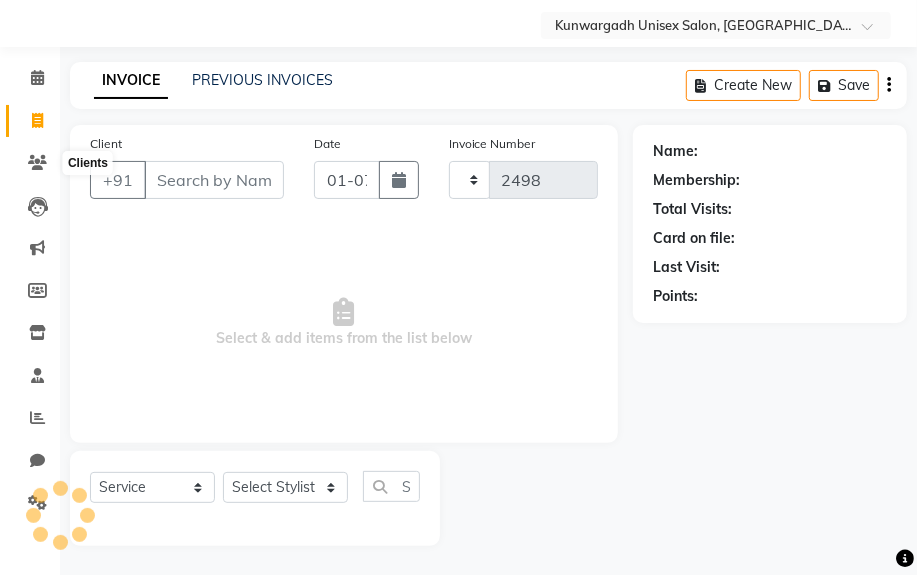 select on "7931" 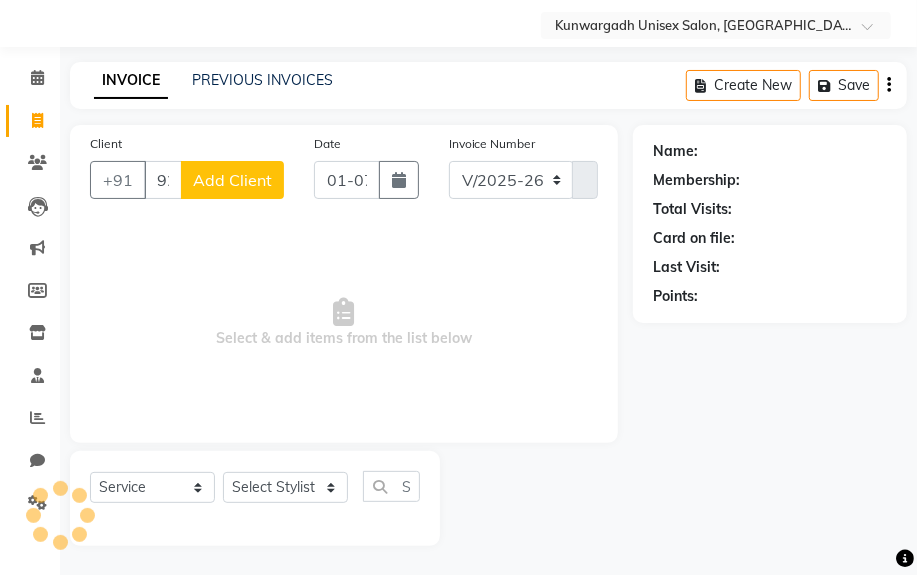 type on "9229393915" 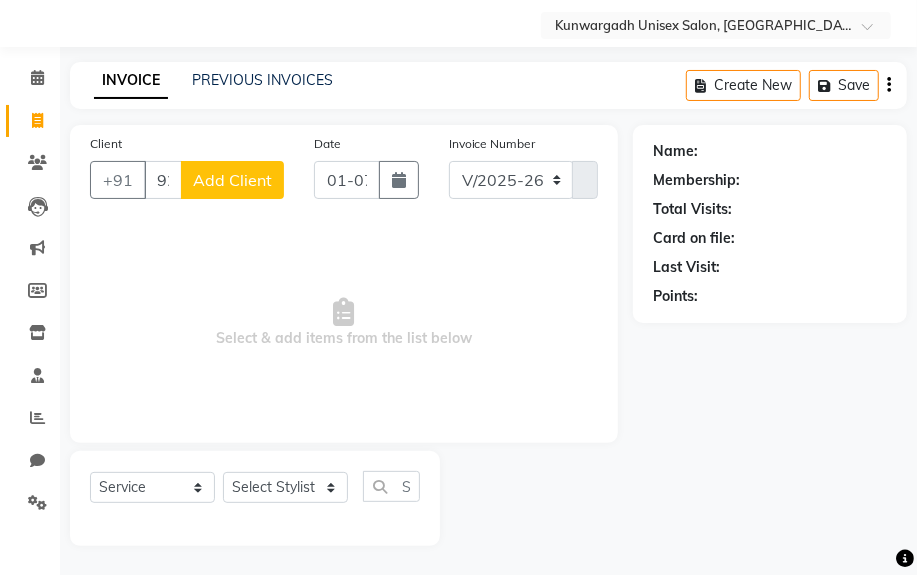 click on "Add Client" 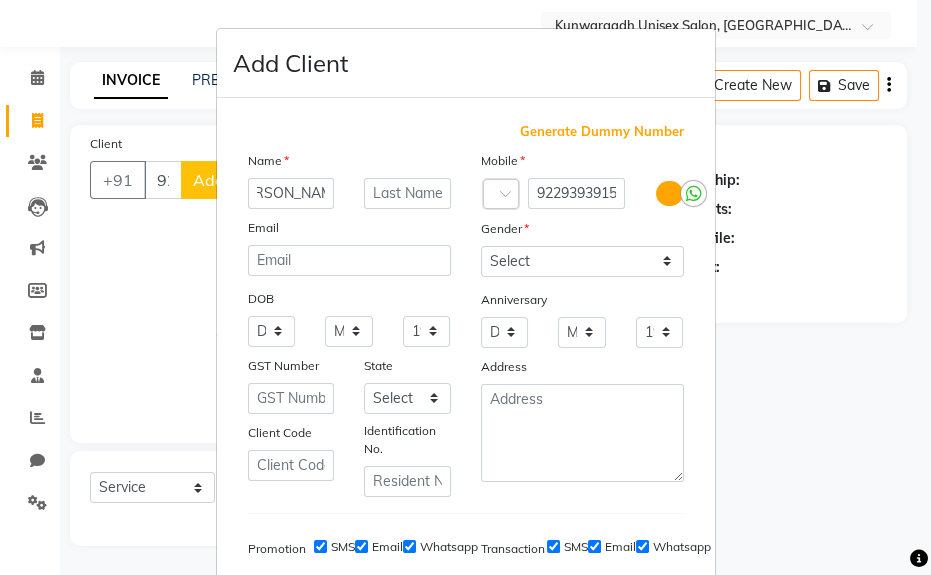 scroll, scrollTop: 0, scrollLeft: 28, axis: horizontal 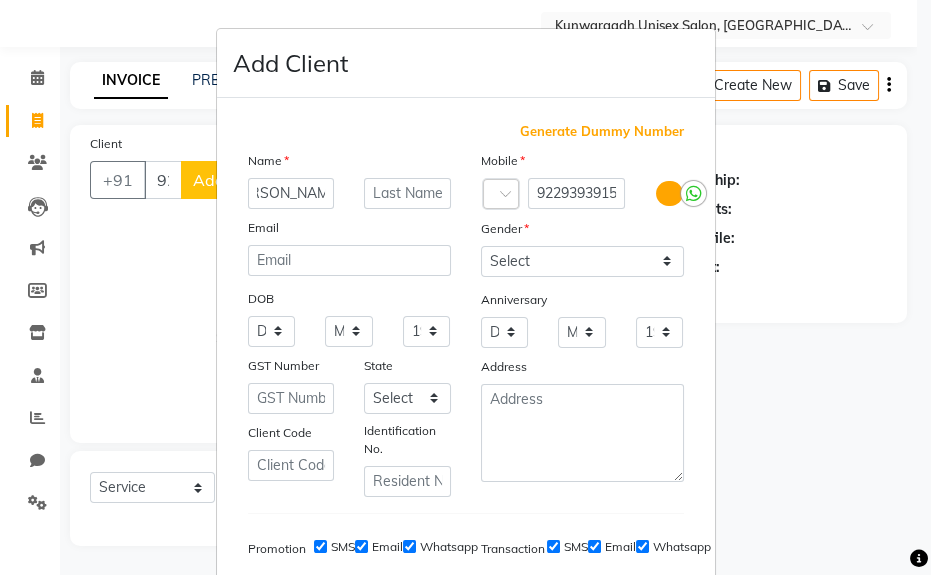 type on "[PERSON_NAME] Sir" 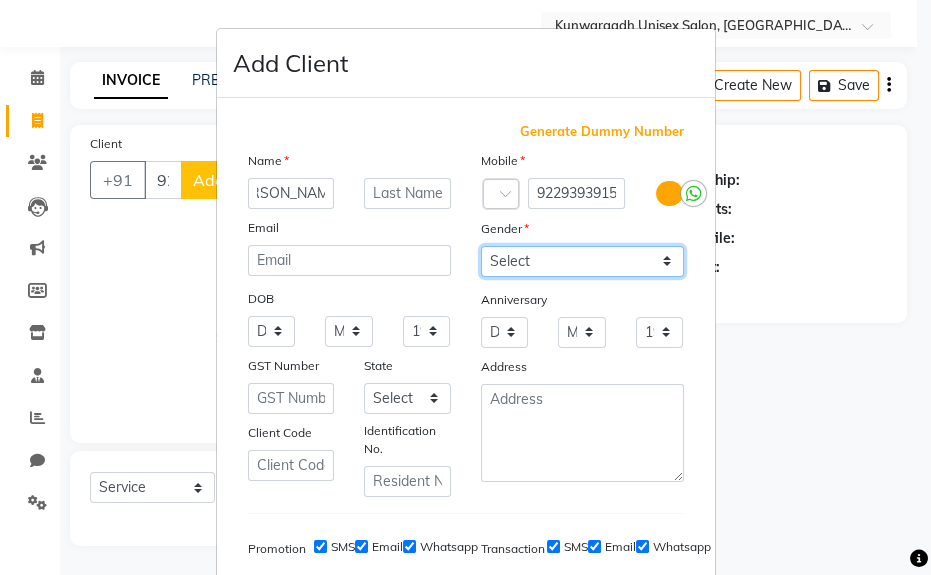 click on "Select [DEMOGRAPHIC_DATA] [DEMOGRAPHIC_DATA] Other Prefer Not To Say" at bounding box center (582, 261) 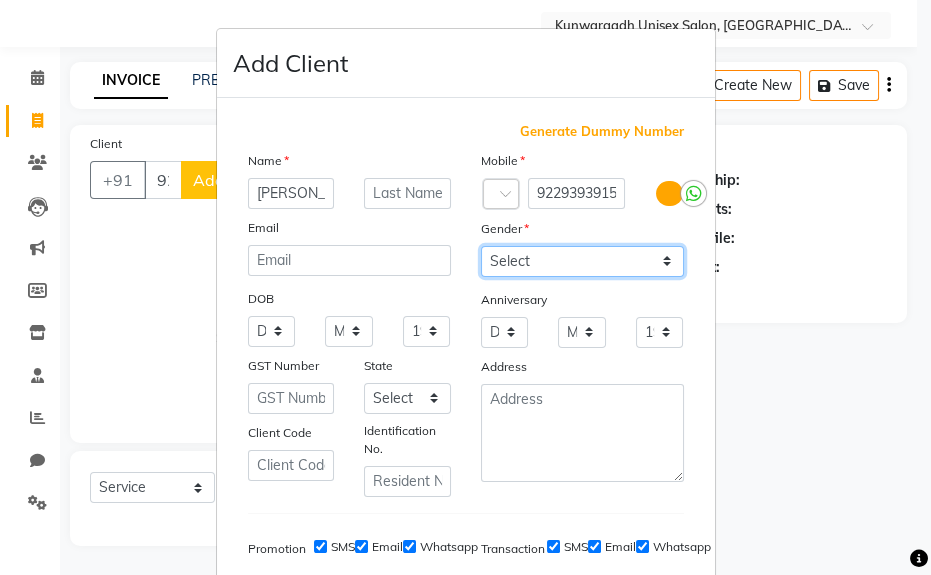 select on "[DEMOGRAPHIC_DATA]" 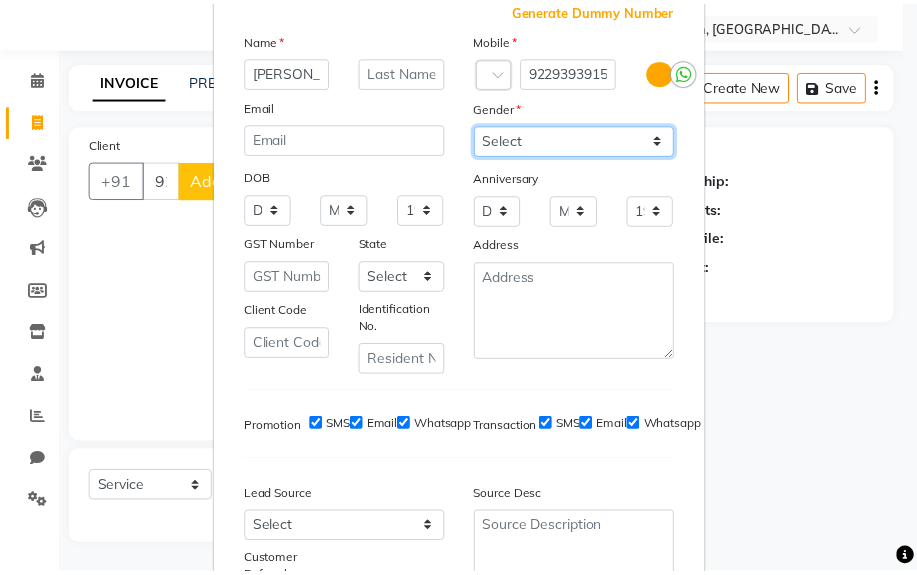 scroll, scrollTop: 308, scrollLeft: 0, axis: vertical 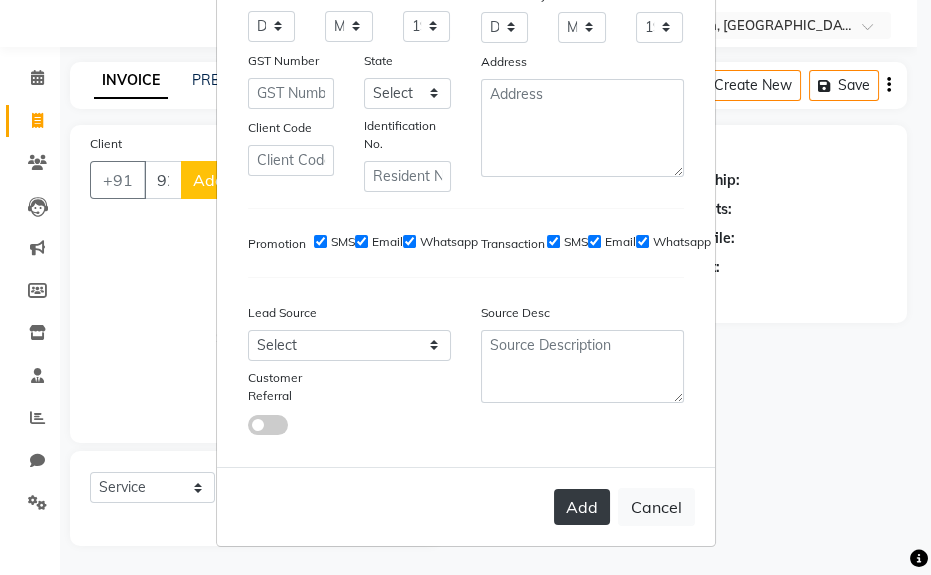 click on "Add" at bounding box center [582, 507] 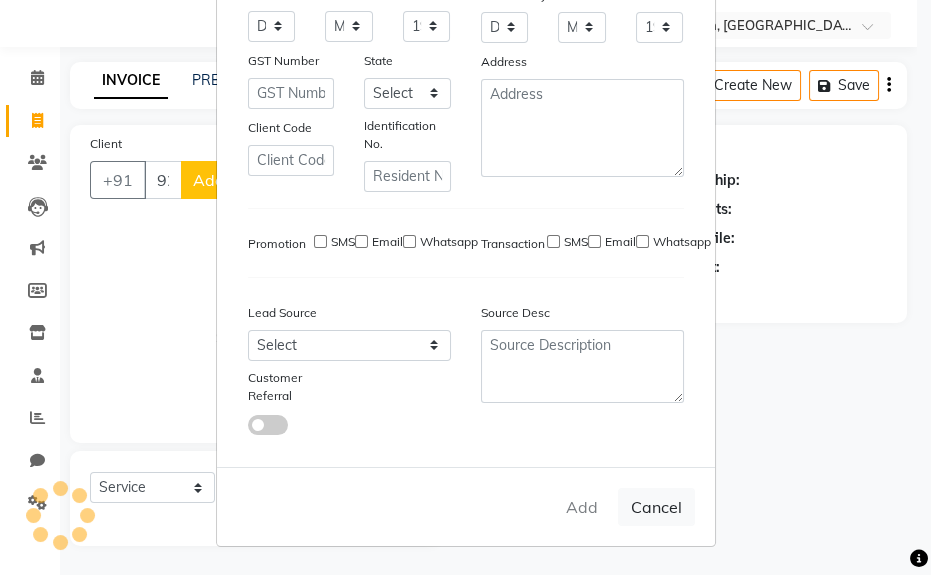 type 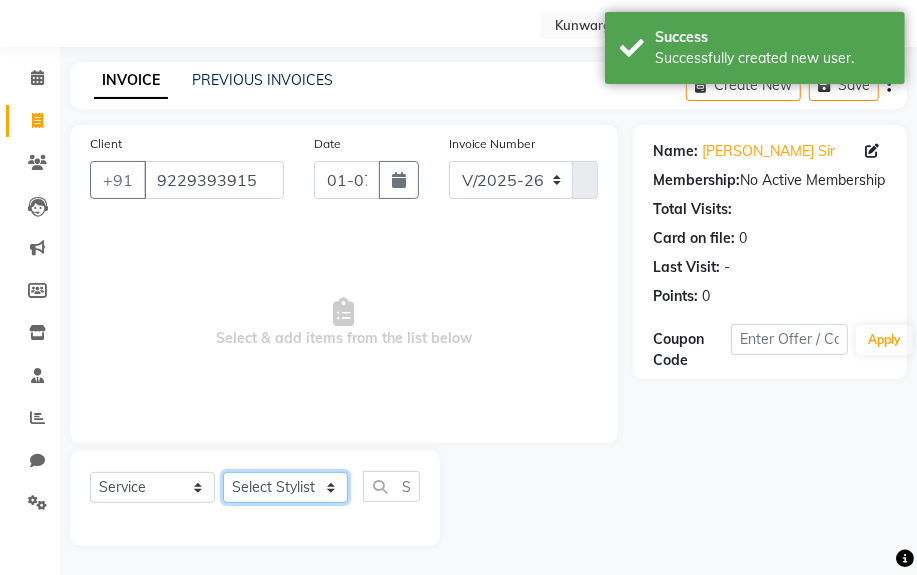 click on "Select Stylist [PERSON_NAME] Sir  Chiku [PERSON_NAME] [PERSON_NAME]  [PERSON_NAME]   [PERSON_NAME]  [PERSON_NAME] [PERSON_NAME]" 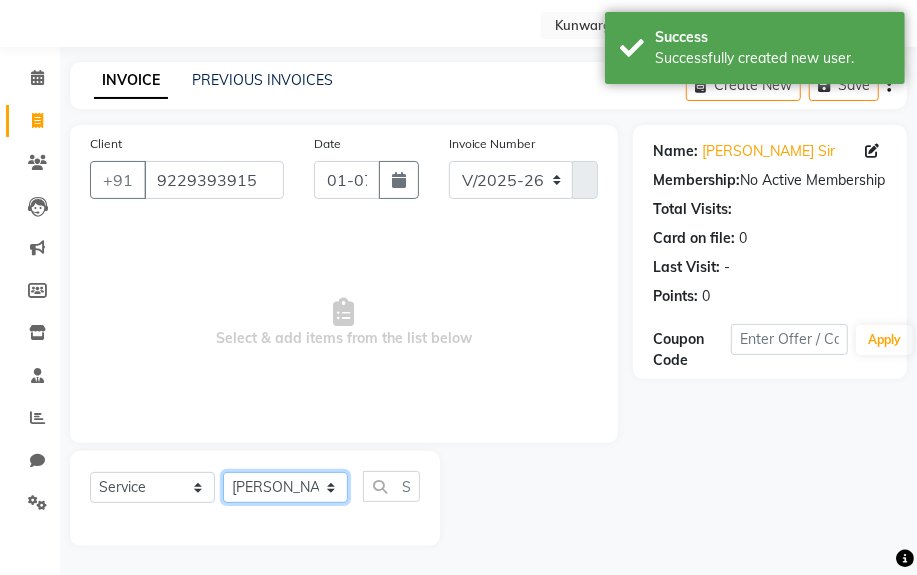 click on "Select Stylist [PERSON_NAME] Sir  Chiku [PERSON_NAME] [PERSON_NAME]  [PERSON_NAME]   [PERSON_NAME]  [PERSON_NAME] [PERSON_NAME]" 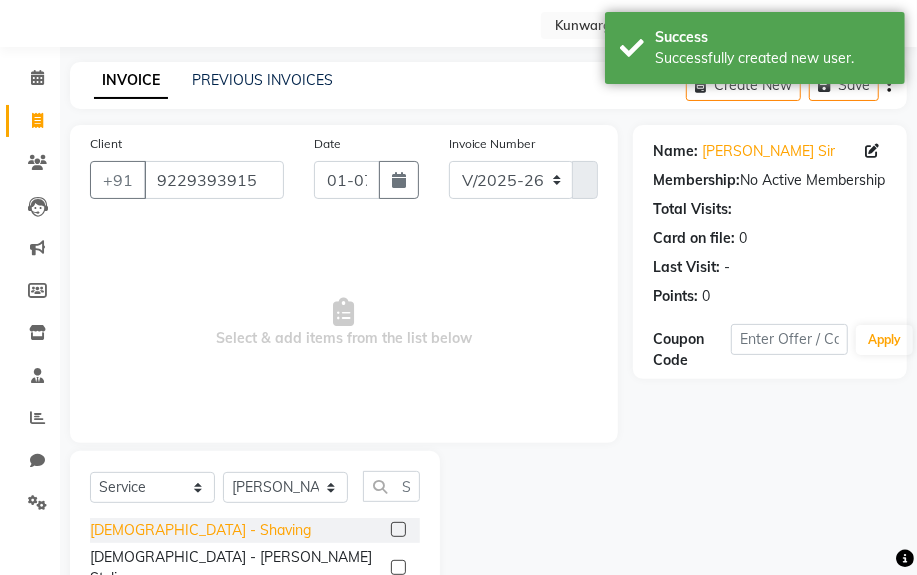 drag, startPoint x: 158, startPoint y: 540, endPoint x: 168, endPoint y: 531, distance: 13.453624 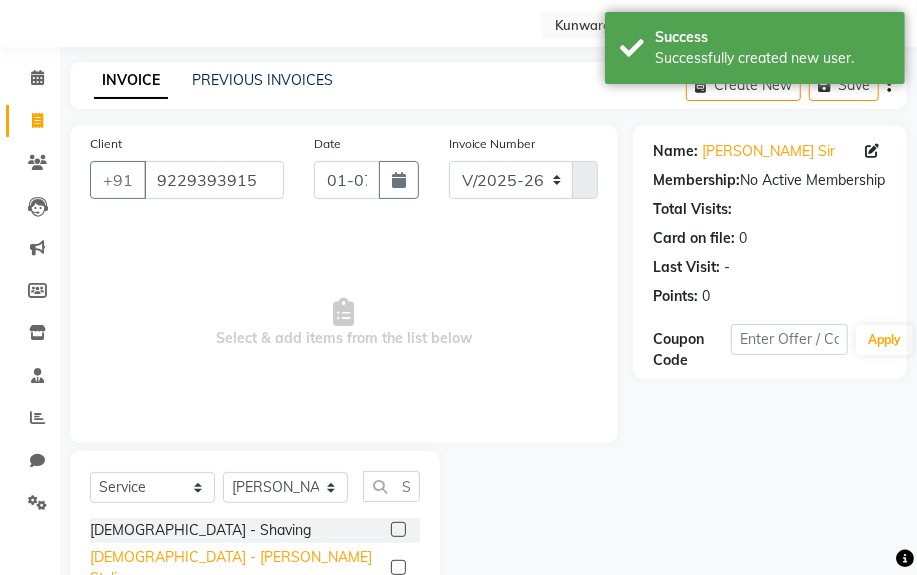 click on "[DEMOGRAPHIC_DATA] - [PERSON_NAME] Styling" 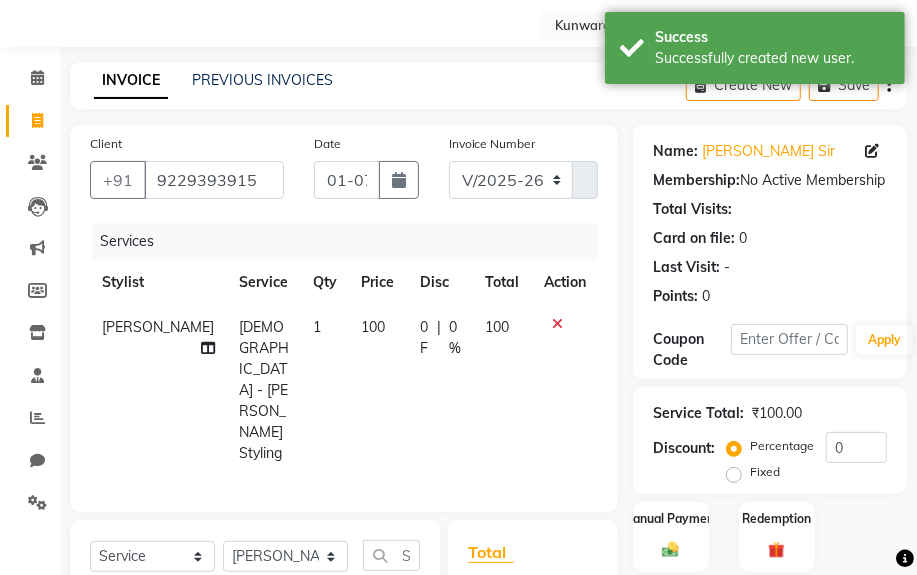 checkbox on "false" 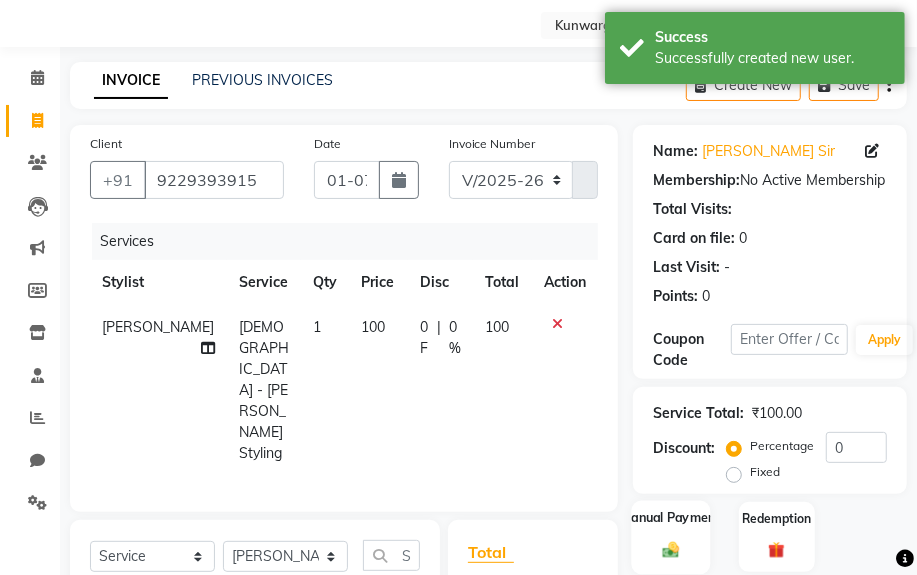 click on "Manual Payment" 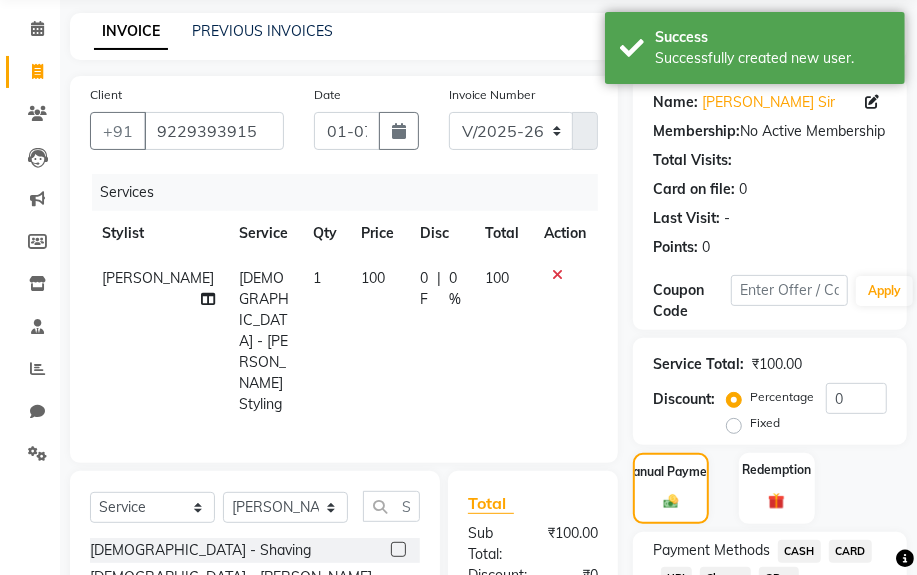 scroll, scrollTop: 234, scrollLeft: 0, axis: vertical 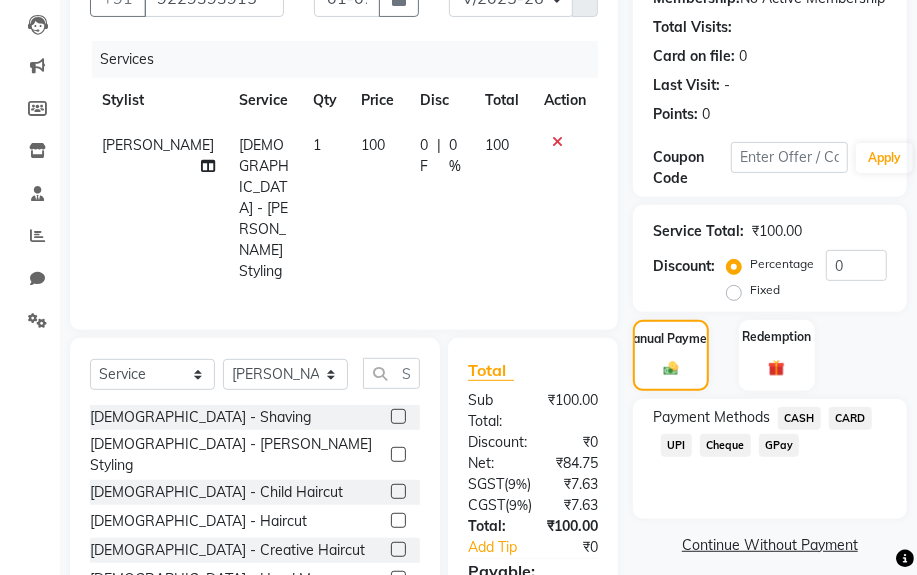 click on "CASH" 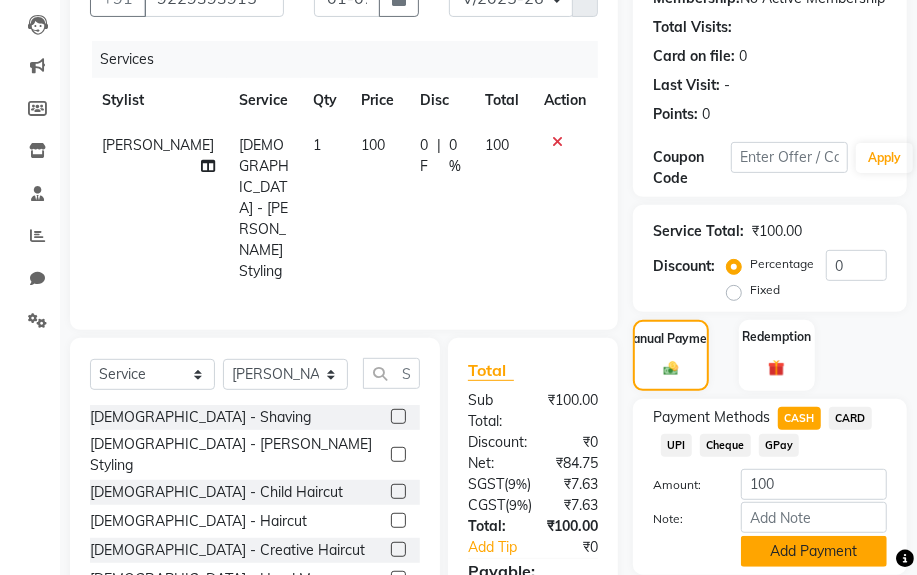 click on "Add Payment" 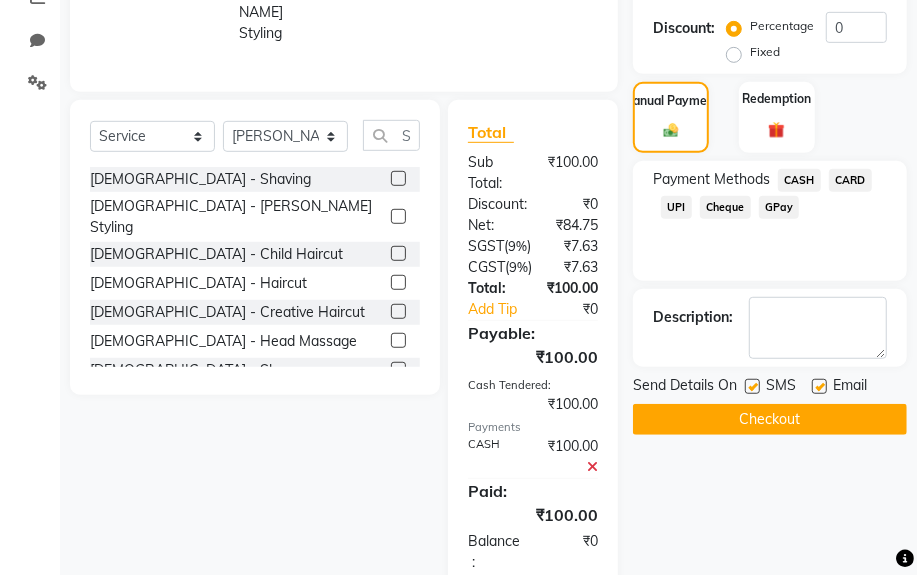 scroll, scrollTop: 492, scrollLeft: 0, axis: vertical 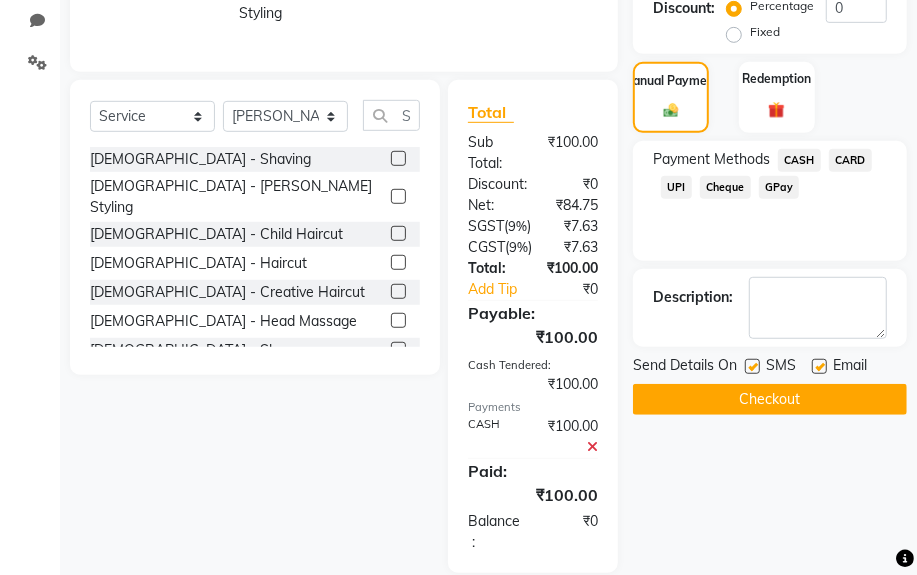 click on "Checkout" 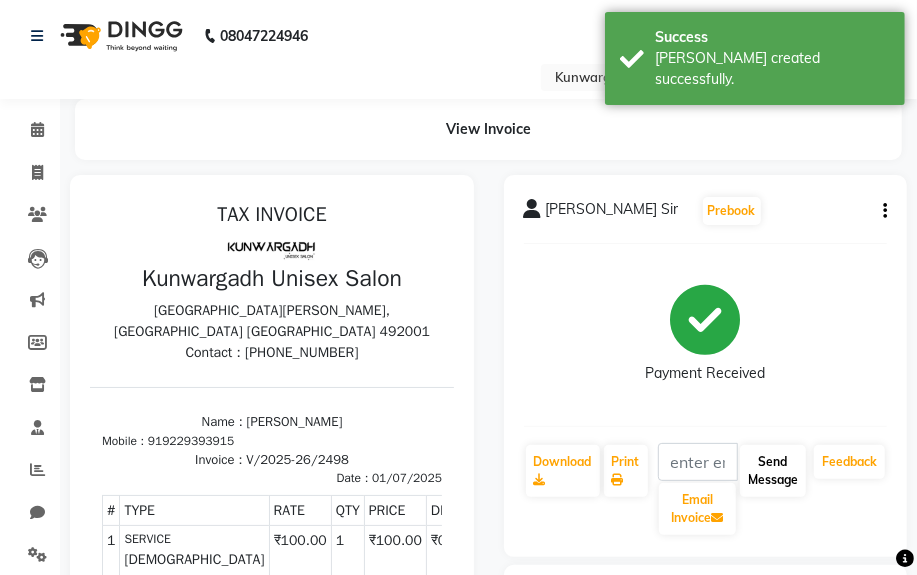 scroll, scrollTop: 0, scrollLeft: 0, axis: both 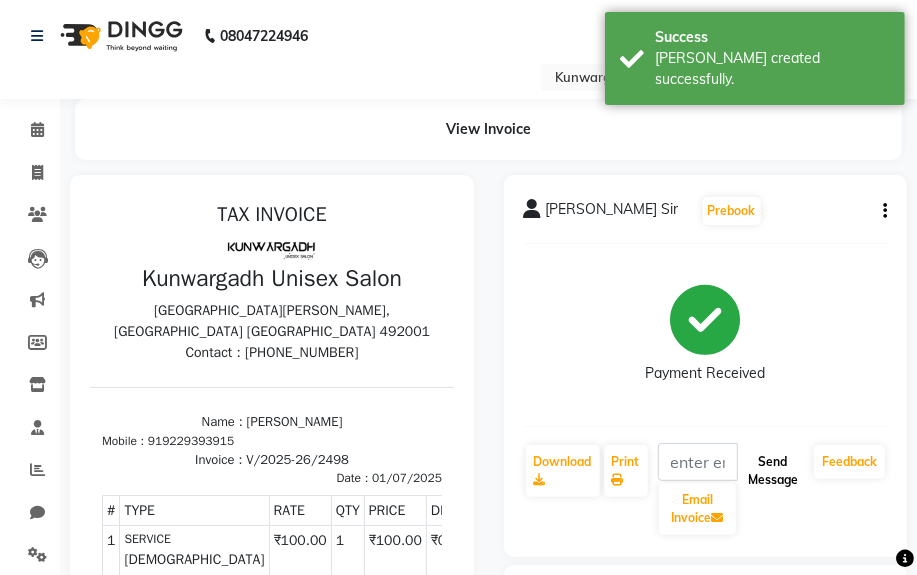 click on "Send Message" 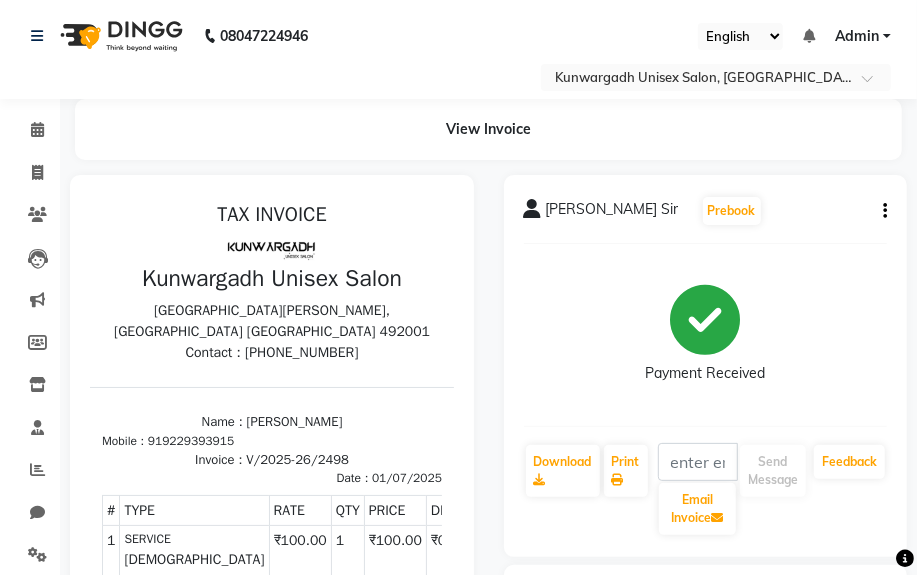 click on "08047224946 Select Location × Kunwargadh Unisex Salon,  Tikrapara English ENGLISH Español العربية मराठी हिंदी ગુજરાતી தமிழ் 中文 Notifications nothing to show Admin Manage Profile Change Password Sign out  Version:3.14.0  ☀ Kunwargadh Unisex Salon,  Tikrapara  Calendar  Invoice  Clients  Leads   Marketing  Members  Inventory  Staff  Reports  Chat  Settings Completed InProgress Upcoming Dropped Tentative Check-In Confirm Bookings Generate Report Segments Page Builder  View Invoice      [PERSON_NAME] Sir   Prebook   Payment Received  Download  Print   Email Invoice   Send Message Feedback  Payments CASH [DATE] ₹100.00  Added on [DATE]
You have a payment due from 21 days   Pay
Help" at bounding box center (458, 287) 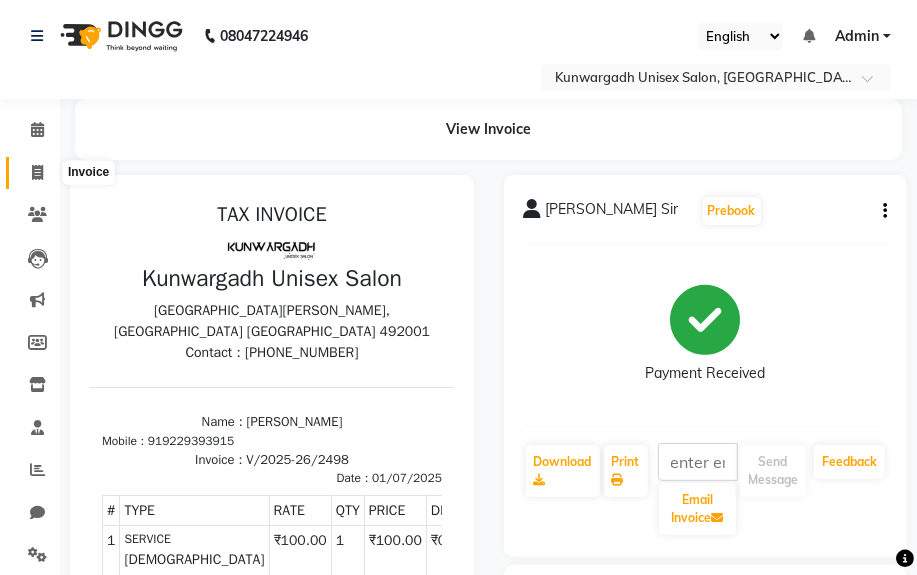 click 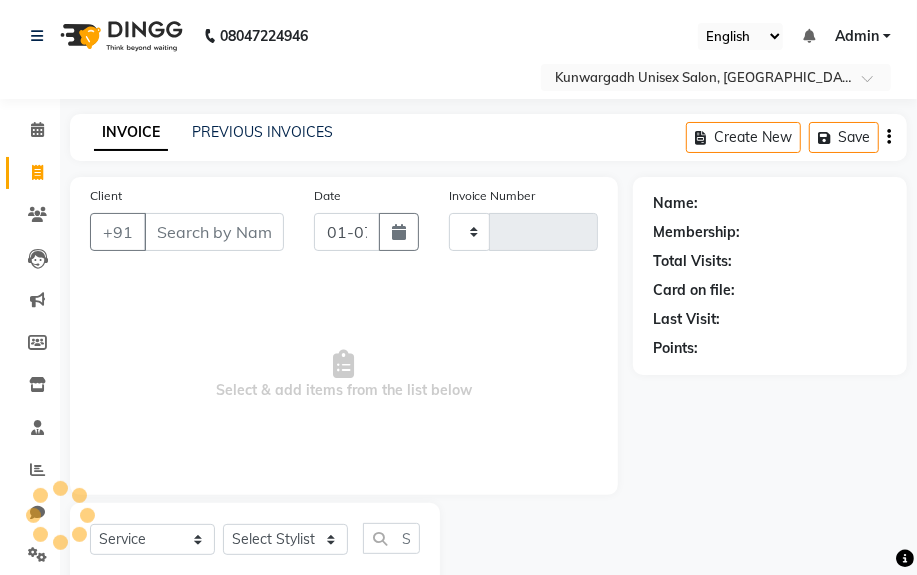 scroll, scrollTop: 52, scrollLeft: 0, axis: vertical 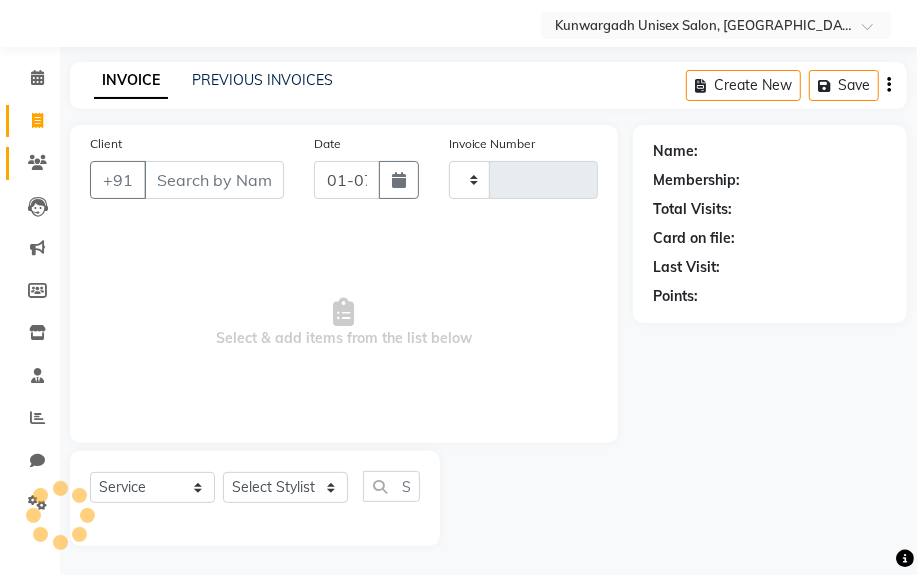 type on "2499" 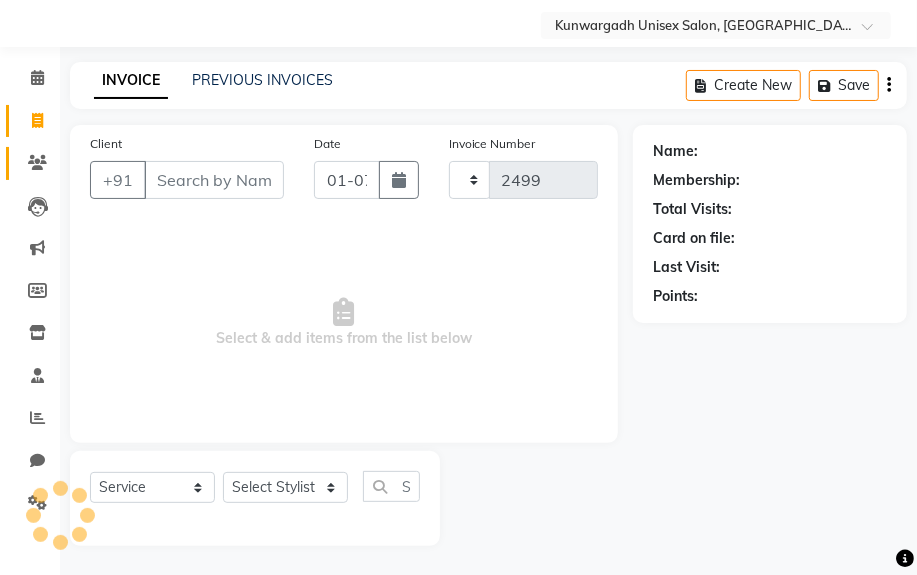 select on "7931" 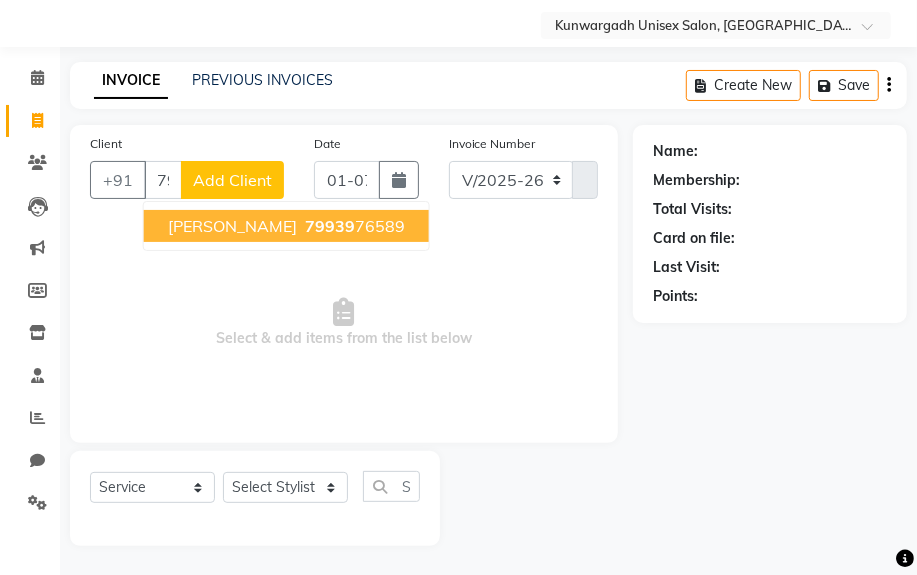 click on "79939 76589" at bounding box center [353, 226] 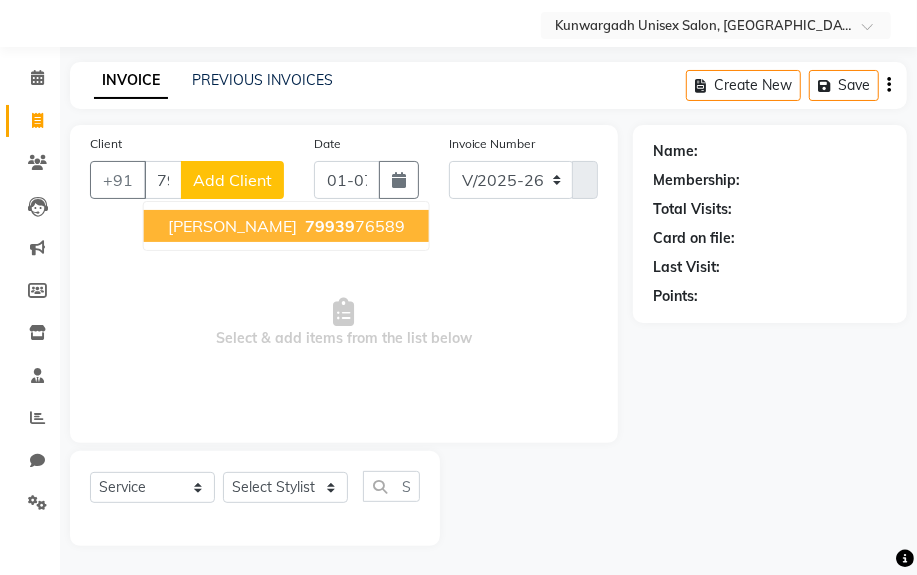 type on "7993976589" 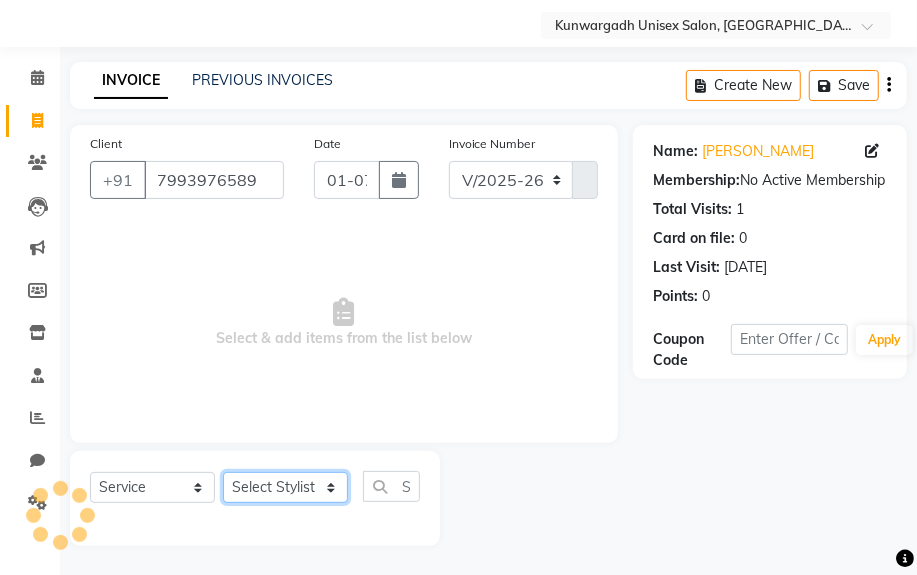 click on "Select Stylist [PERSON_NAME] Sir  Chiku [PERSON_NAME] [PERSON_NAME]  [PERSON_NAME]   [PERSON_NAME]  [PERSON_NAME] [PERSON_NAME]" 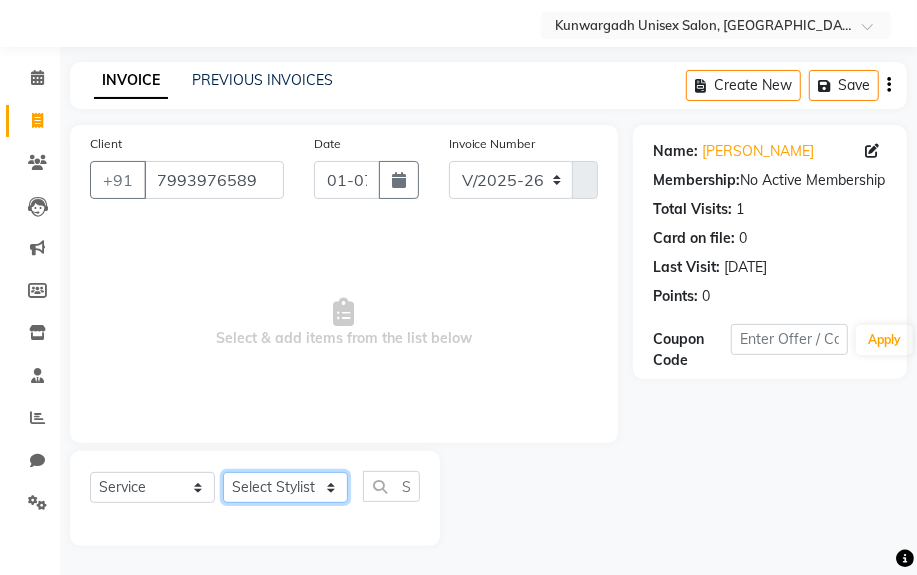 select on "84120" 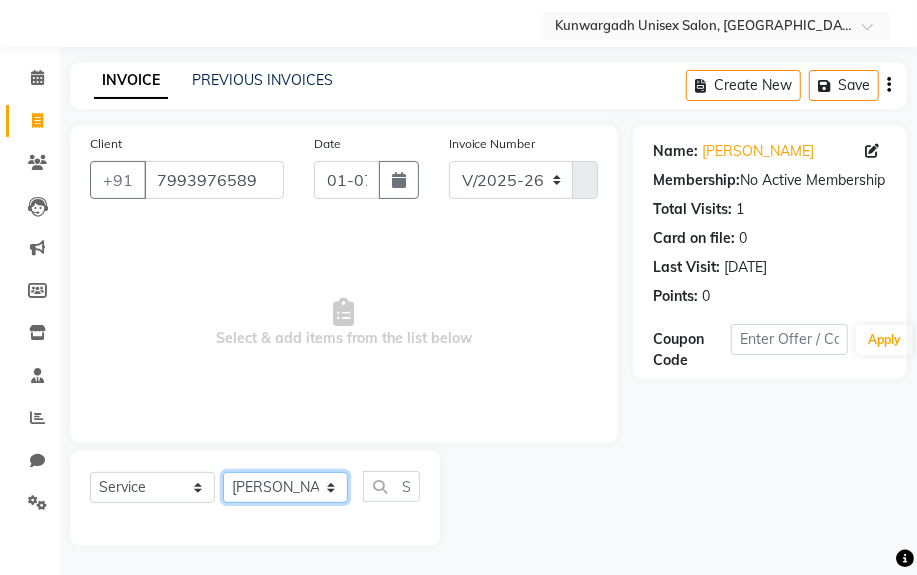 click on "Select Stylist [PERSON_NAME] Sir  Chiku [PERSON_NAME] [PERSON_NAME]  [PERSON_NAME]   [PERSON_NAME]  [PERSON_NAME] [PERSON_NAME]" 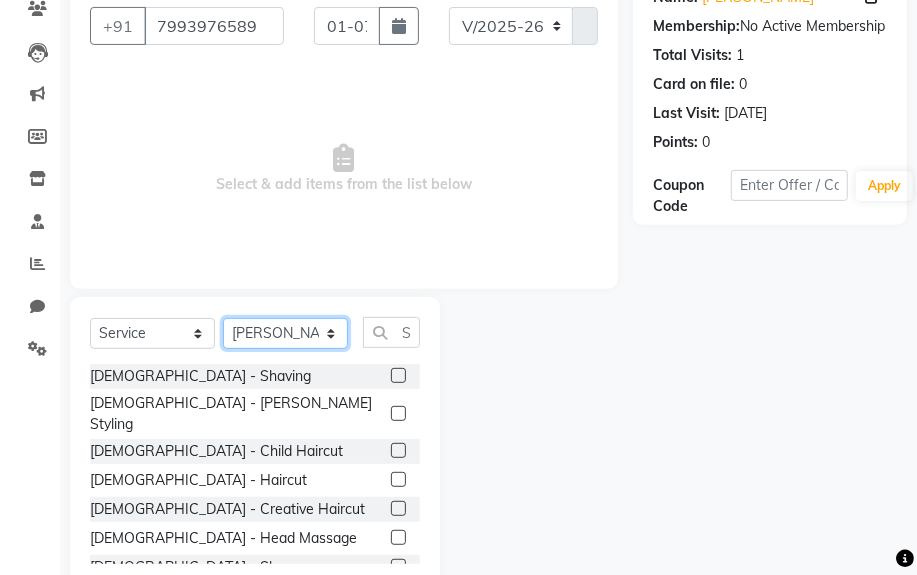 scroll, scrollTop: 252, scrollLeft: 0, axis: vertical 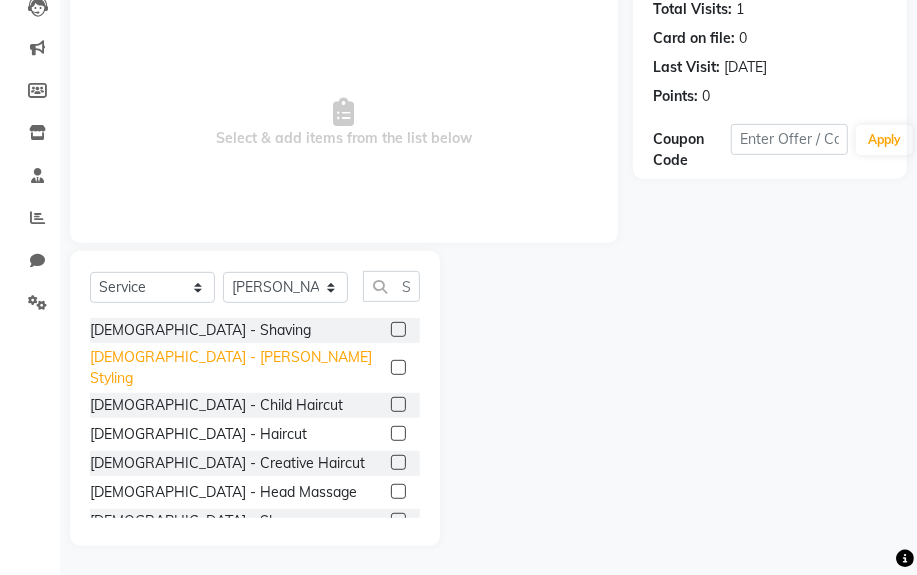 click on "[DEMOGRAPHIC_DATA] - [PERSON_NAME] Styling" 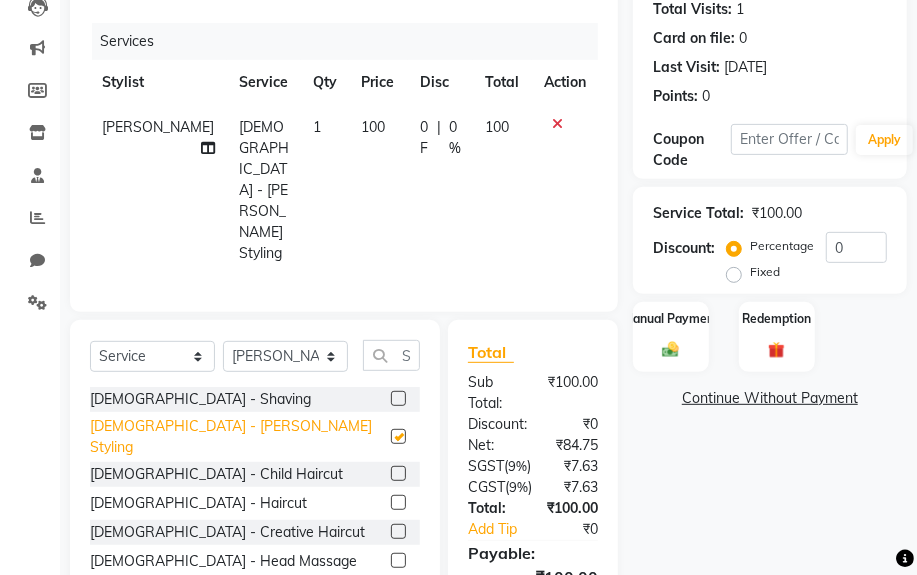 checkbox on "false" 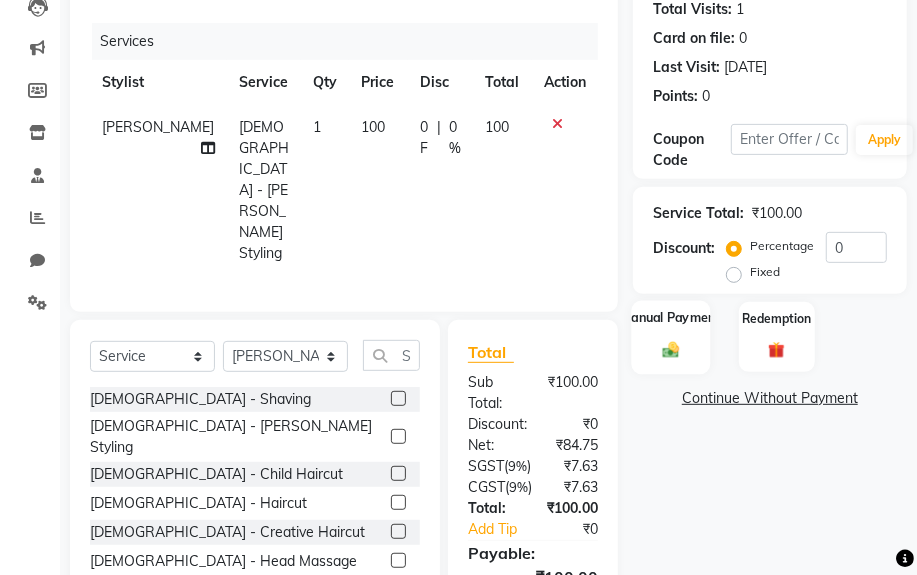 click on "Manual Payment" 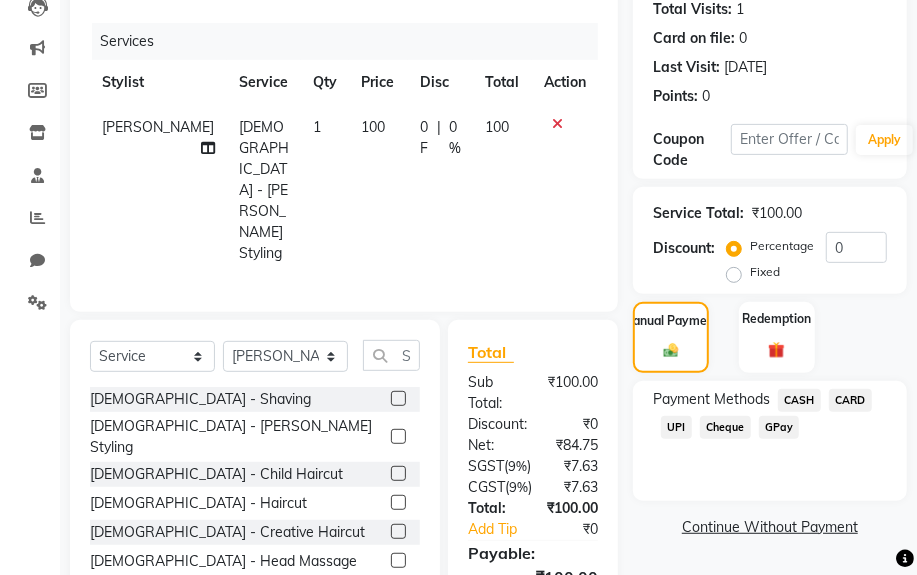 click on "UPI" 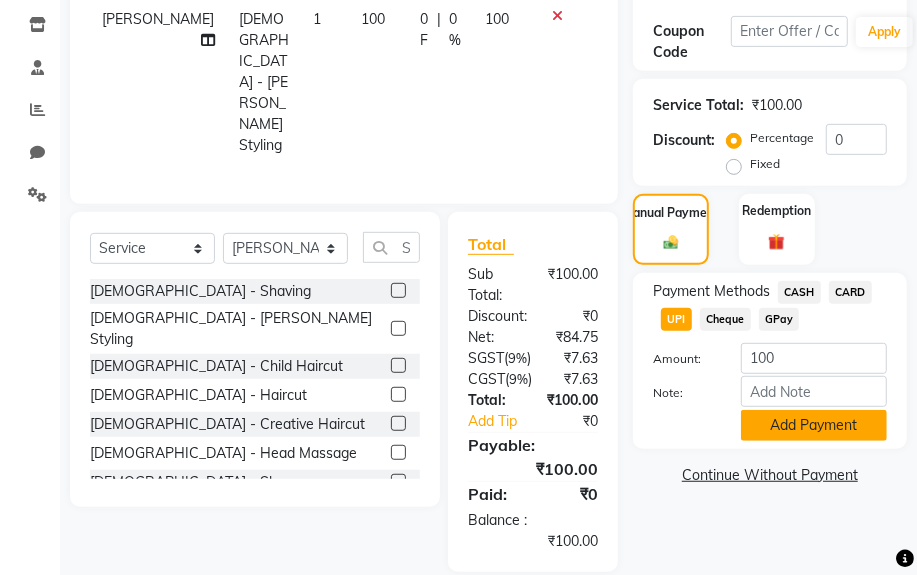 click on "Add Payment" 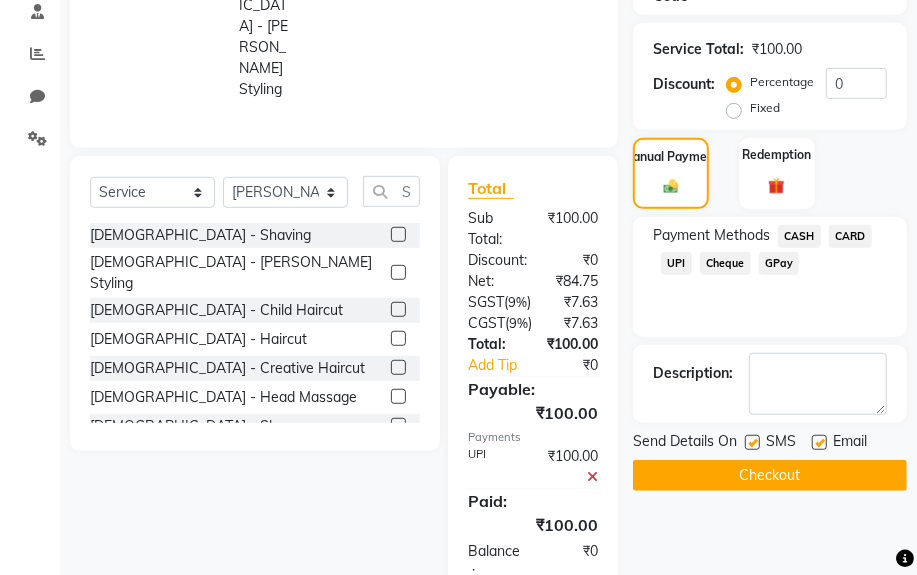 scroll, scrollTop: 447, scrollLeft: 0, axis: vertical 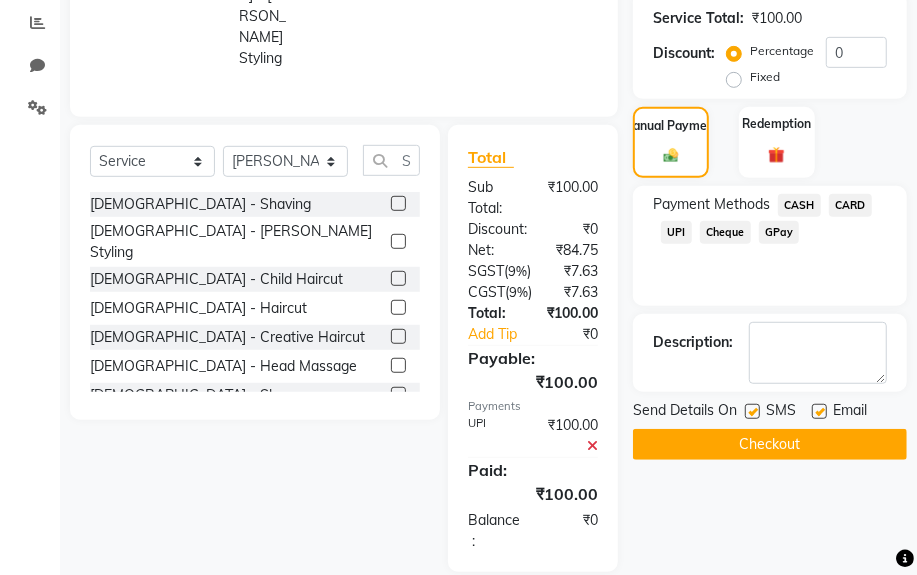 click on "Checkout" 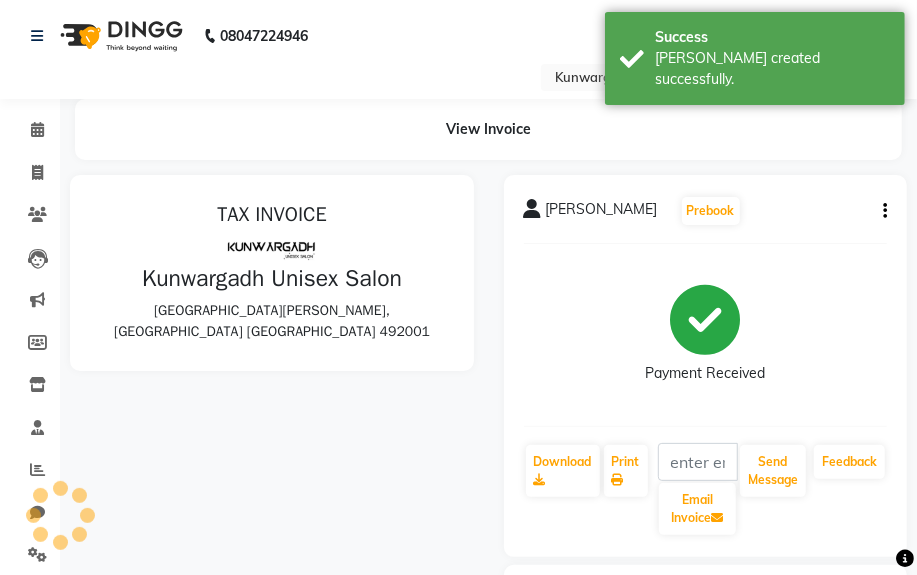 scroll, scrollTop: 0, scrollLeft: 0, axis: both 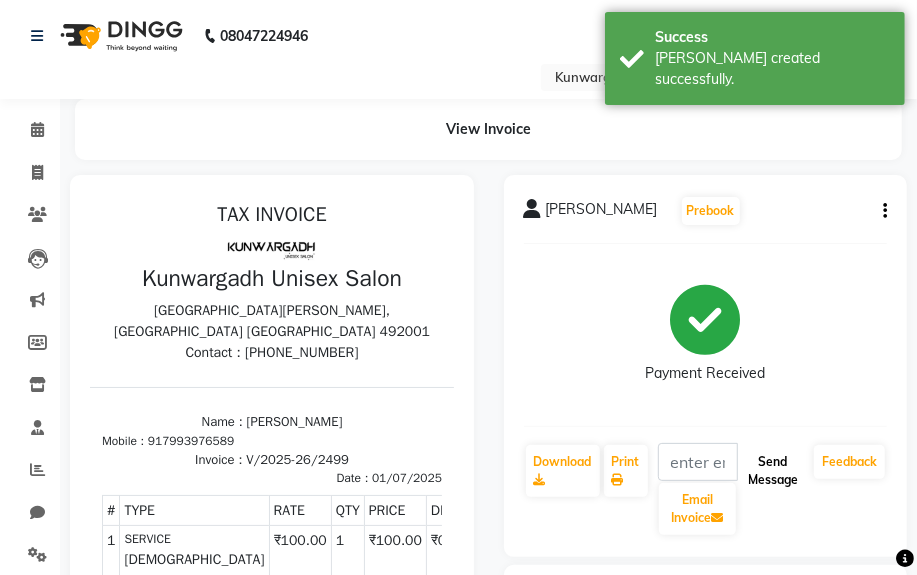 click on "Send Message" 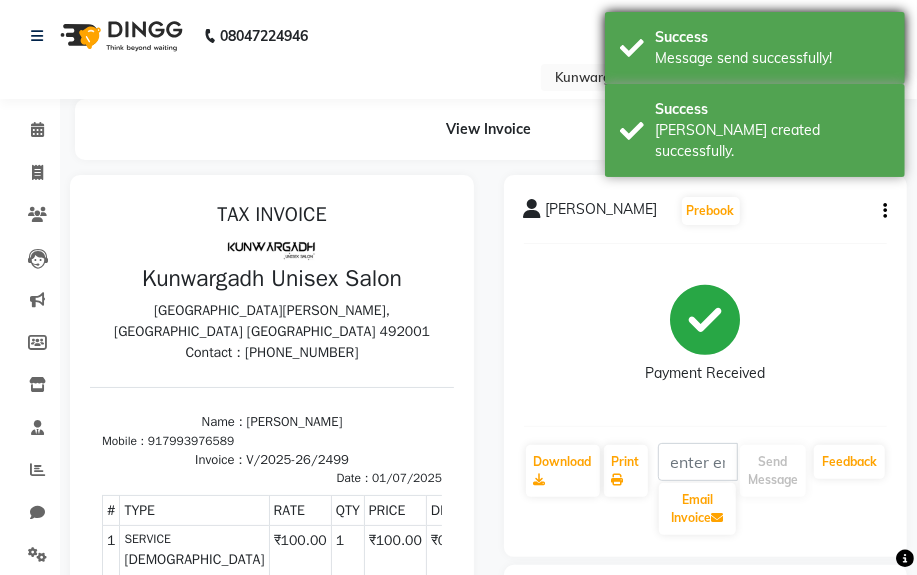 drag, startPoint x: 697, startPoint y: 80, endPoint x: 665, endPoint y: 45, distance: 47.423622 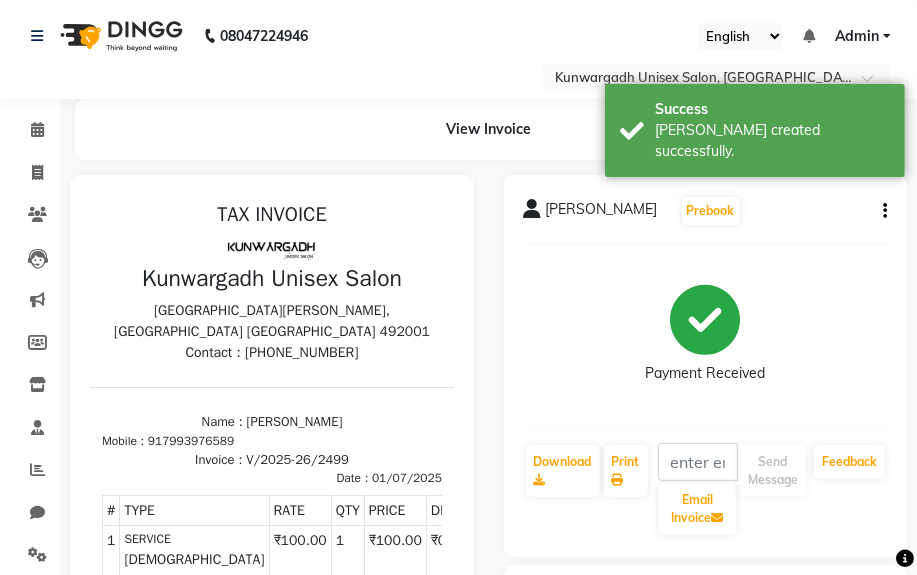 click on "Success   Message send successfully!" at bounding box center [755, 48] 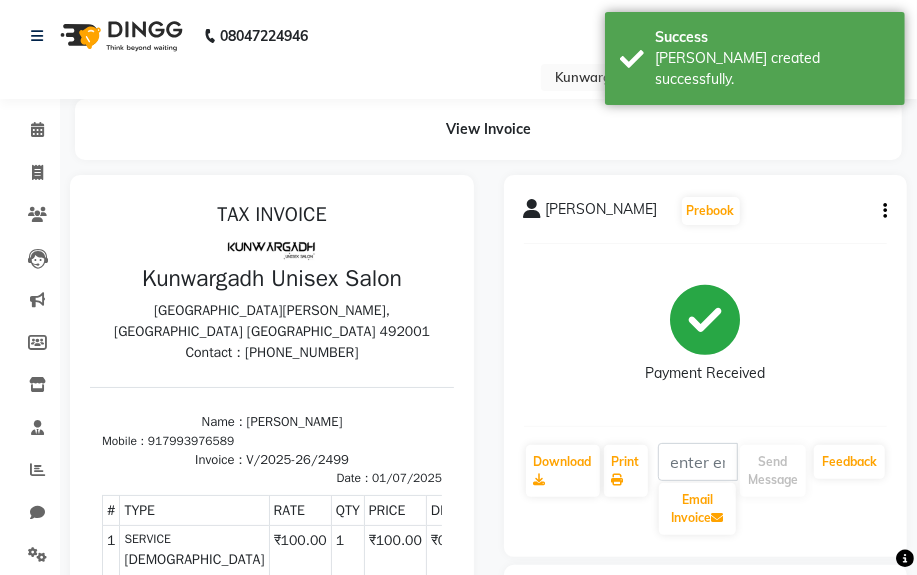 click on "Success   [PERSON_NAME] created successfully." at bounding box center [755, 58] 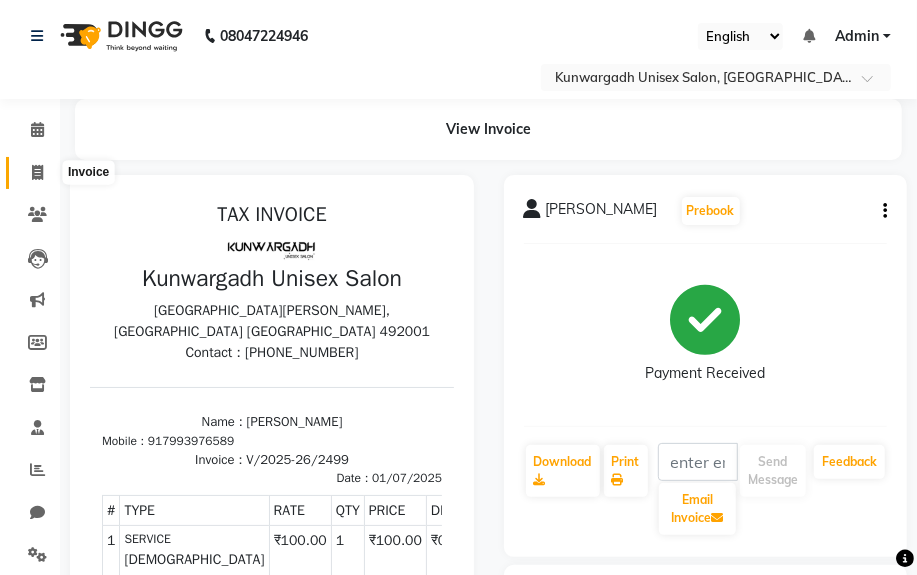 click 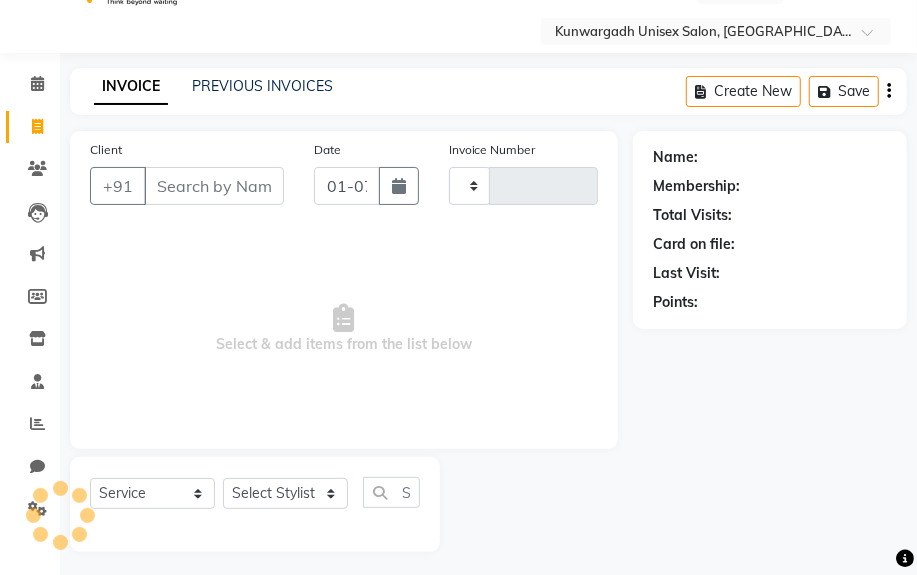 type on "2500" 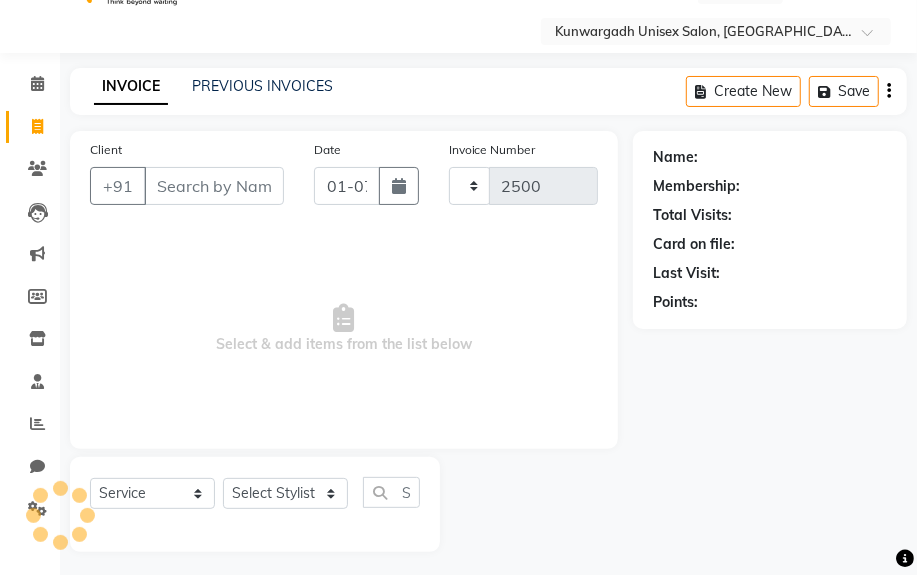 select on "7931" 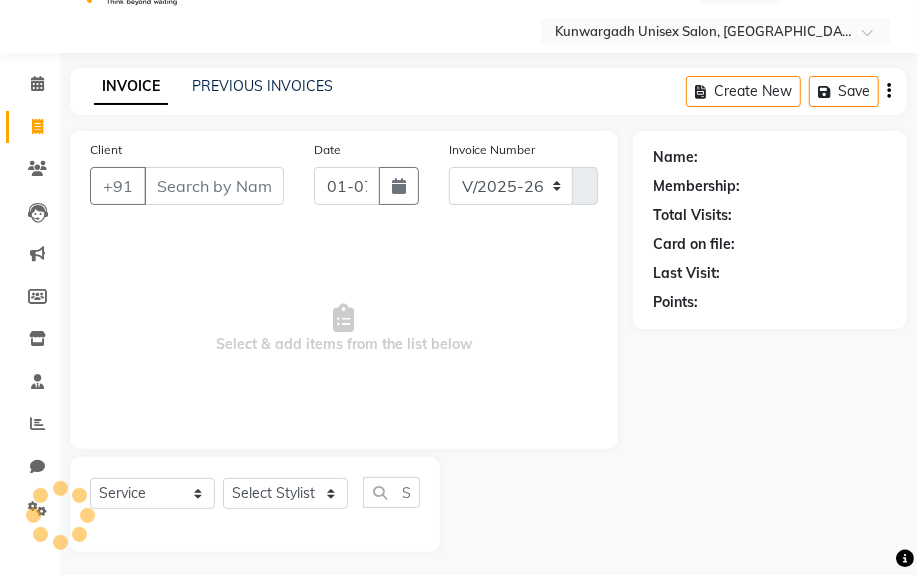 scroll, scrollTop: 52, scrollLeft: 0, axis: vertical 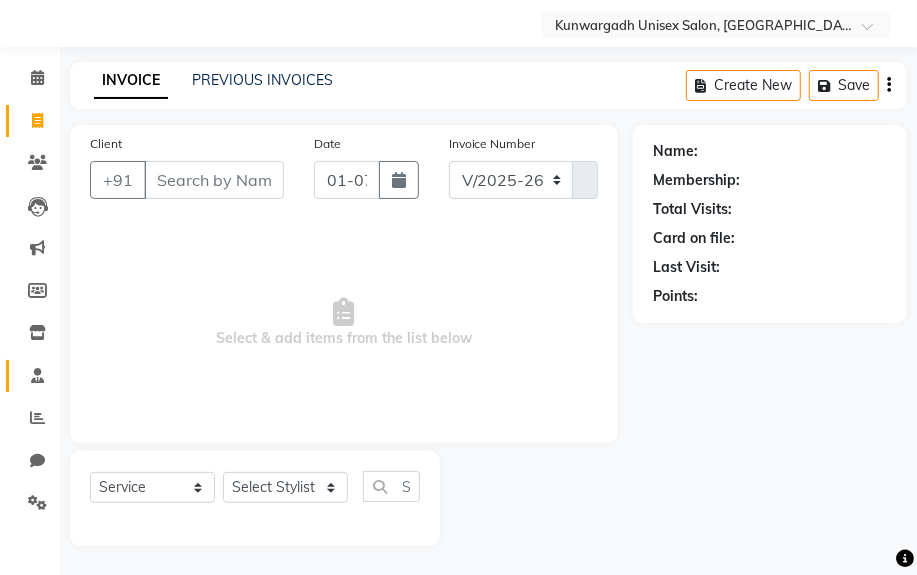 click on "Staff" 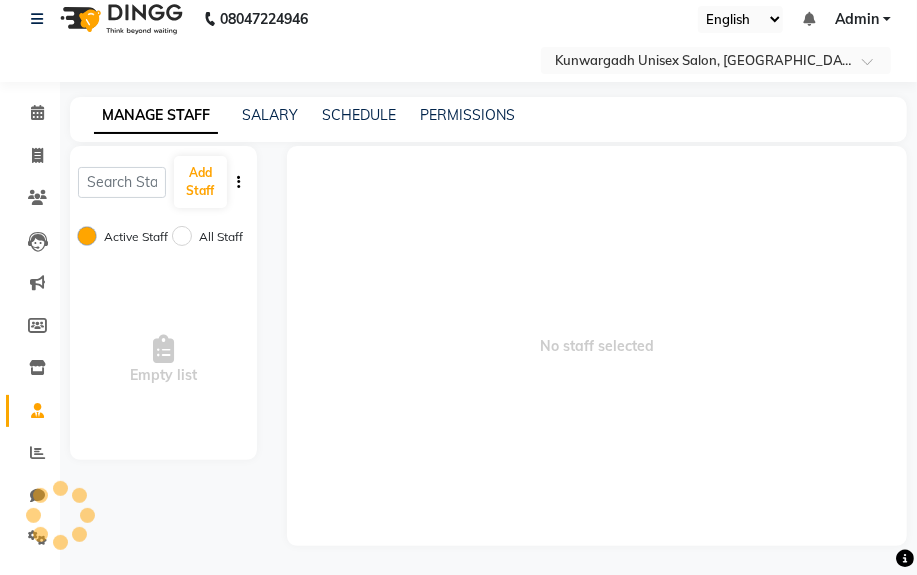 scroll, scrollTop: 52, scrollLeft: 0, axis: vertical 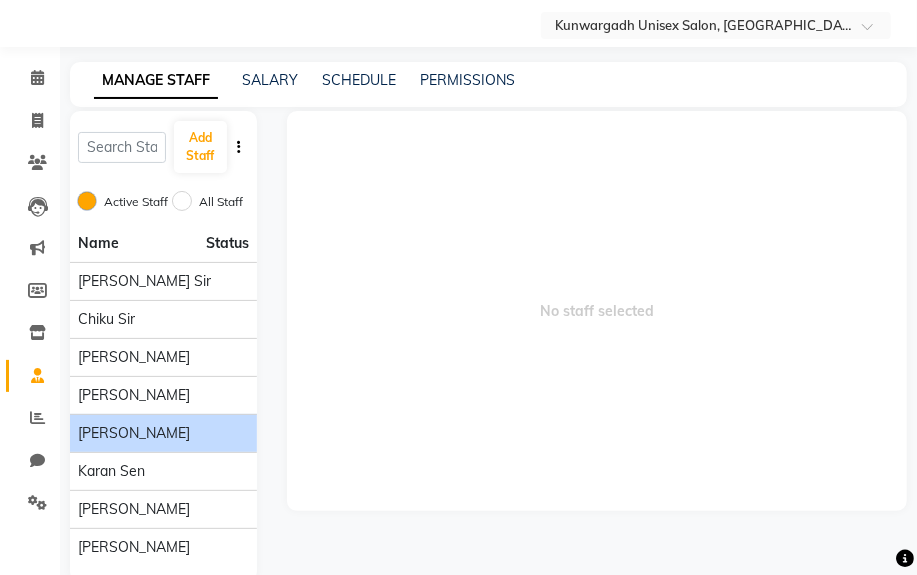 click on "[PERSON_NAME]" 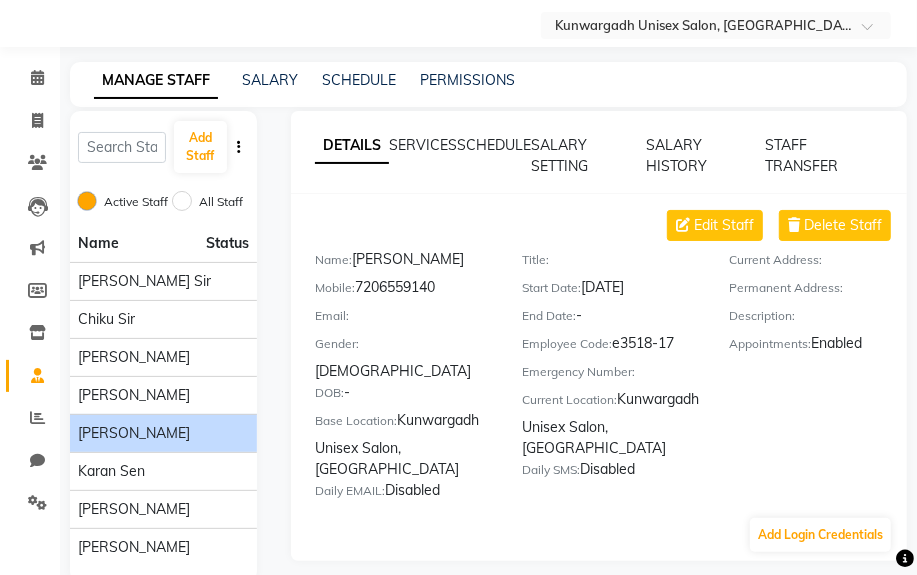 click on "Title:" 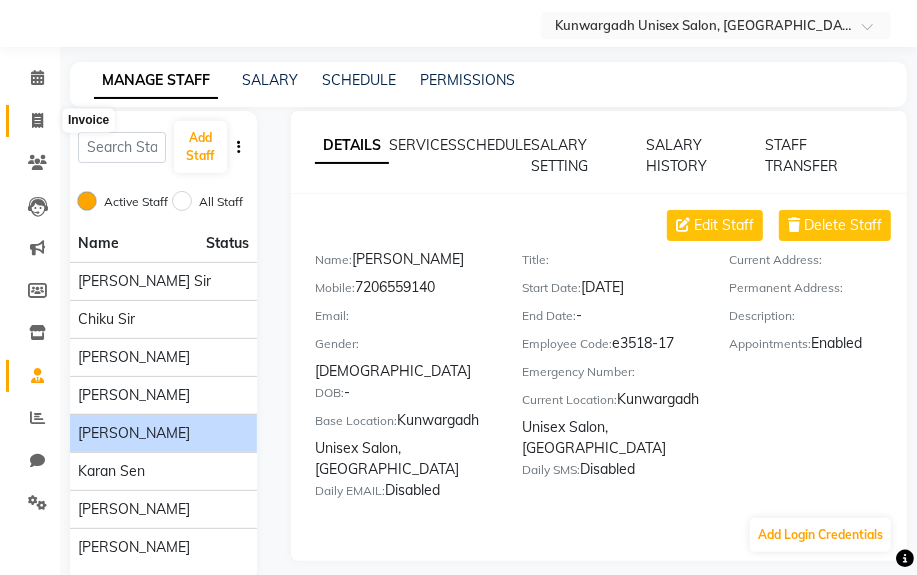 drag, startPoint x: 50, startPoint y: 124, endPoint x: 43, endPoint y: 116, distance: 10.630146 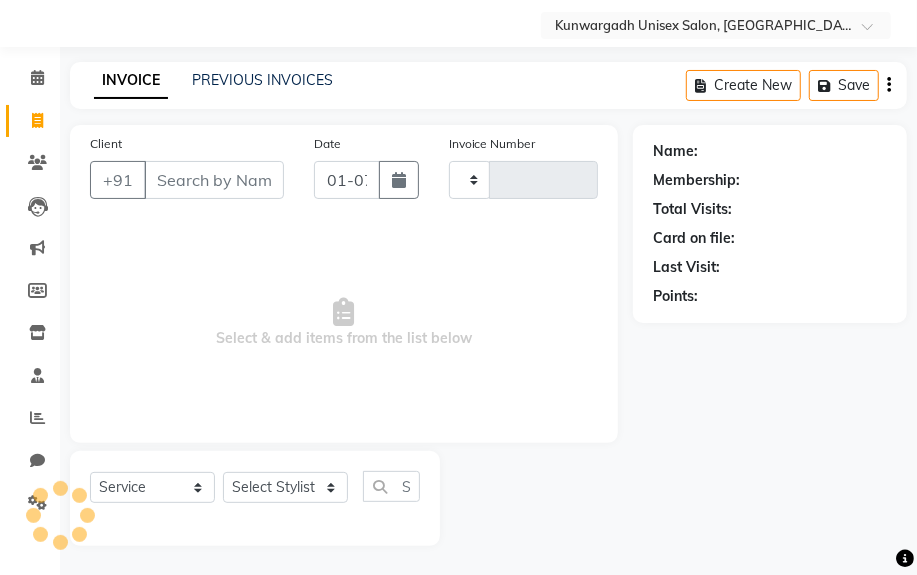 type on "2500" 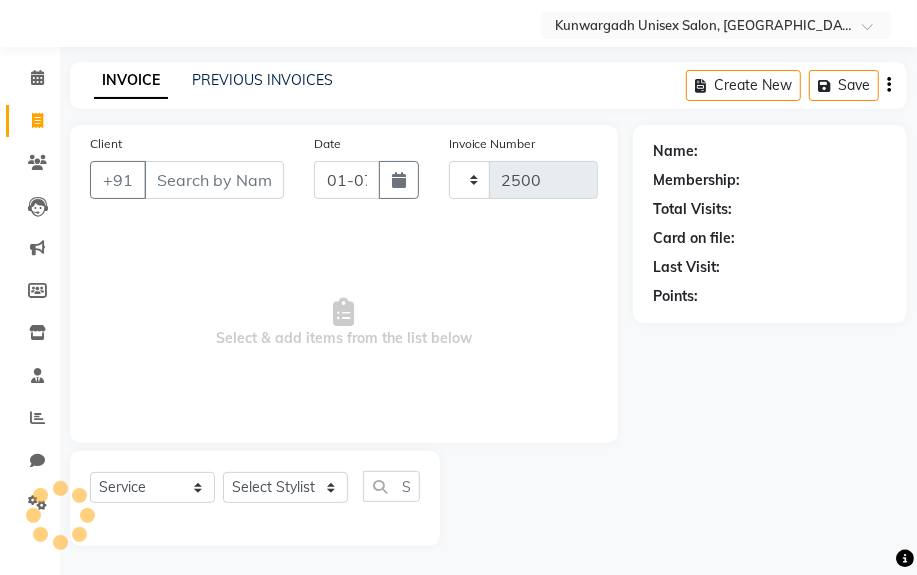select on "7931" 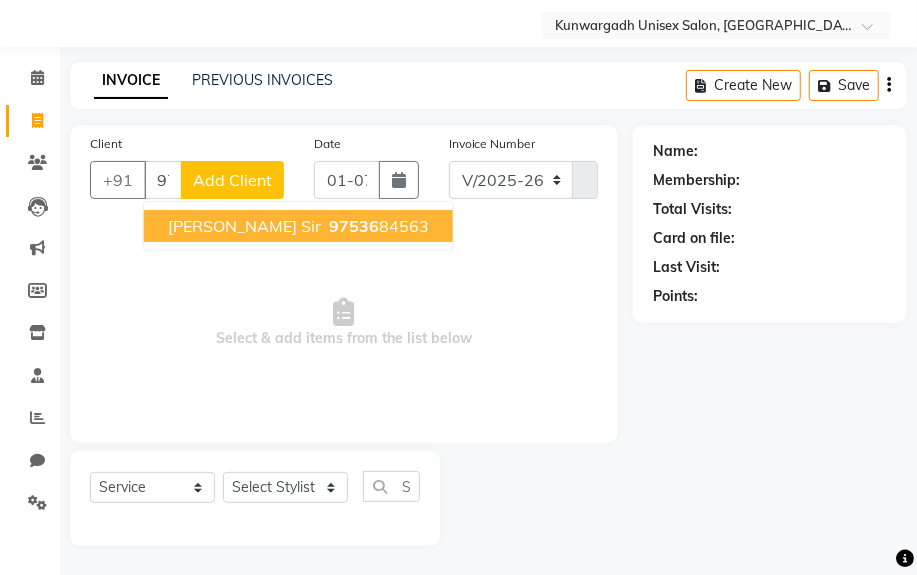 click on "[PERSON_NAME] sir" at bounding box center [244, 226] 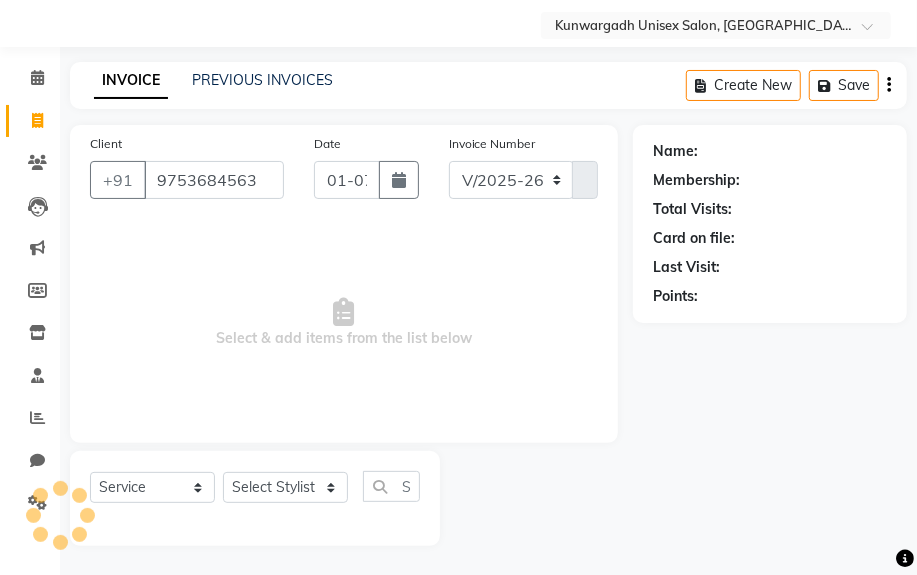 type on "9753684563" 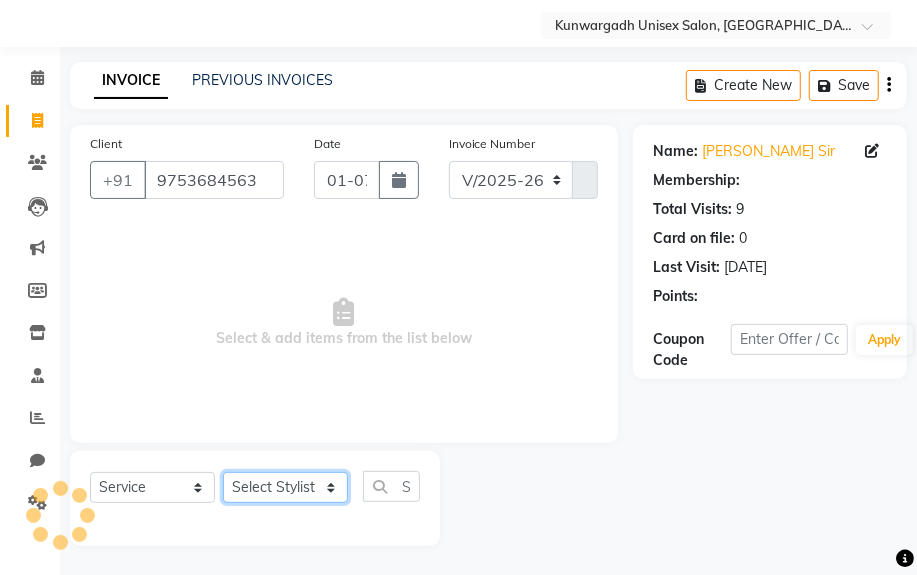 click on "Select Stylist [PERSON_NAME] Sir  Chiku [PERSON_NAME] [PERSON_NAME]  [PERSON_NAME]   [PERSON_NAME]  [PERSON_NAME] [PERSON_NAME]" 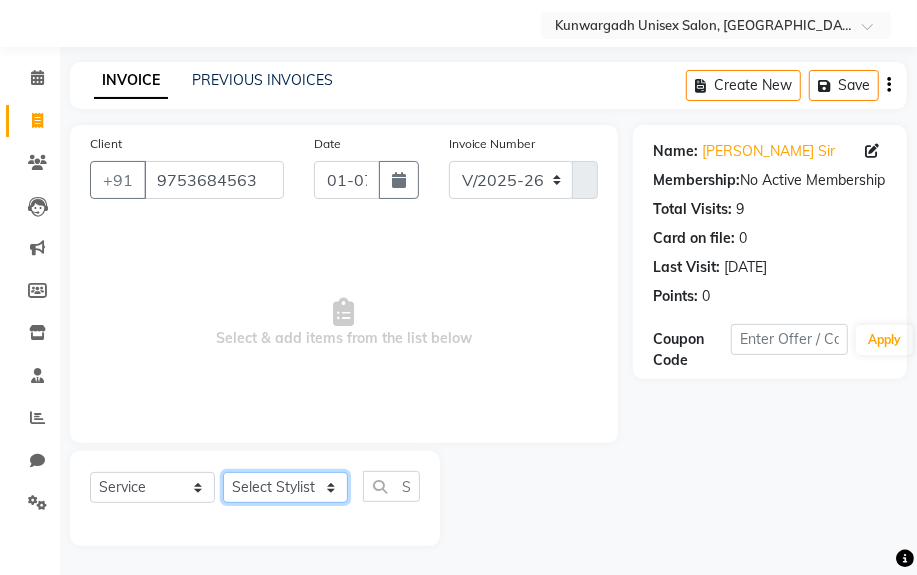 select on "84120" 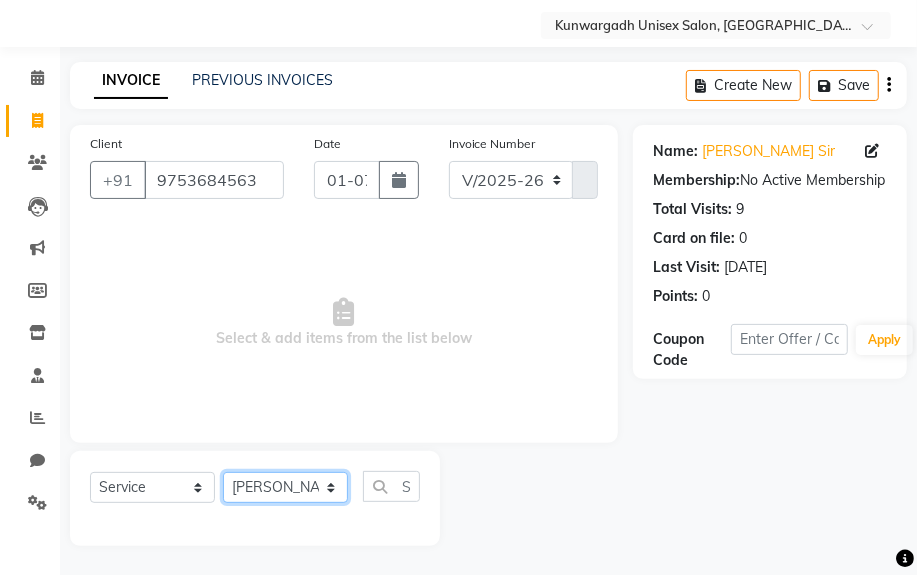 click on "Select Stylist [PERSON_NAME] Sir  Chiku [PERSON_NAME] [PERSON_NAME]  [PERSON_NAME]   [PERSON_NAME]  [PERSON_NAME] [PERSON_NAME]" 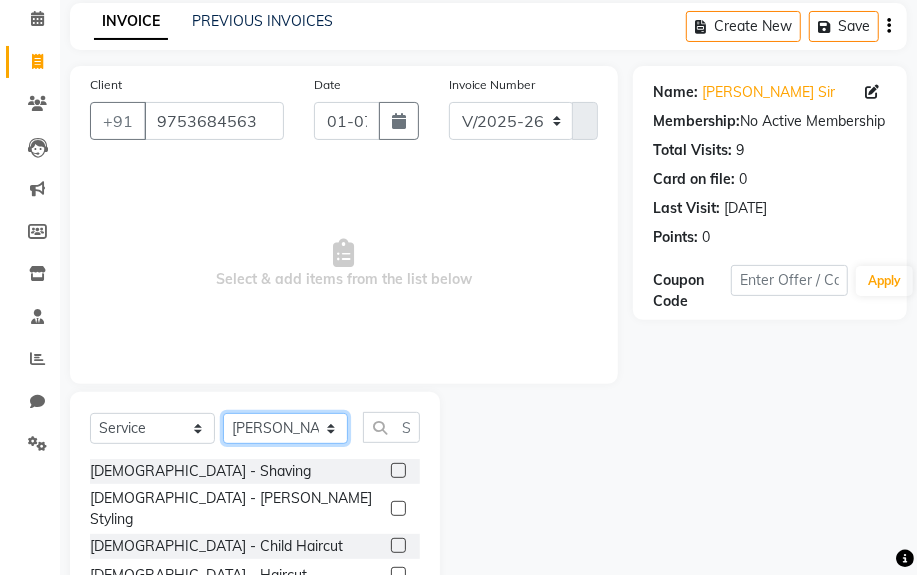 scroll, scrollTop: 143, scrollLeft: 0, axis: vertical 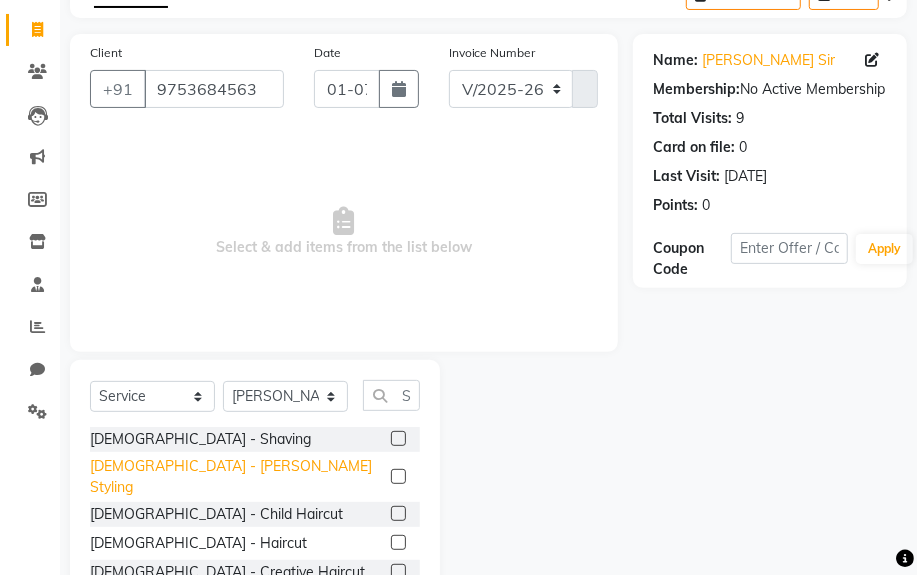 click on "[DEMOGRAPHIC_DATA] - [PERSON_NAME] Styling" 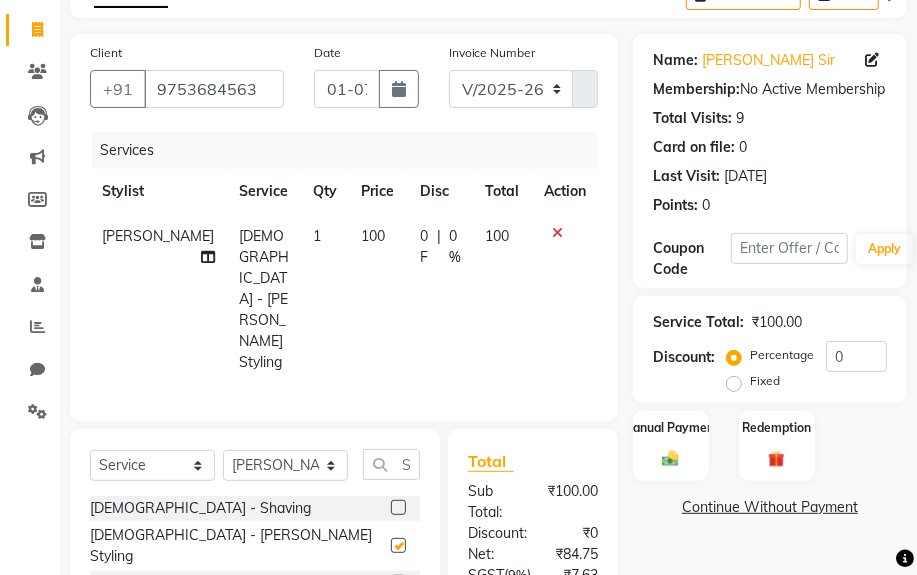 checkbox on "false" 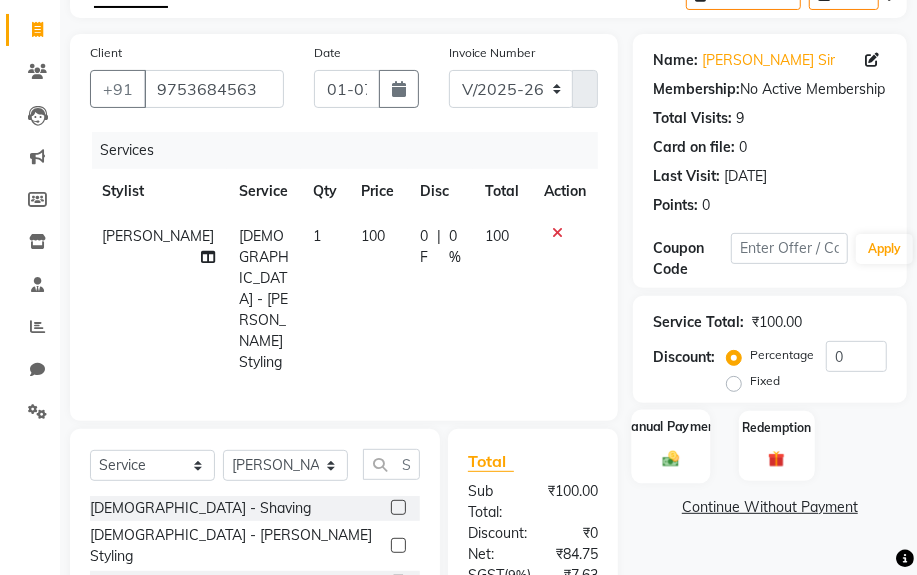 click on "Manual Payment" 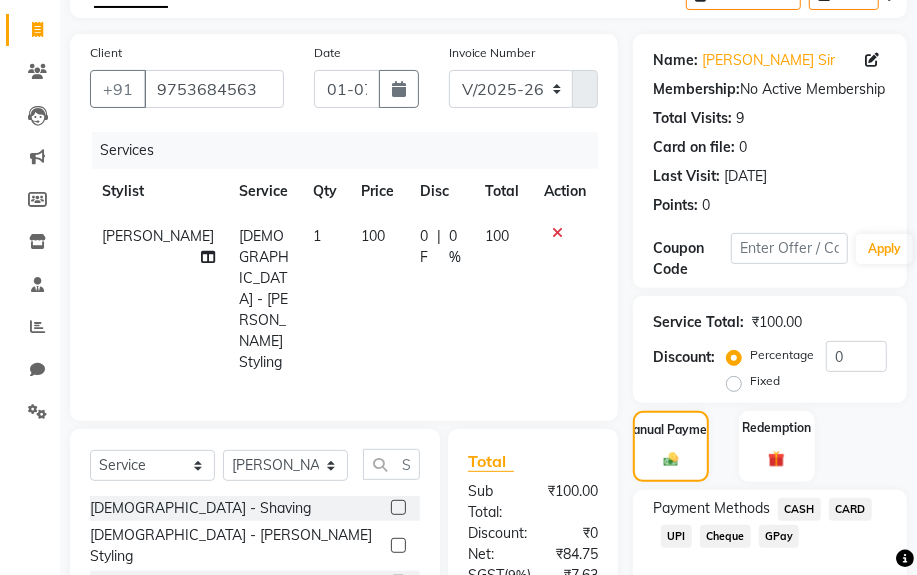 click on "UPI" 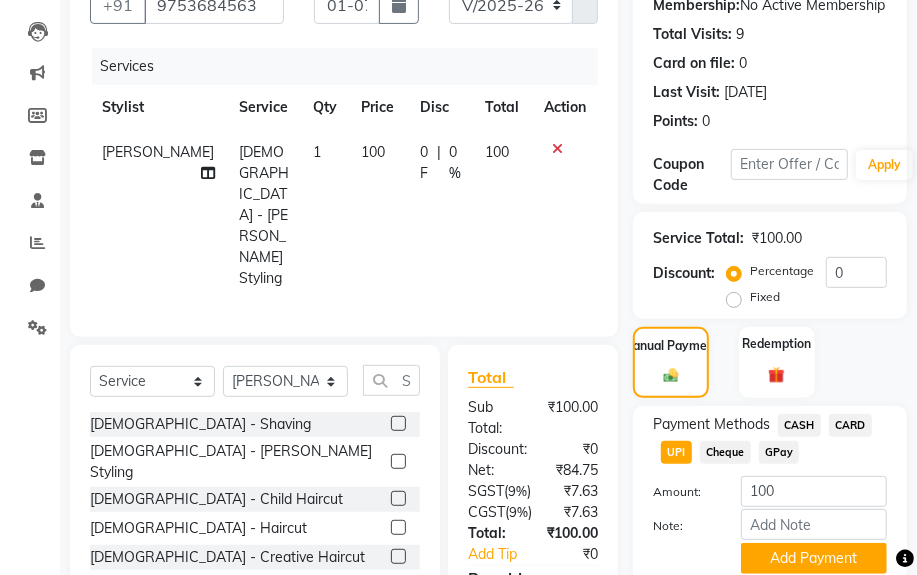 scroll, scrollTop: 360, scrollLeft: 0, axis: vertical 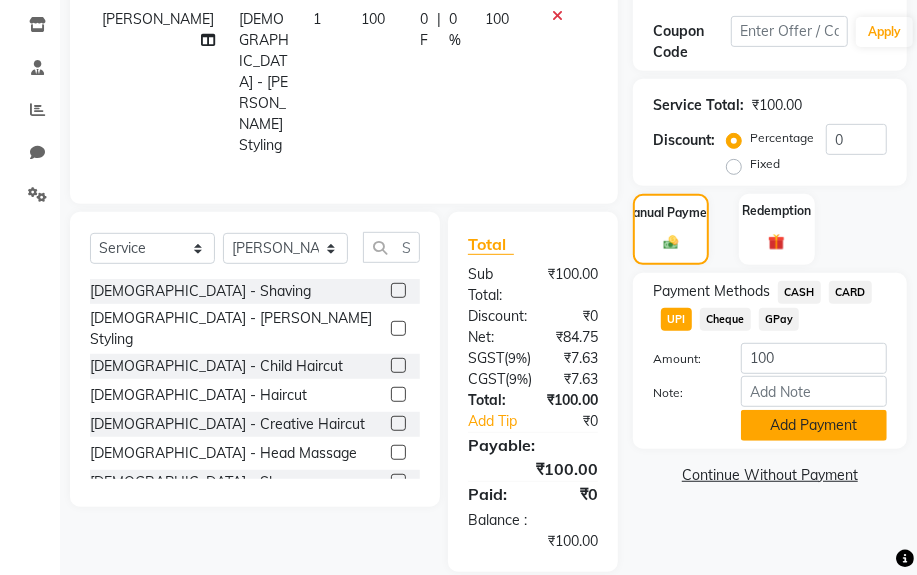 click on "Add Payment" 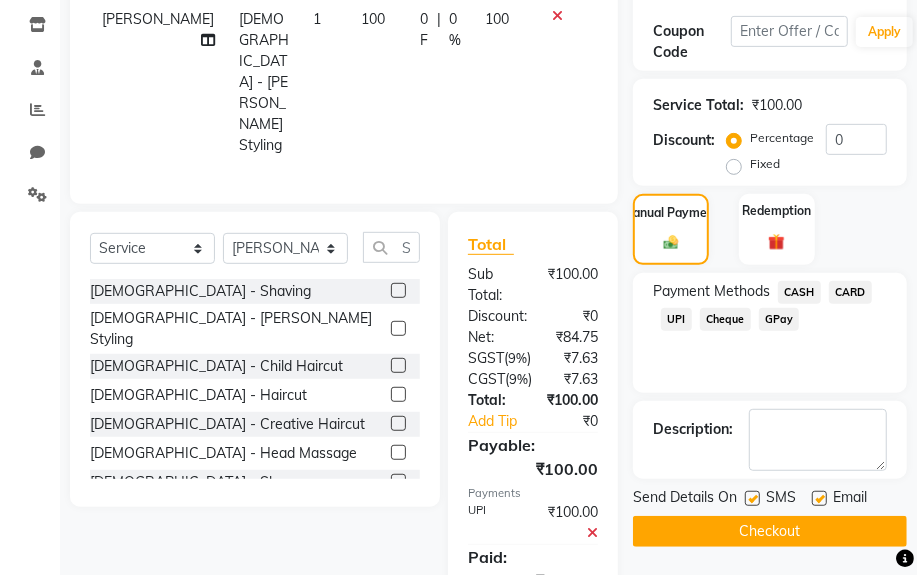 click on "Checkout" 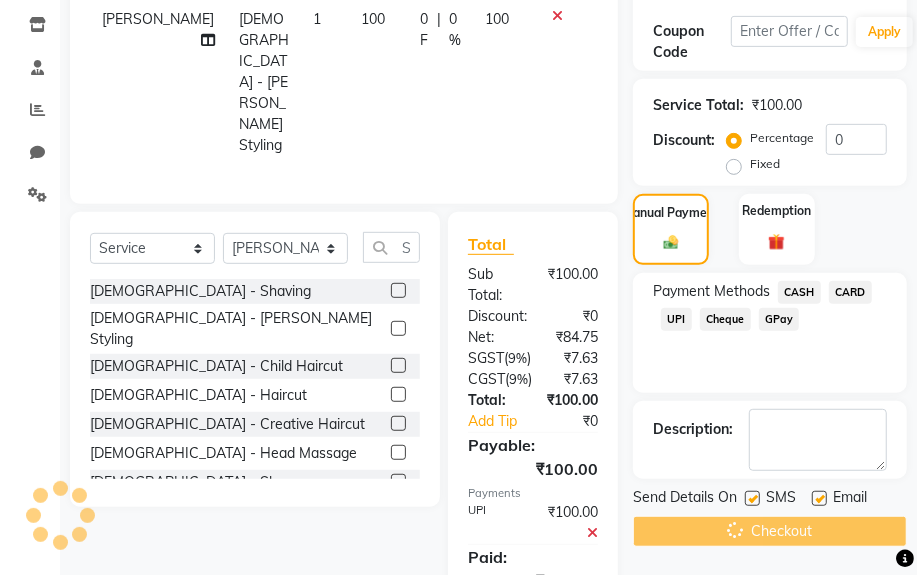 scroll, scrollTop: 447, scrollLeft: 0, axis: vertical 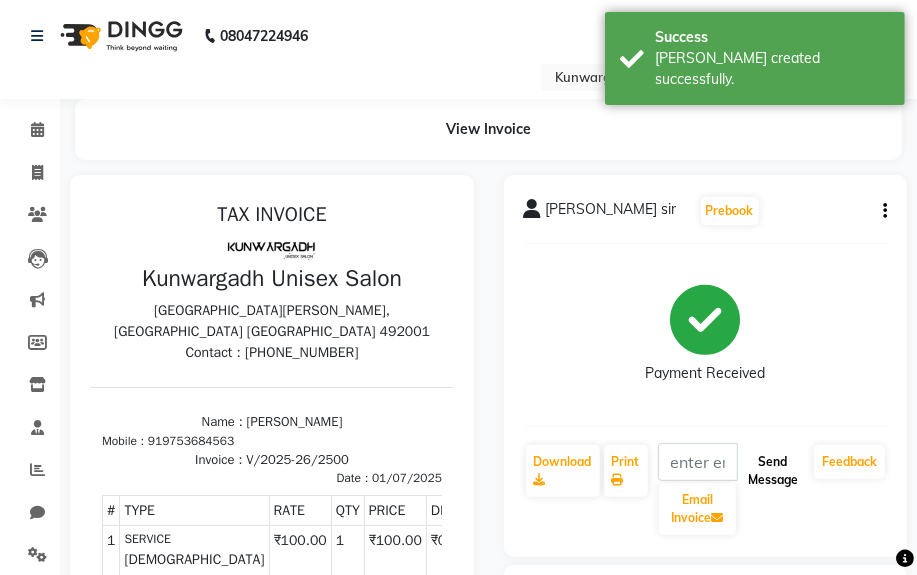 click on "Send Message" 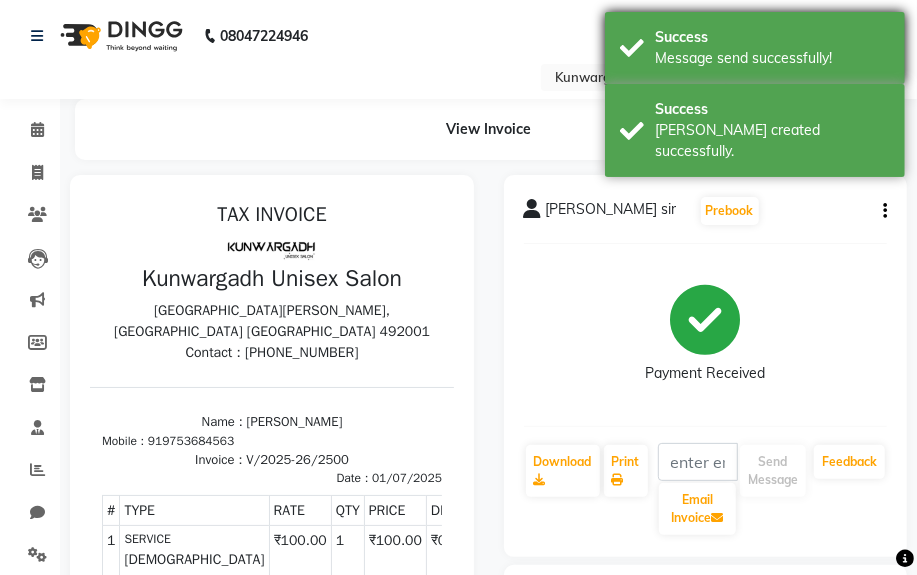 drag, startPoint x: 693, startPoint y: 124, endPoint x: 700, endPoint y: 39, distance: 85.28775 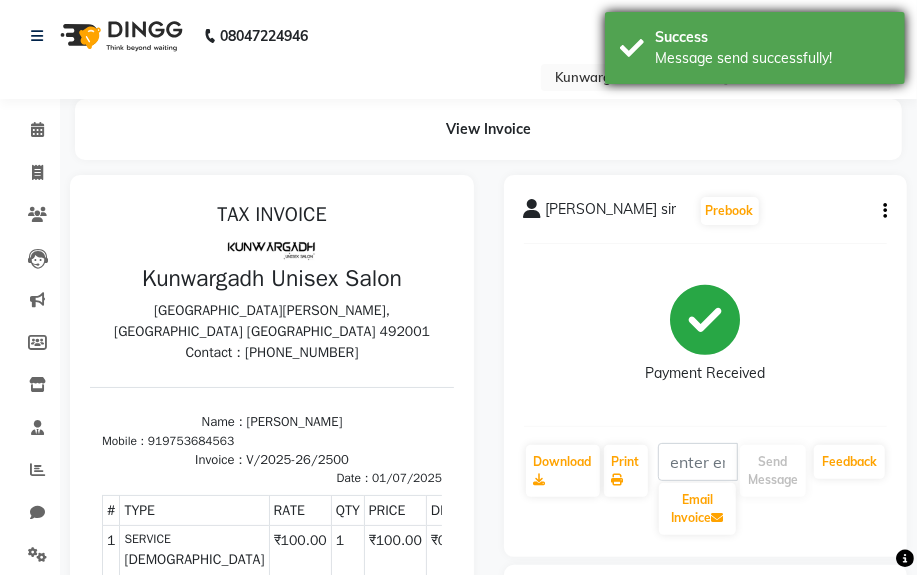 click on "Success" at bounding box center (772, 37) 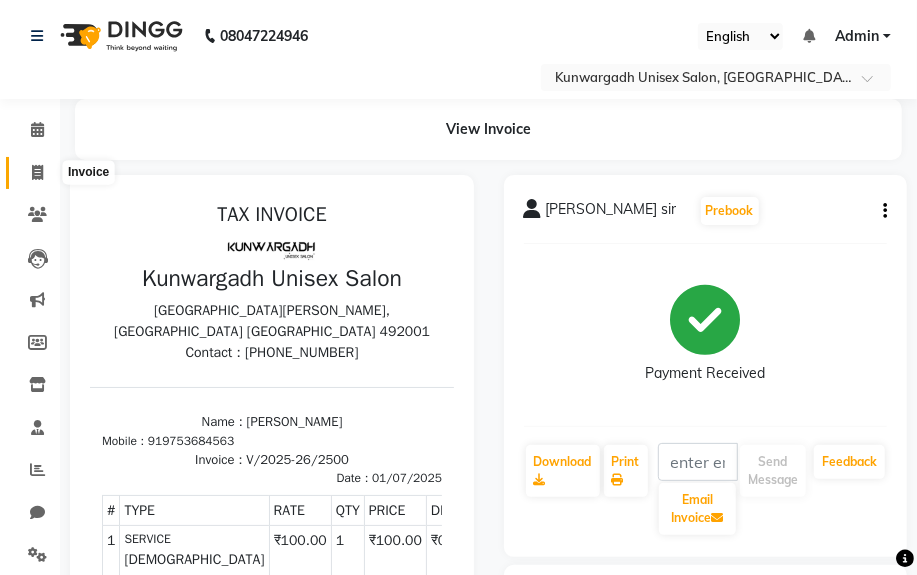 click 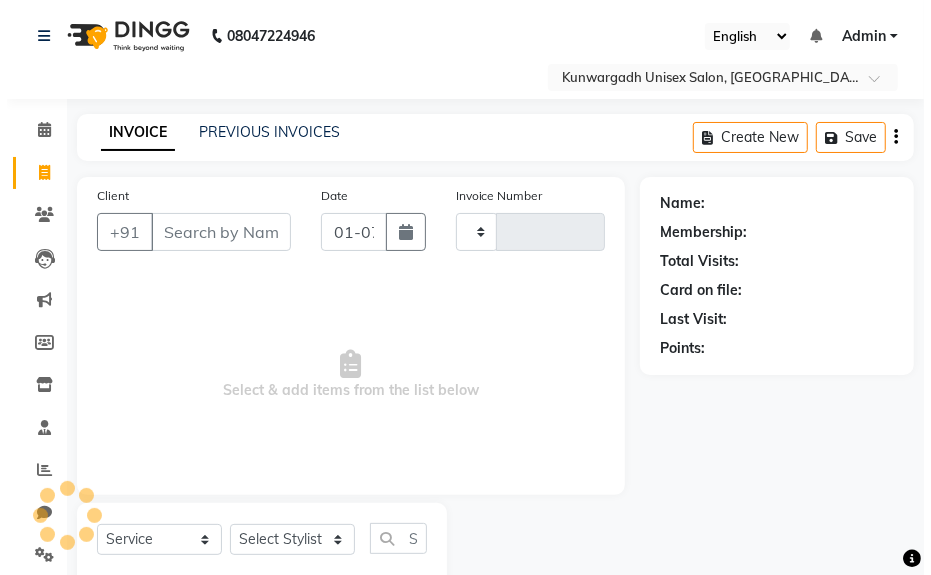 scroll, scrollTop: 52, scrollLeft: 0, axis: vertical 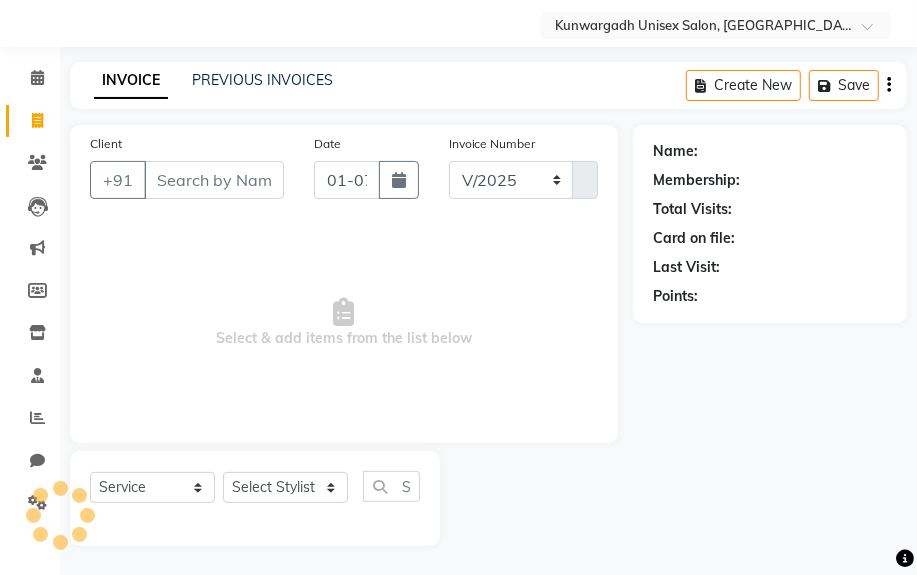 select on "7931" 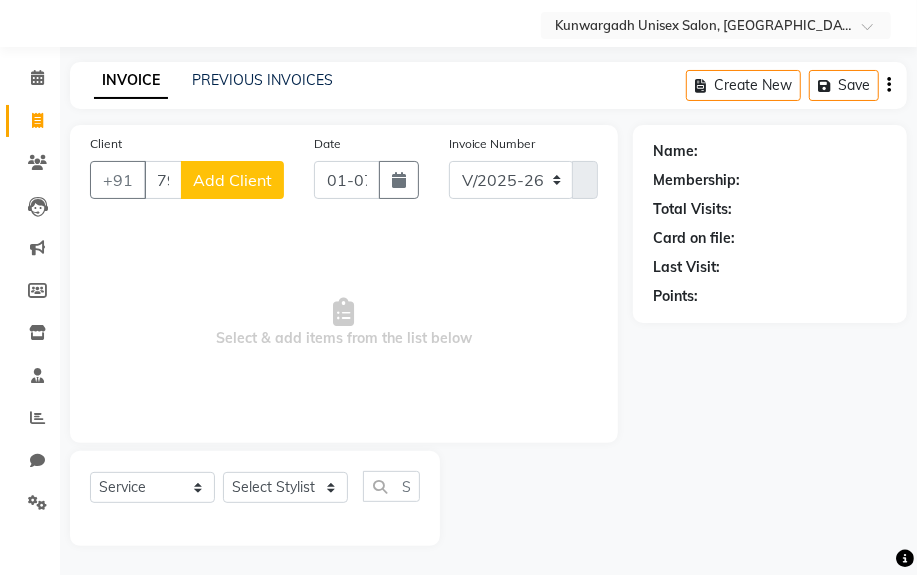 type on "7999545190" 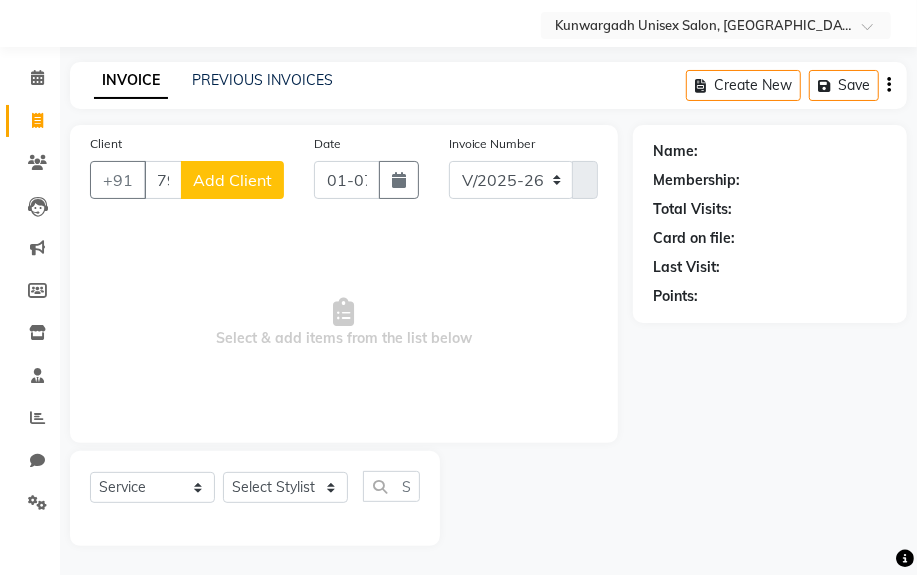 click on "Add Client" 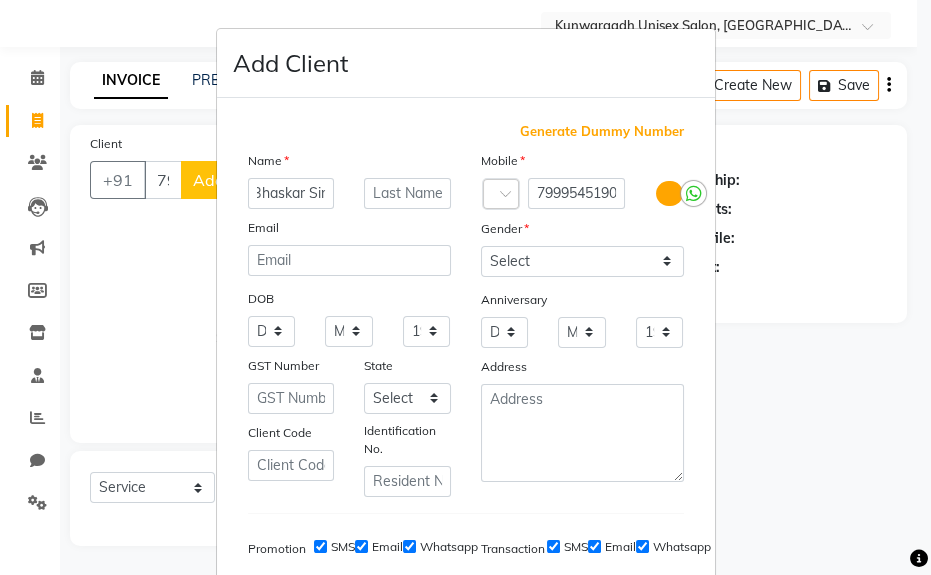 scroll, scrollTop: 0, scrollLeft: 9, axis: horizontal 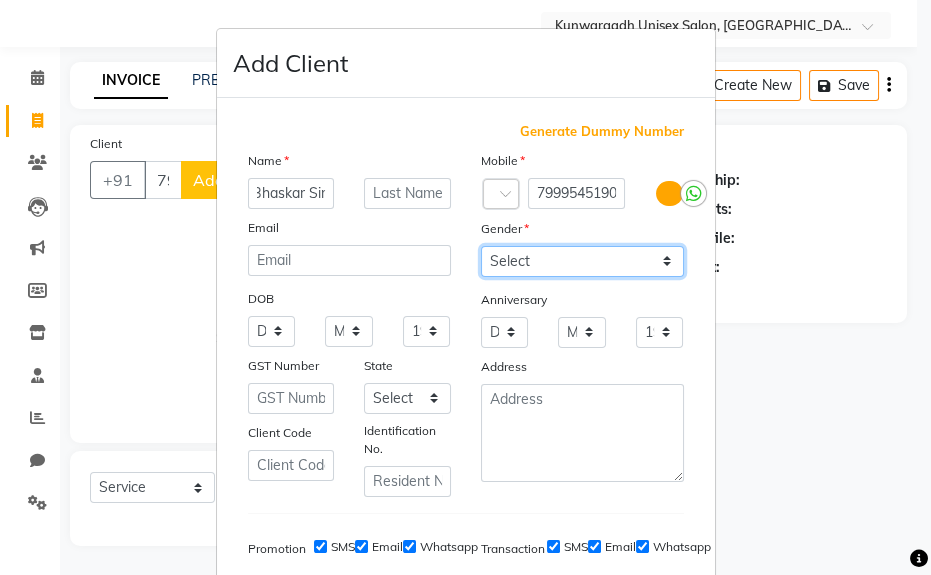 click on "Select [DEMOGRAPHIC_DATA] [DEMOGRAPHIC_DATA] Other Prefer Not To Say" at bounding box center (582, 261) 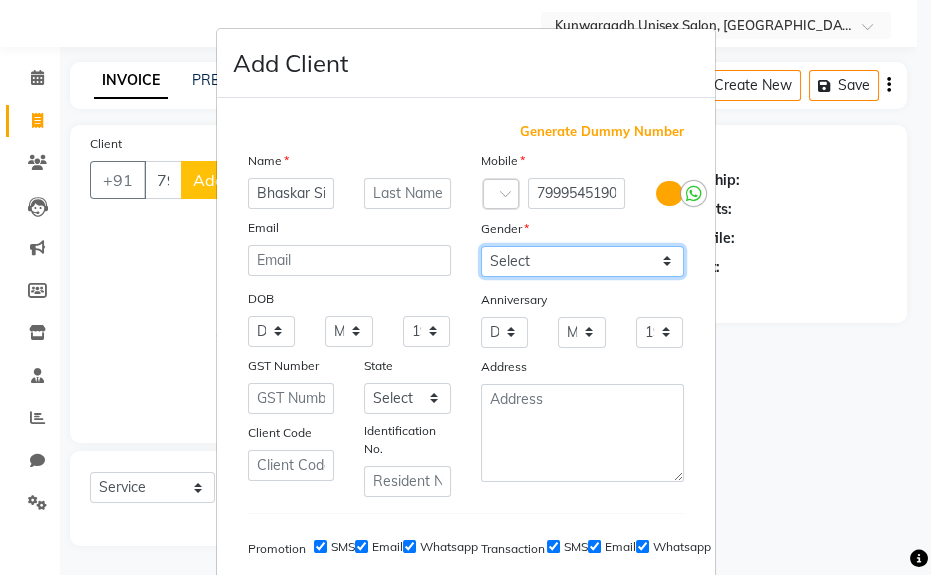 select on "[DEMOGRAPHIC_DATA]" 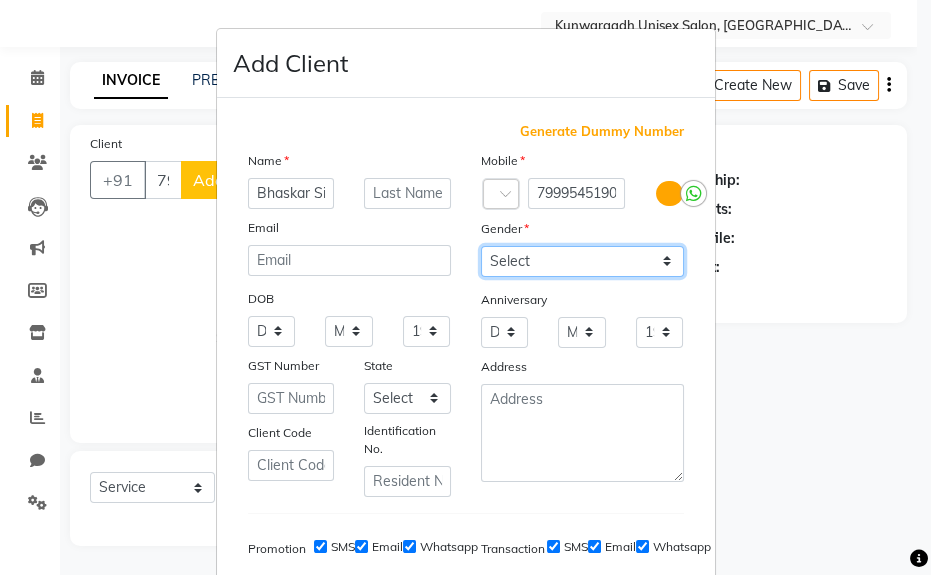 click on "Select [DEMOGRAPHIC_DATA] [DEMOGRAPHIC_DATA] Other Prefer Not To Say" at bounding box center (582, 261) 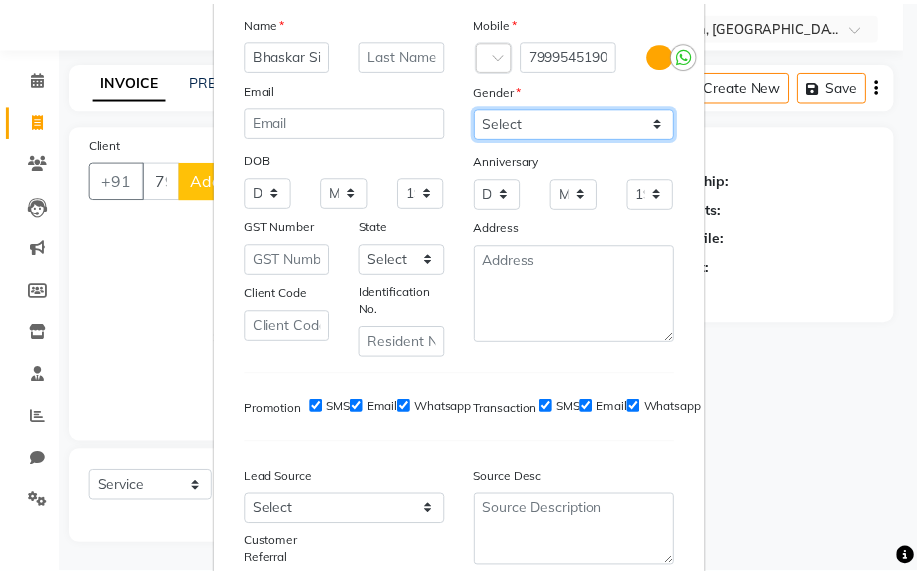 scroll, scrollTop: 272, scrollLeft: 0, axis: vertical 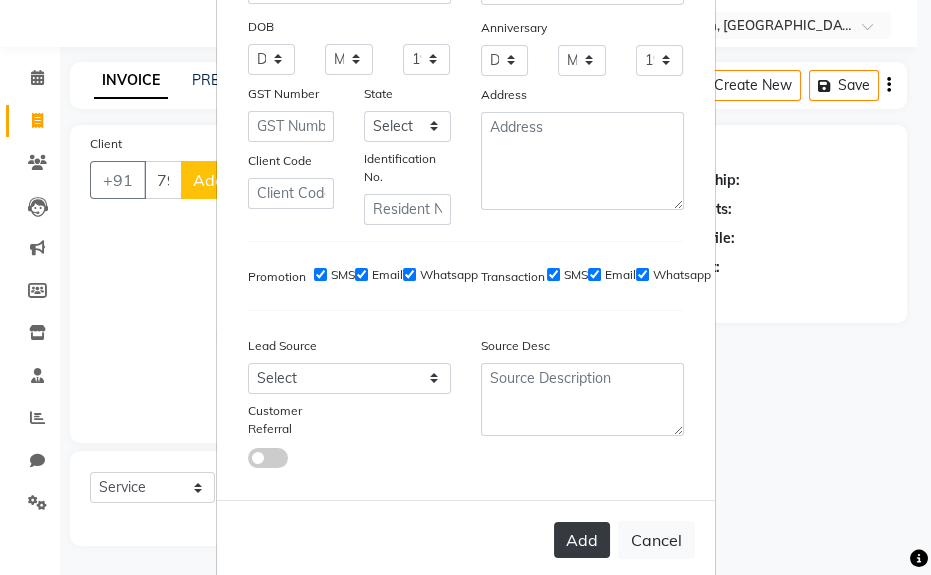 click on "Add" at bounding box center [582, 540] 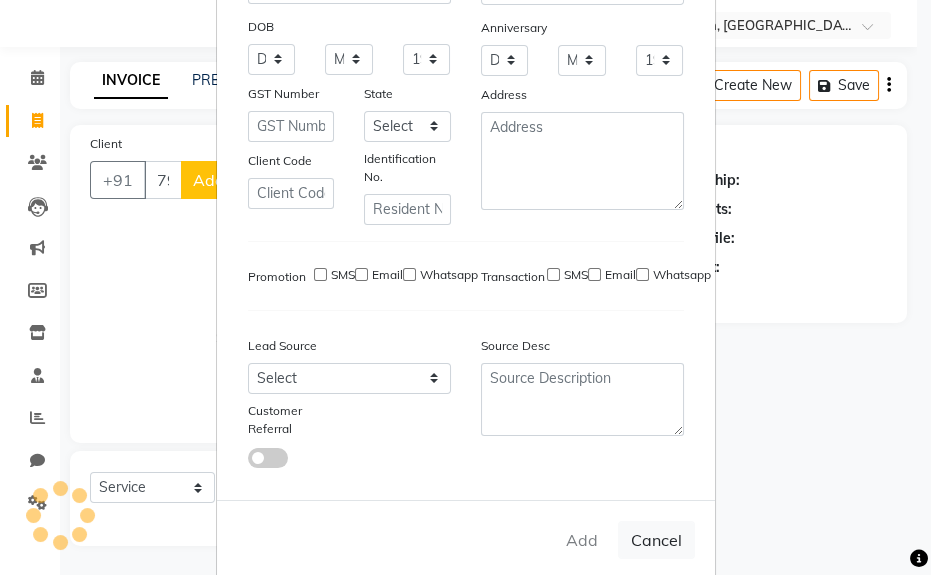 type 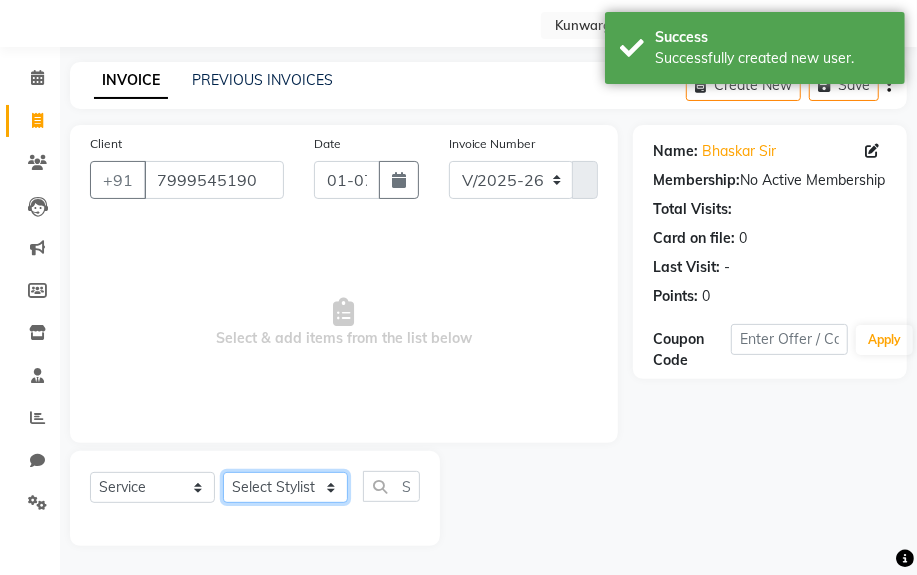 click on "Select Stylist [PERSON_NAME] Sir  Chiku [PERSON_NAME] [PERSON_NAME]  [PERSON_NAME]   [PERSON_NAME]  [PERSON_NAME] [PERSON_NAME]" 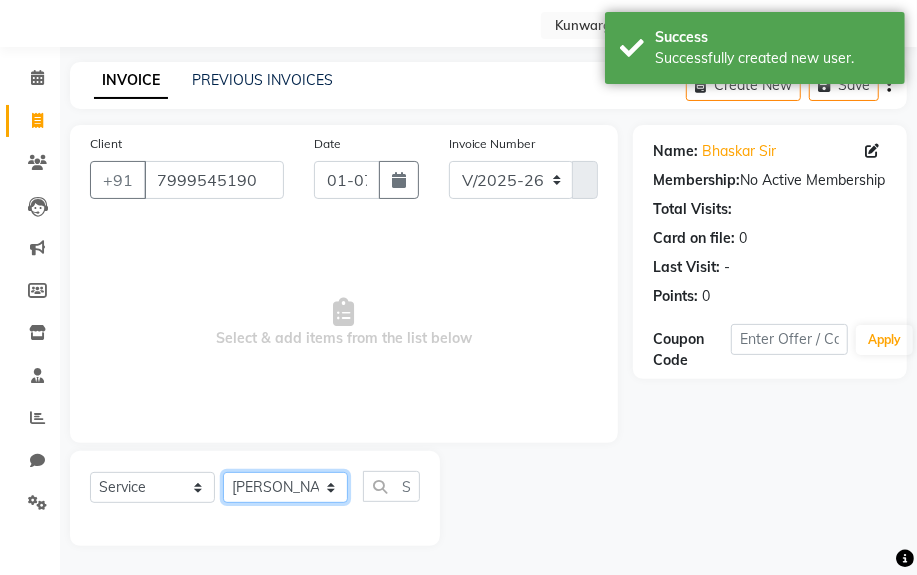 click on "Select Stylist [PERSON_NAME] Sir  Chiku [PERSON_NAME] [PERSON_NAME]  [PERSON_NAME]   [PERSON_NAME]  [PERSON_NAME] [PERSON_NAME]" 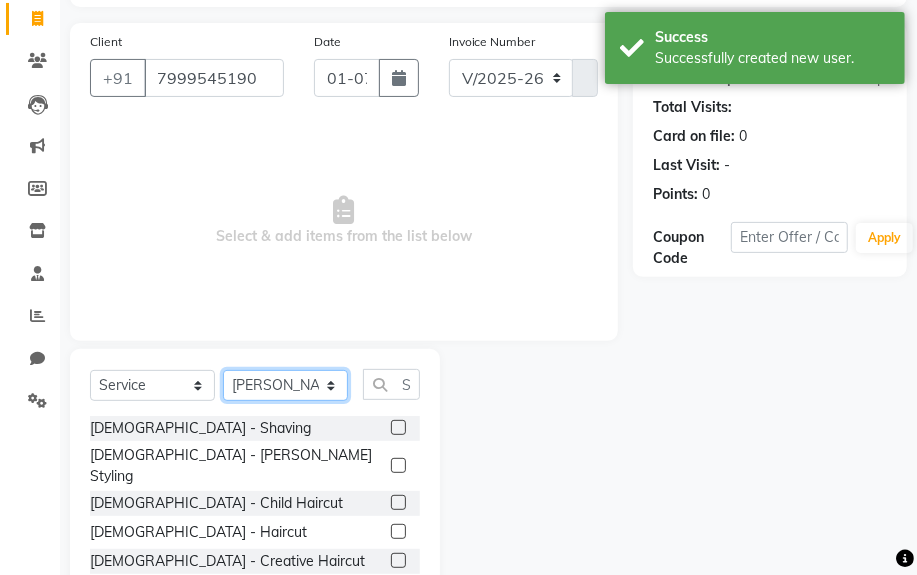 scroll, scrollTop: 252, scrollLeft: 0, axis: vertical 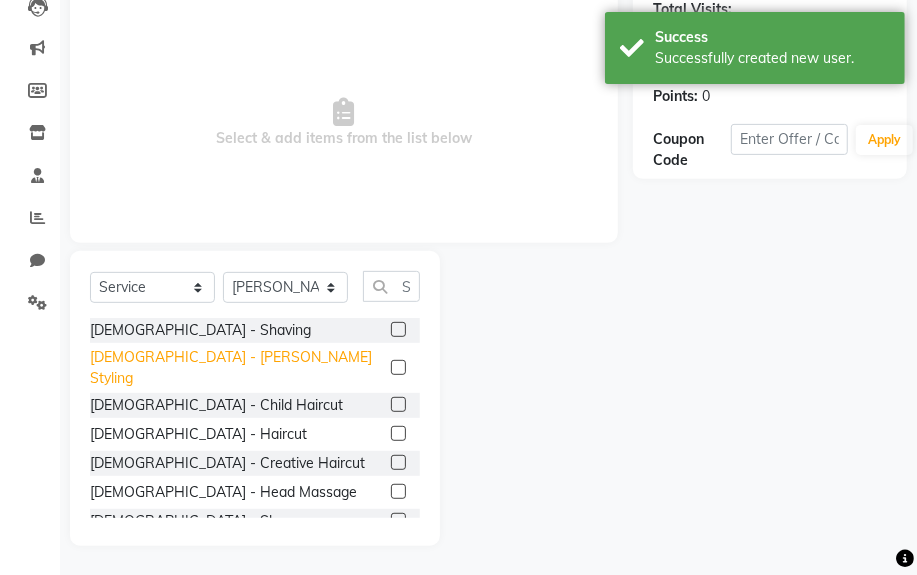click on "[DEMOGRAPHIC_DATA] - [PERSON_NAME] Styling" 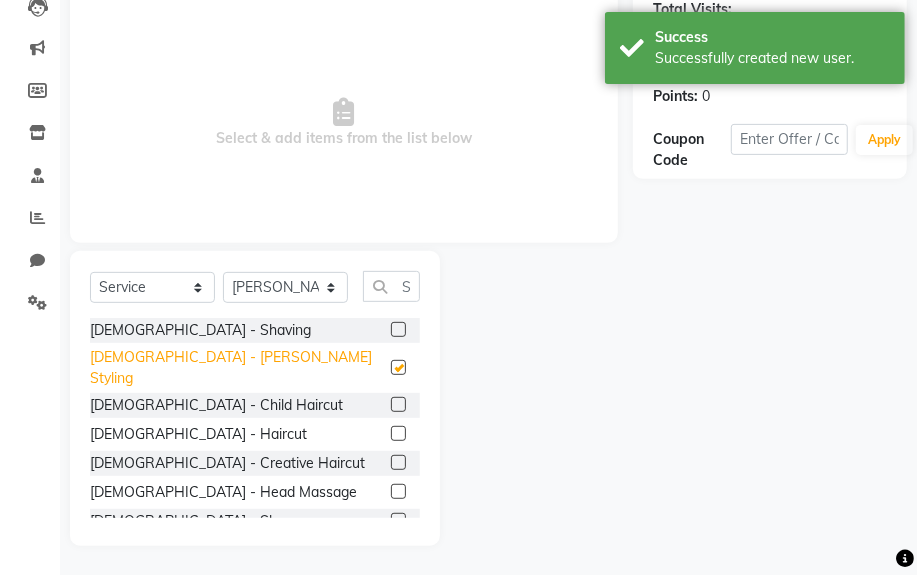 checkbox on "false" 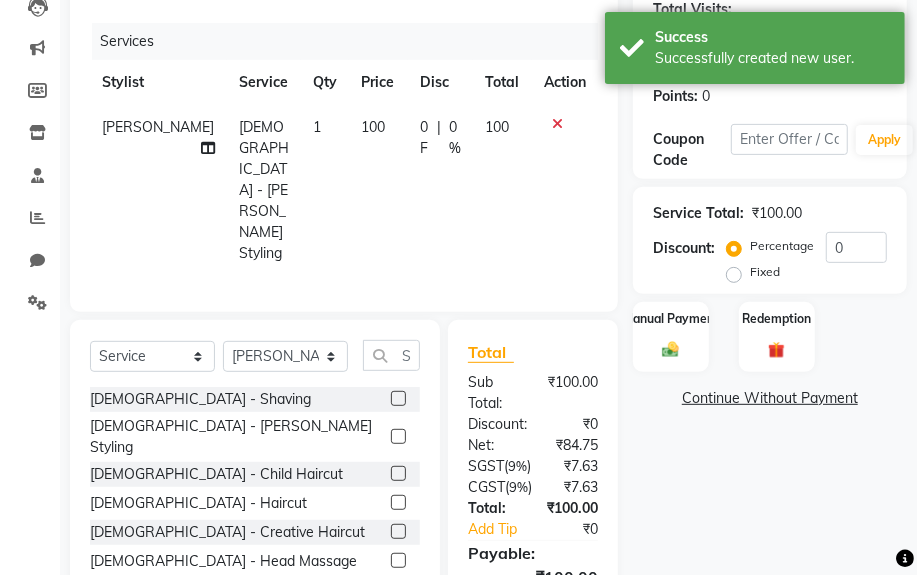 click on "₹100.00" 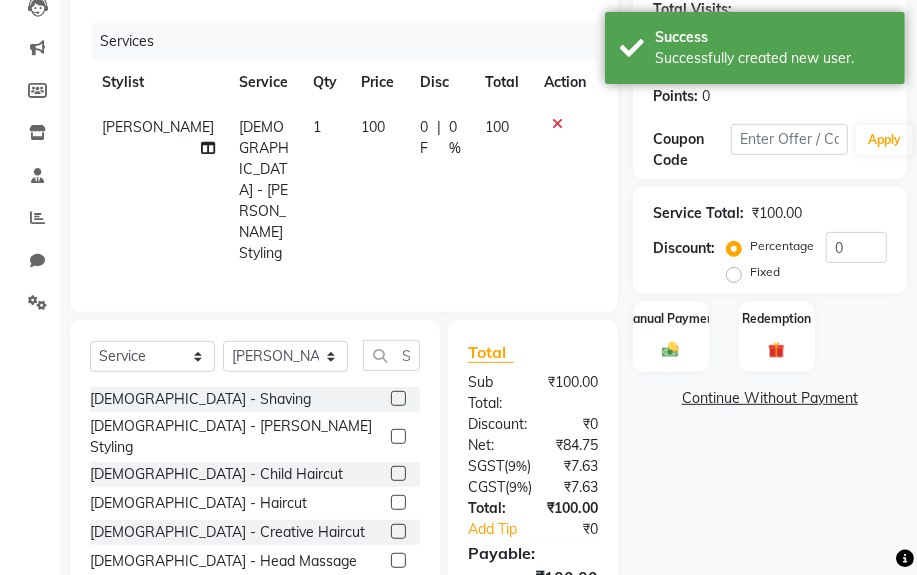 click on "Manual Payment Redemption" 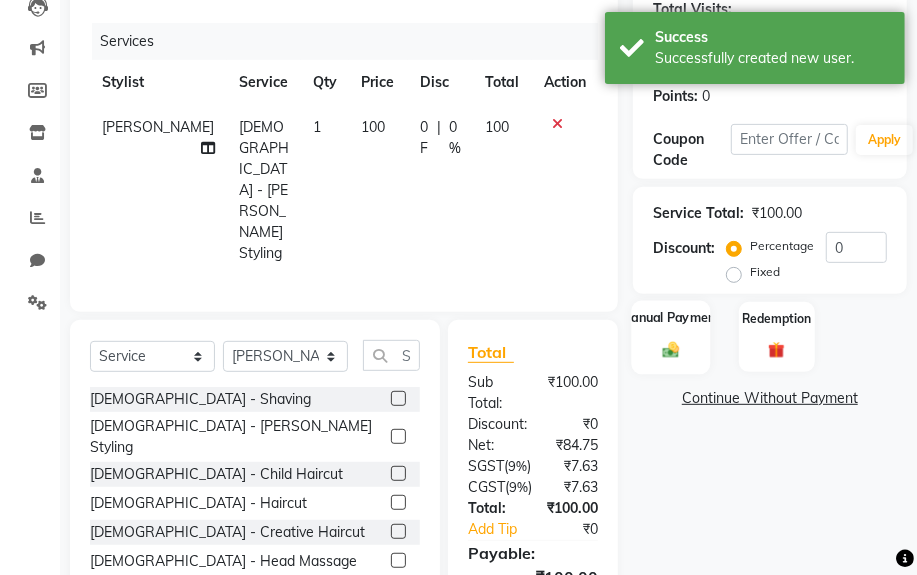 click on "Manual Payment" 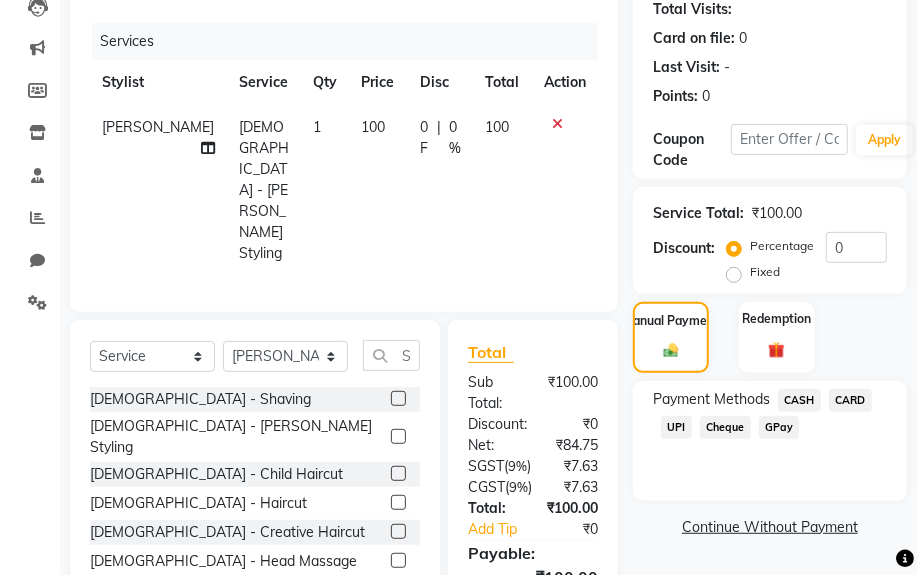 drag, startPoint x: 680, startPoint y: 417, endPoint x: 685, endPoint y: 439, distance: 22.561028 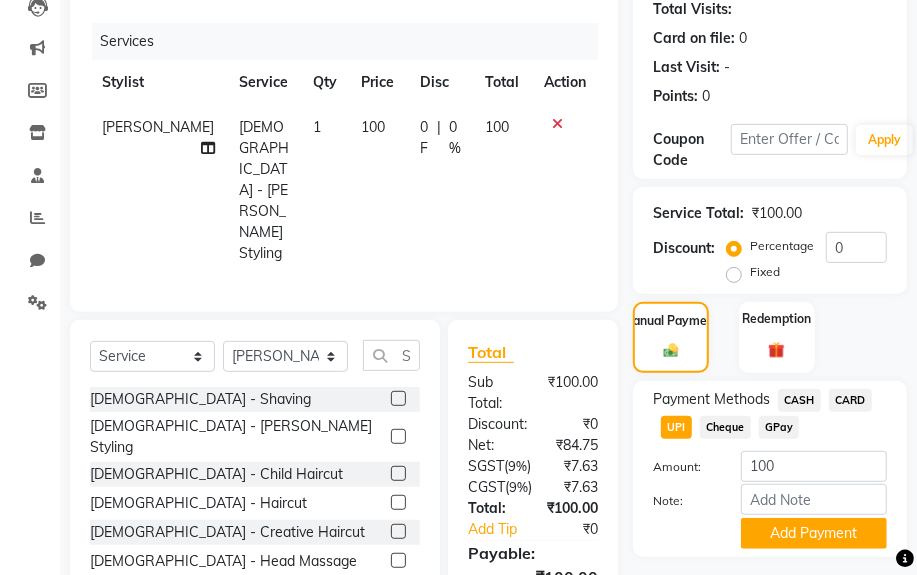 click on "Note:" 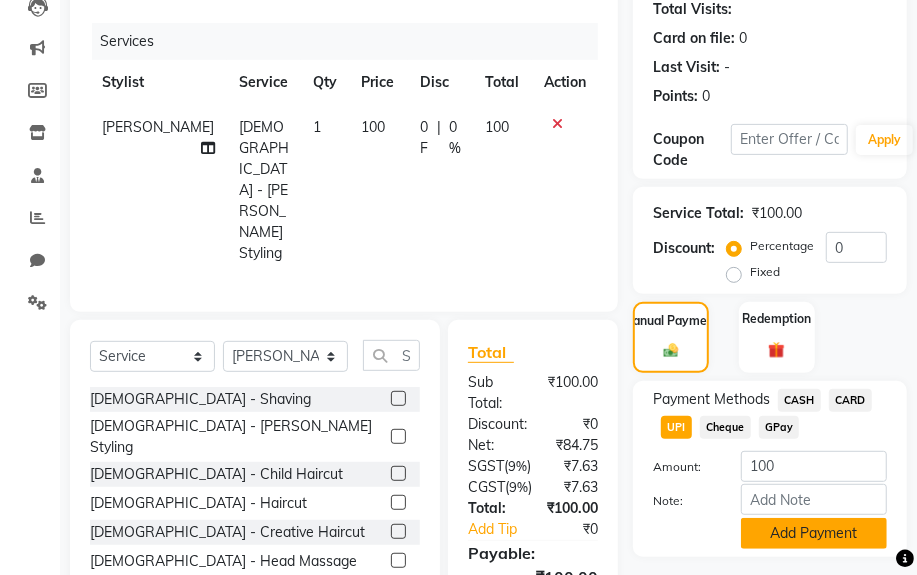 click on "Add Payment" 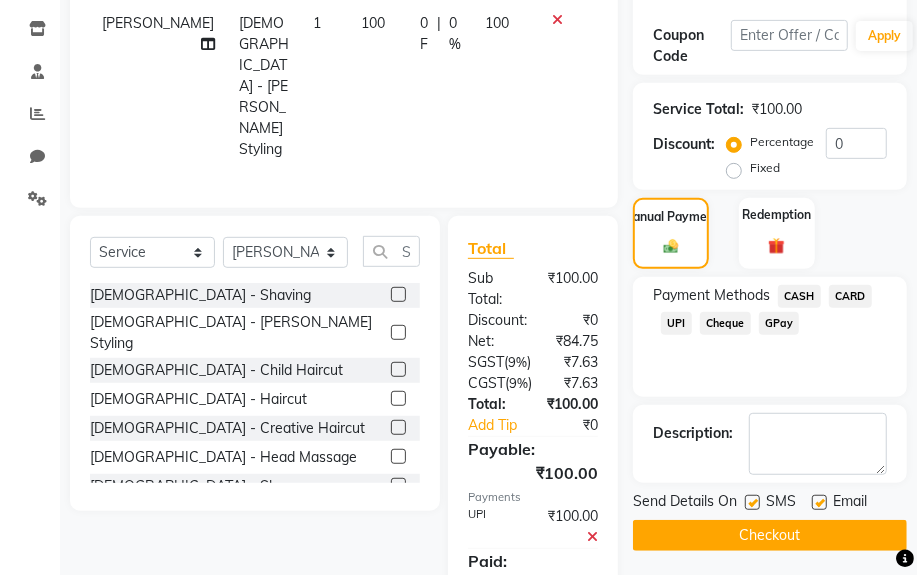 scroll, scrollTop: 447, scrollLeft: 0, axis: vertical 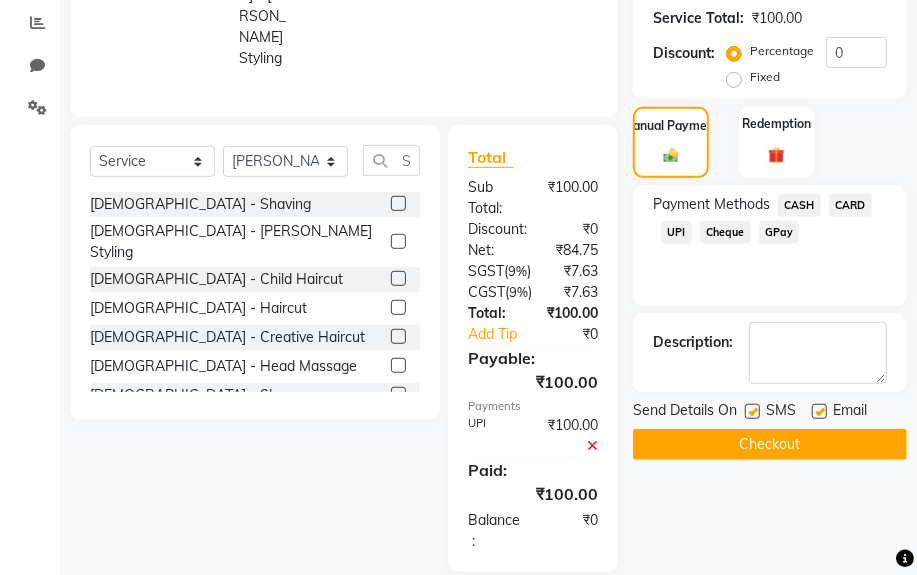 click on "Checkout" 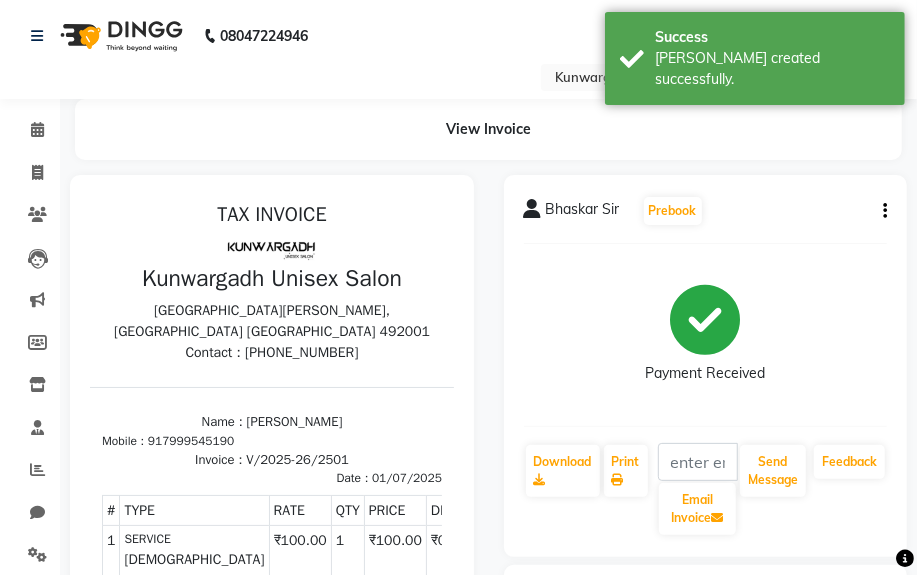 scroll, scrollTop: 0, scrollLeft: 0, axis: both 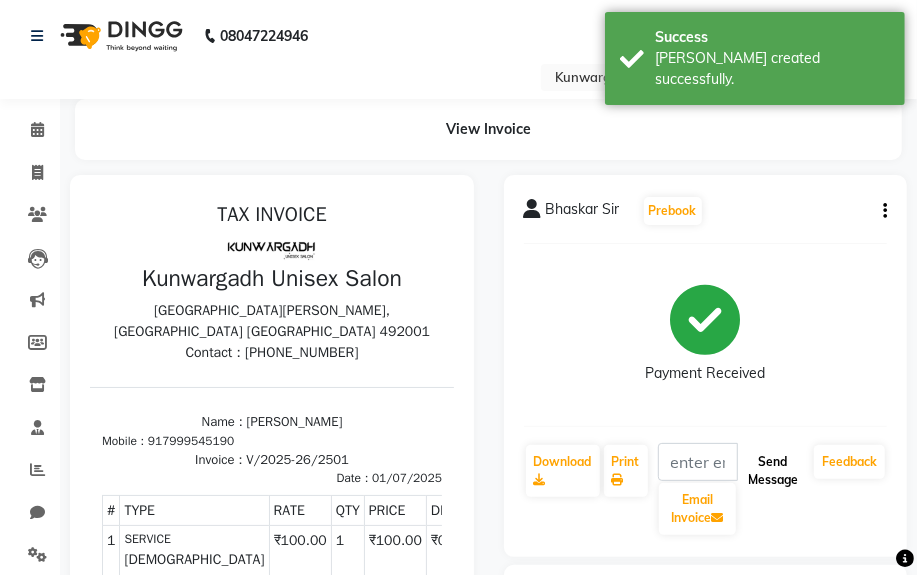 click on "Send Message" 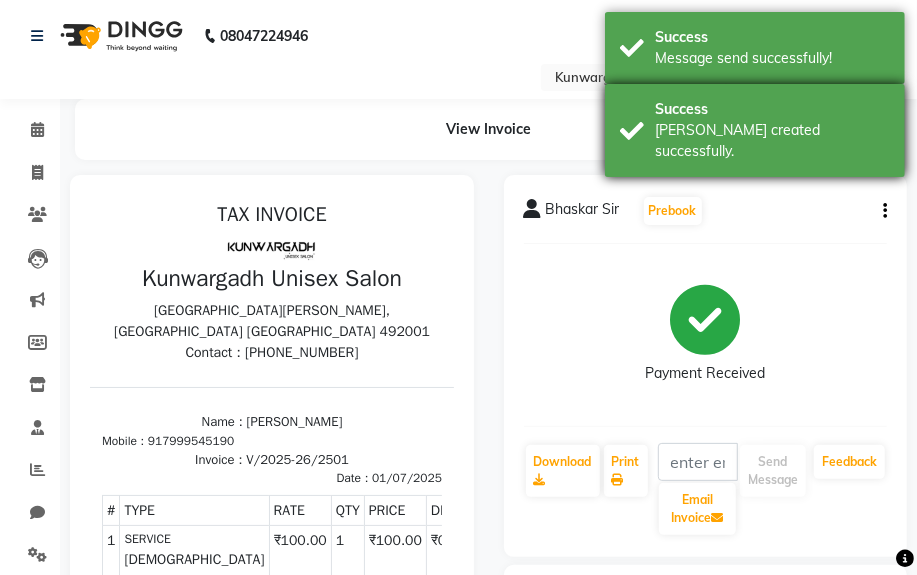 drag, startPoint x: 736, startPoint y: 99, endPoint x: 730, endPoint y: 60, distance: 39.45884 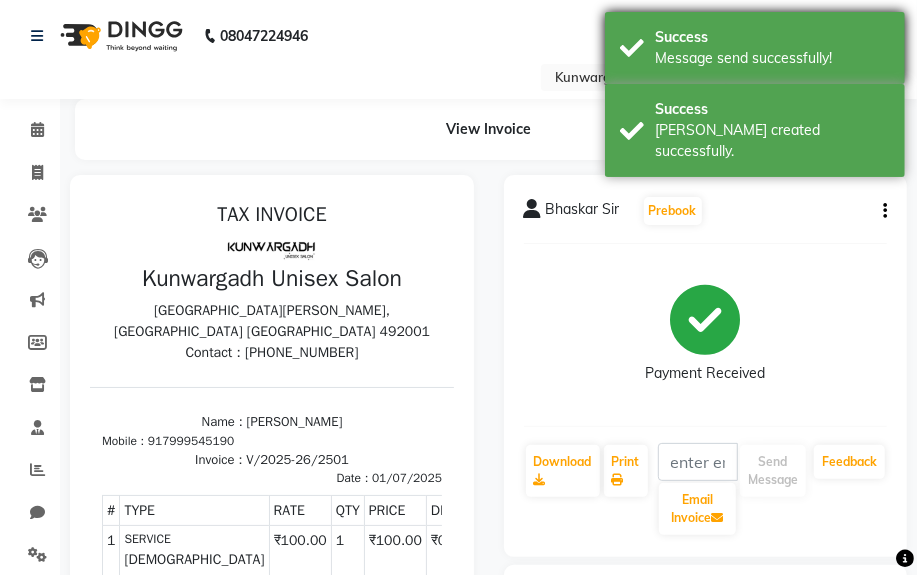 click on "Success" at bounding box center (772, 109) 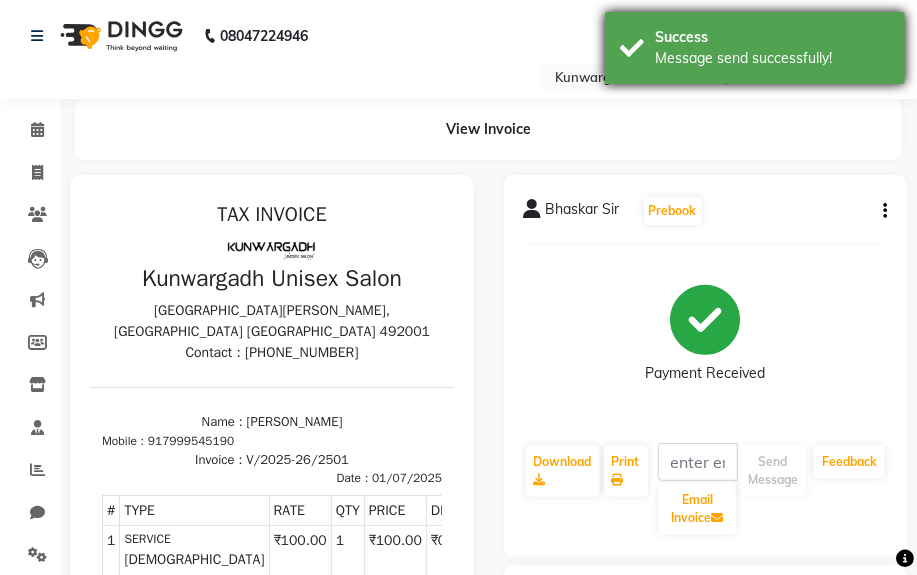 click on "Message send successfully!" at bounding box center [772, 58] 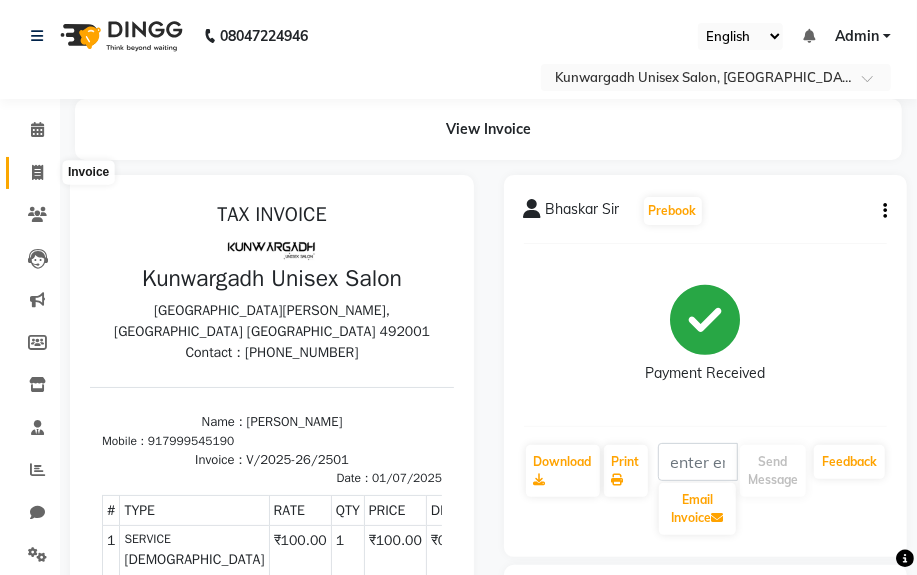 click 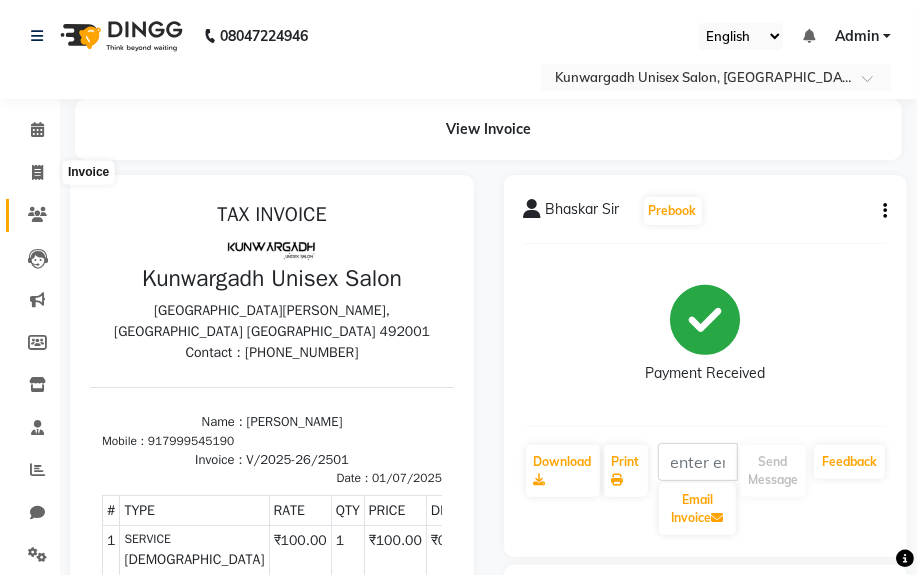 select on "7931" 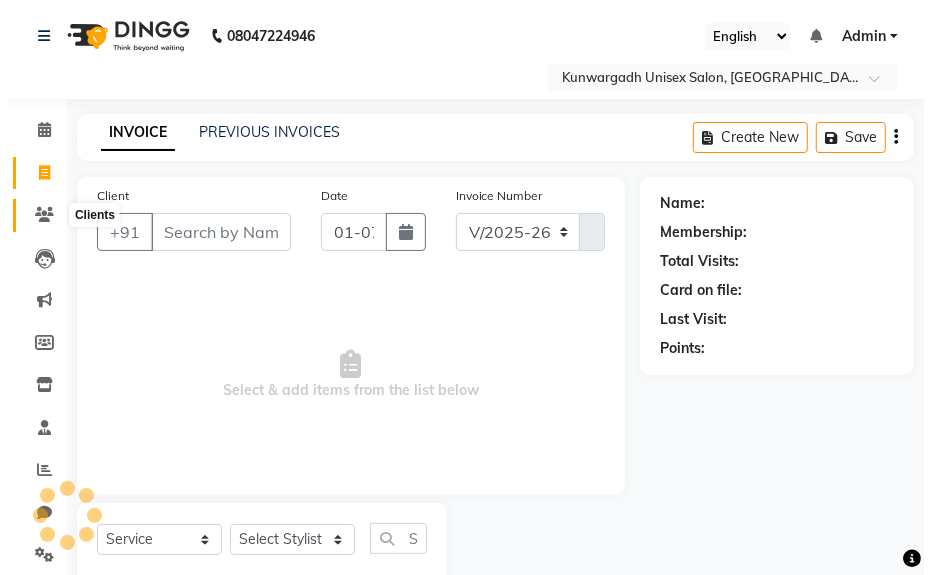 scroll, scrollTop: 52, scrollLeft: 0, axis: vertical 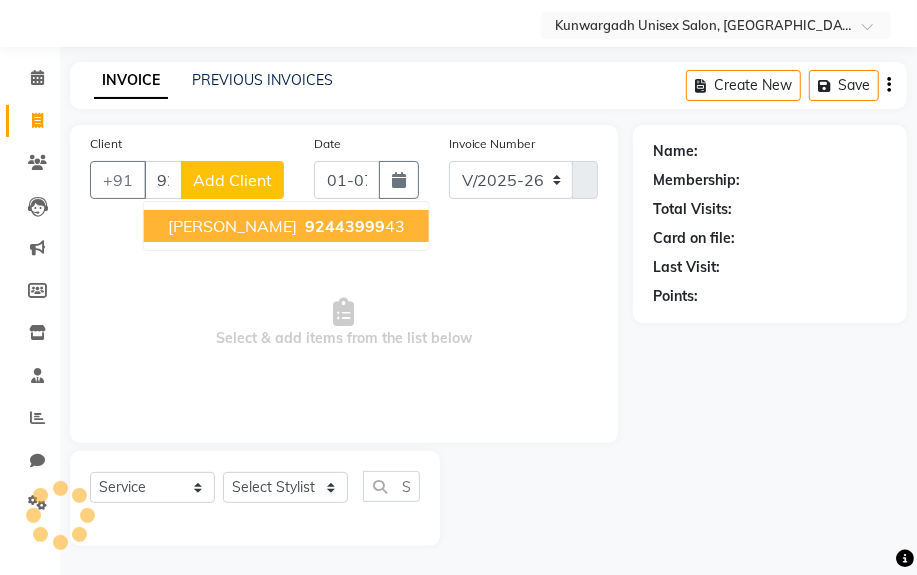 click on "92443999" at bounding box center [345, 226] 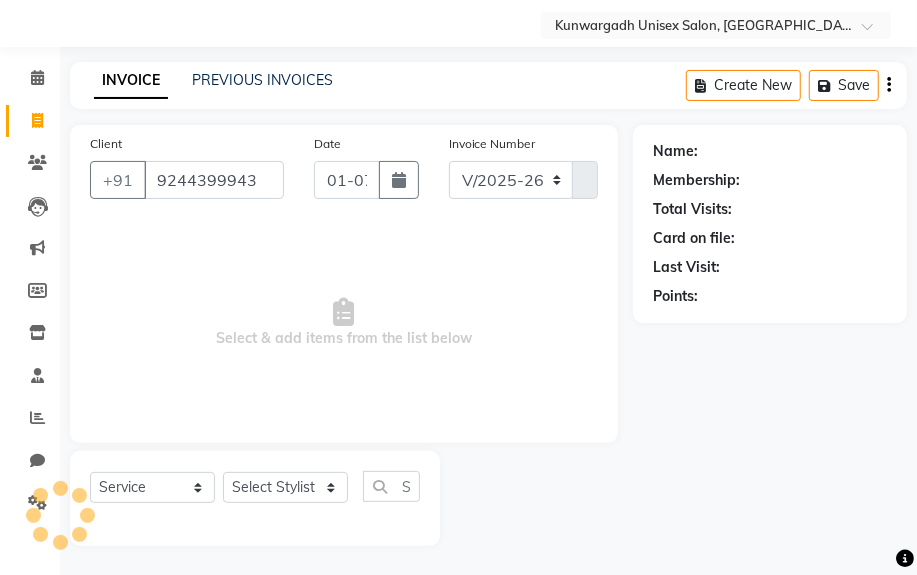 type on "9244399943" 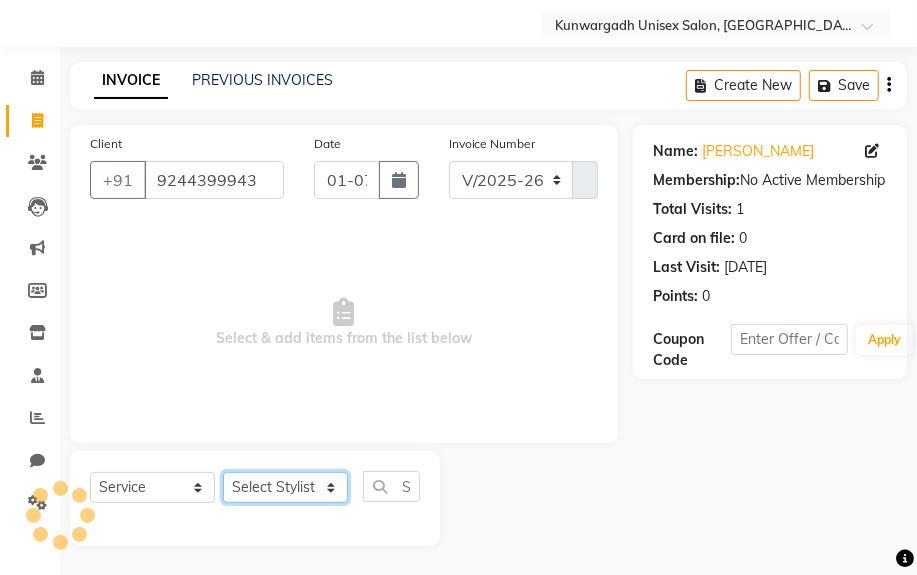 click on "Select Stylist [PERSON_NAME] Sir  Chiku [PERSON_NAME] [PERSON_NAME]  [PERSON_NAME]   [PERSON_NAME]  [PERSON_NAME] [PERSON_NAME]" 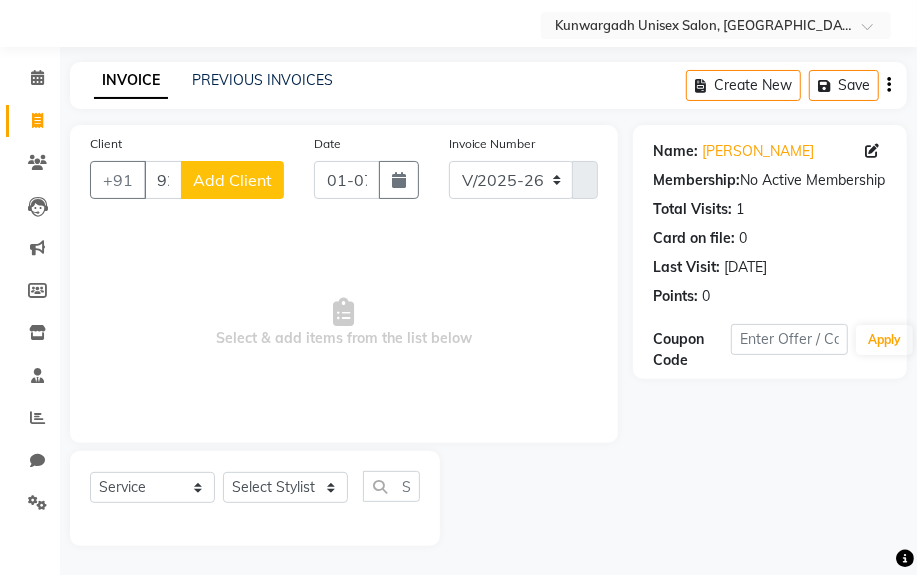 click on "Name: [PERSON_NAME]" 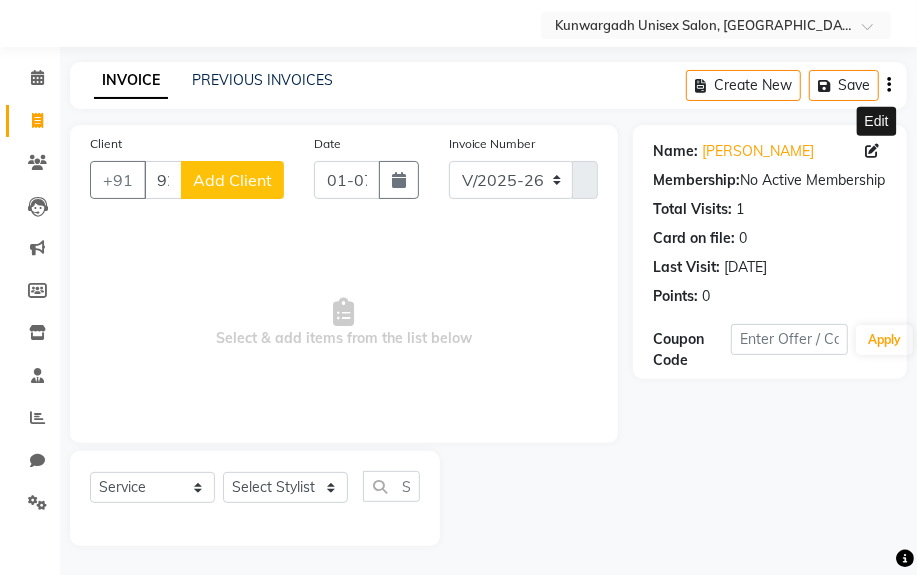 click 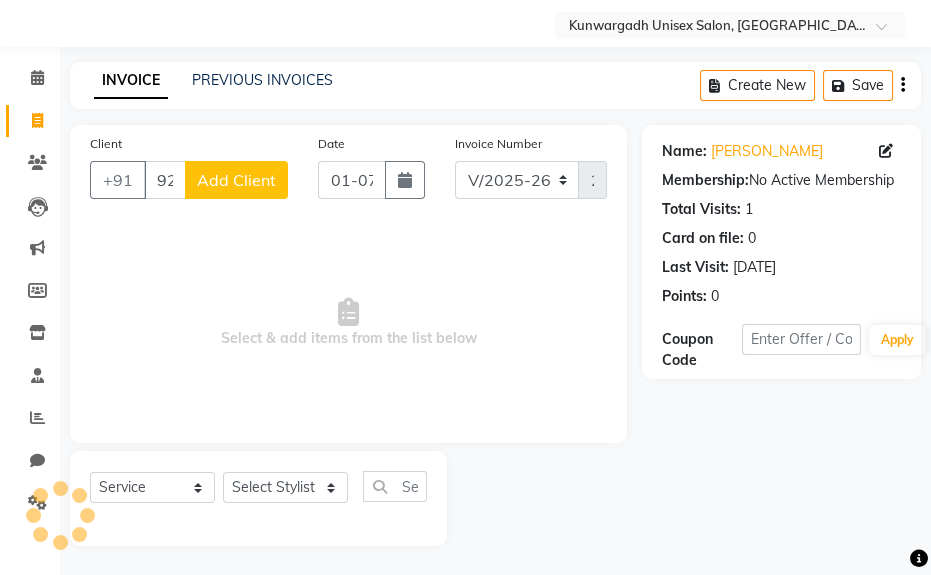 select on "[DEMOGRAPHIC_DATA]" 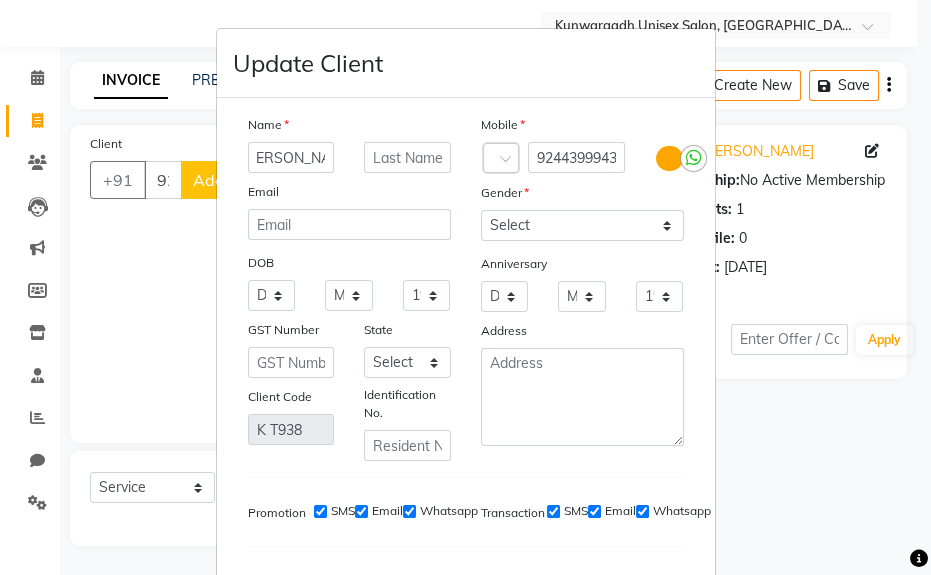 scroll, scrollTop: 0, scrollLeft: 18, axis: horizontal 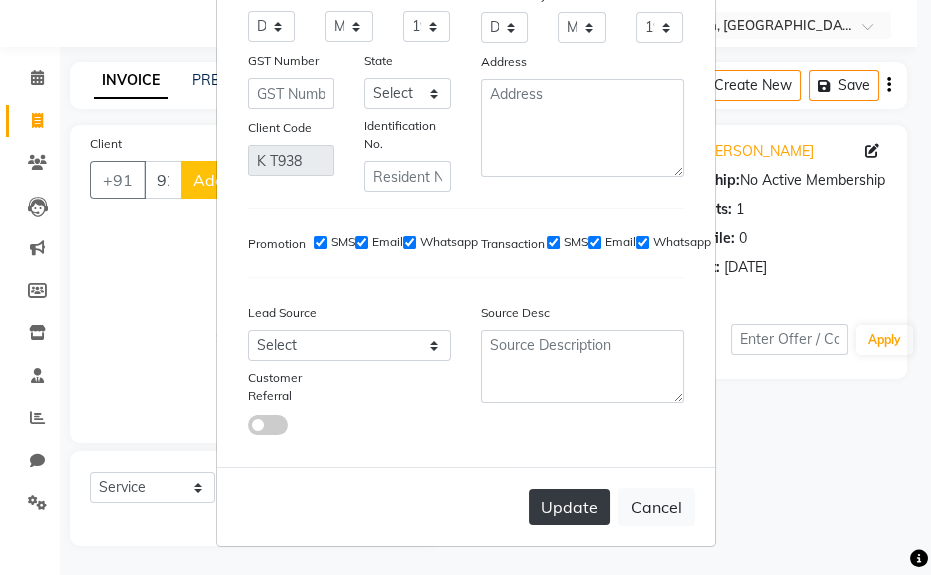 type on "[PERSON_NAME]" 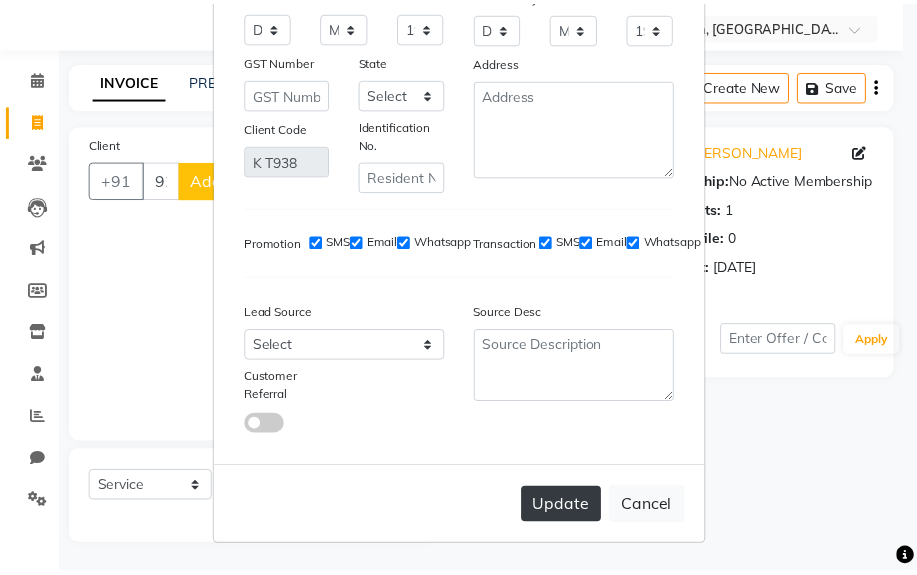 scroll, scrollTop: 0, scrollLeft: 0, axis: both 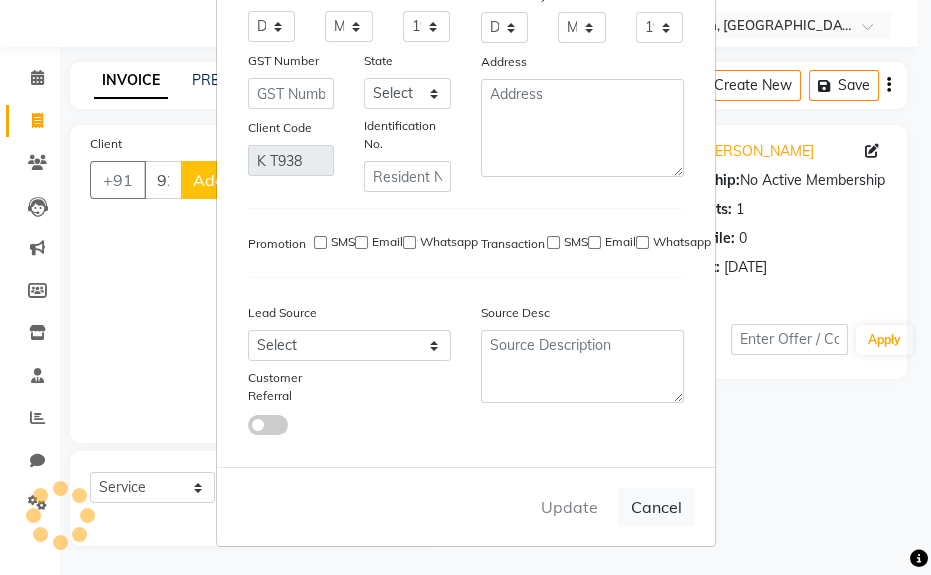 type 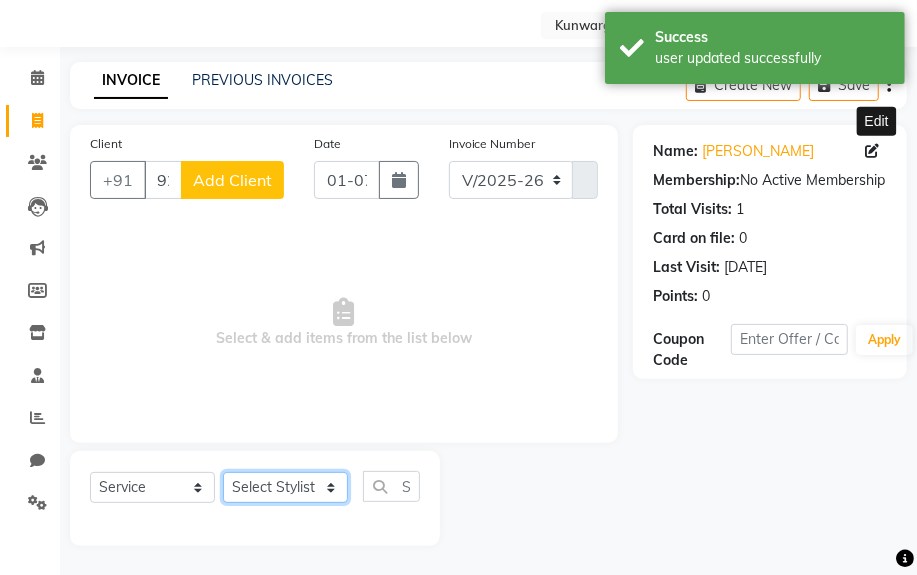 click on "Select Stylist [PERSON_NAME] Sir  Chiku [PERSON_NAME] [PERSON_NAME]  [PERSON_NAME]   [PERSON_NAME]  [PERSON_NAME] [PERSON_NAME]" 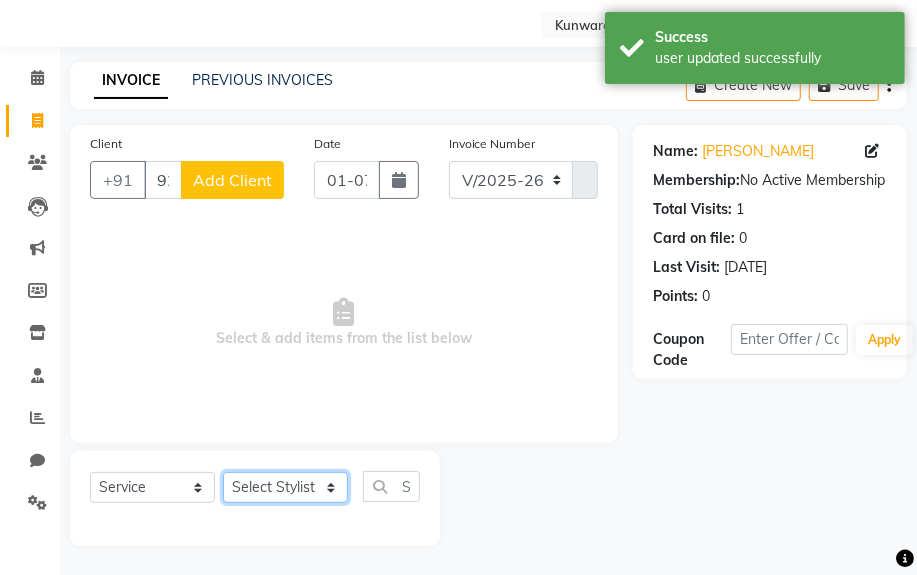 select on "84120" 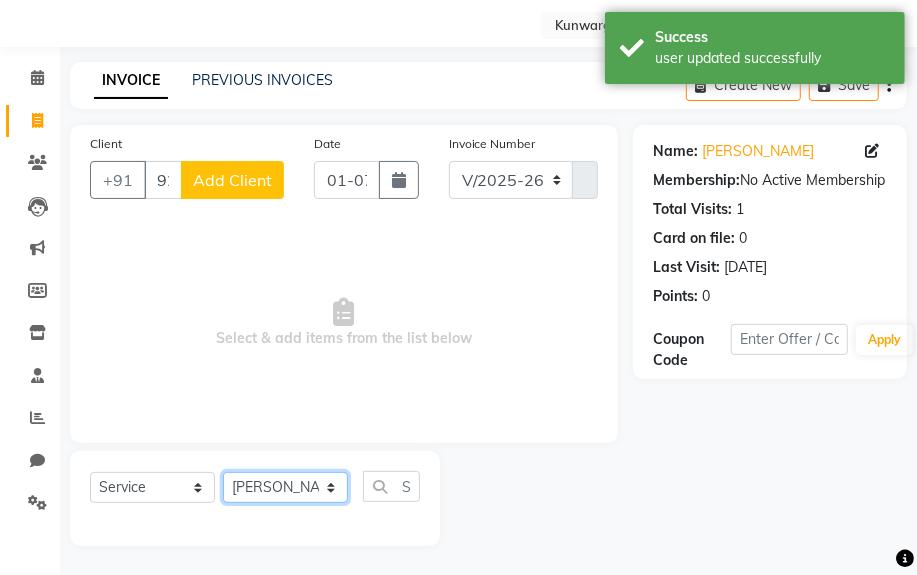 click on "Select Stylist [PERSON_NAME] Sir  Chiku [PERSON_NAME] [PERSON_NAME]  [PERSON_NAME]   [PERSON_NAME]  [PERSON_NAME] [PERSON_NAME]" 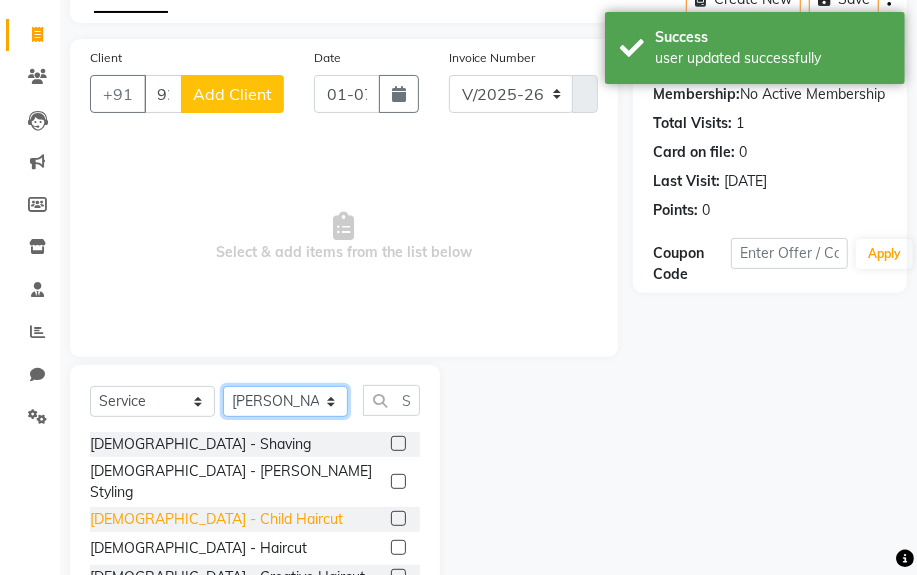 scroll, scrollTop: 252, scrollLeft: 0, axis: vertical 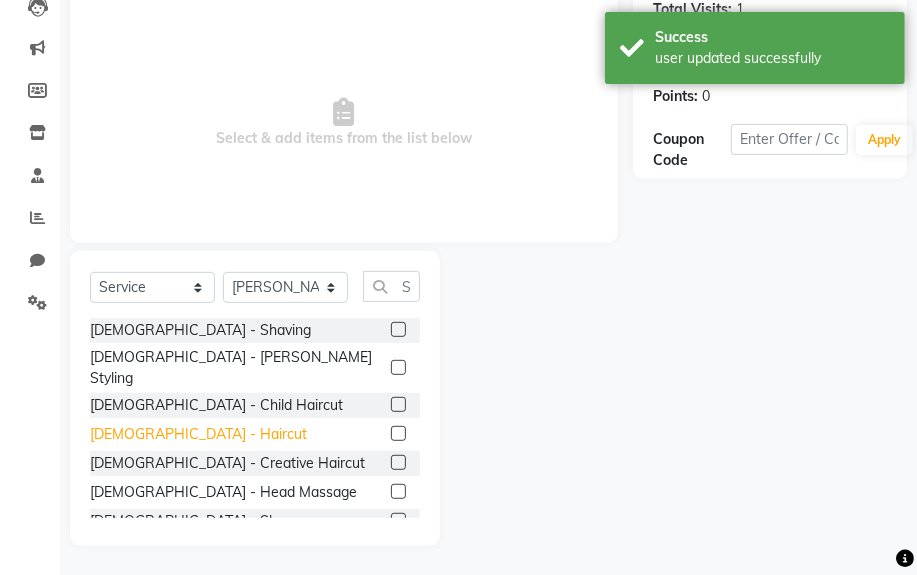 click on "[DEMOGRAPHIC_DATA] - Haircut" 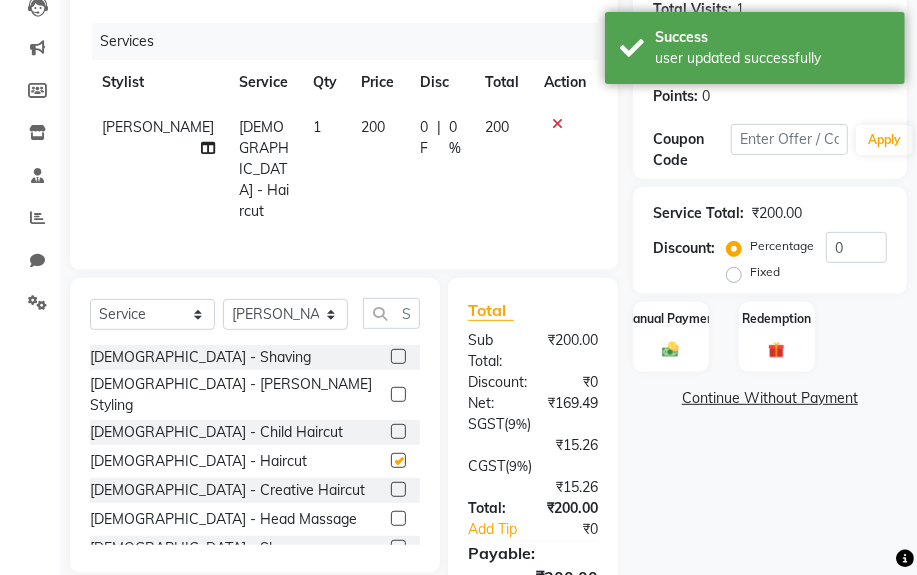 checkbox on "false" 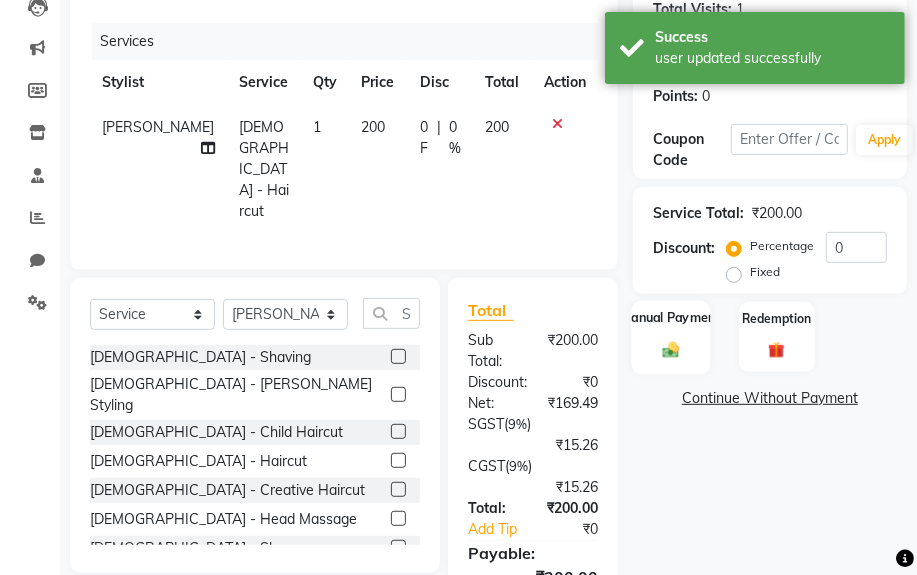 click 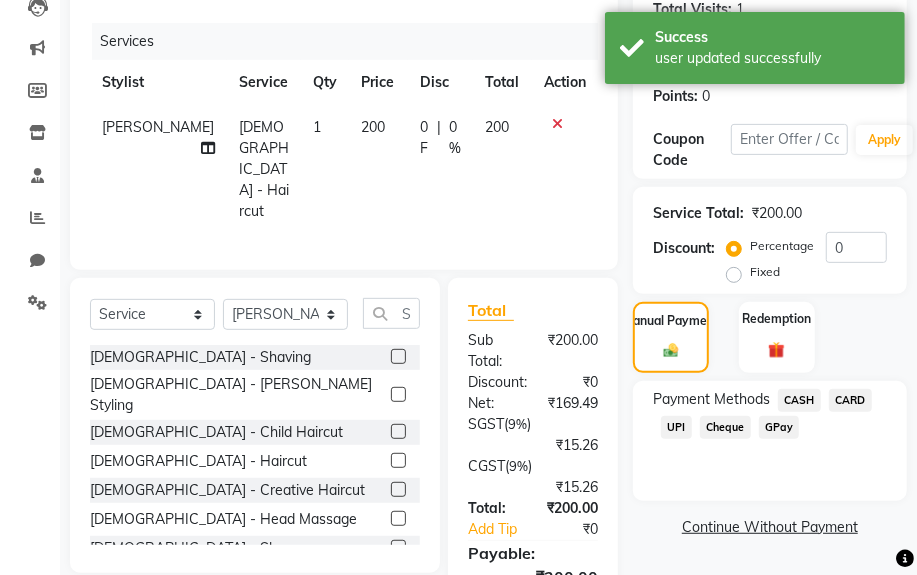 drag, startPoint x: 790, startPoint y: 395, endPoint x: 735, endPoint y: 388, distance: 55.443665 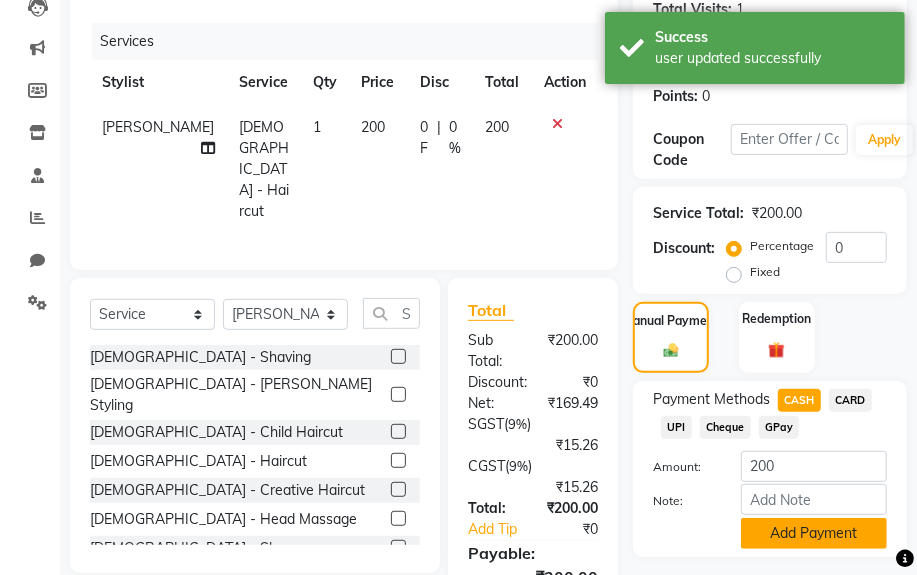 drag, startPoint x: 753, startPoint y: 534, endPoint x: 711, endPoint y: 501, distance: 53.413483 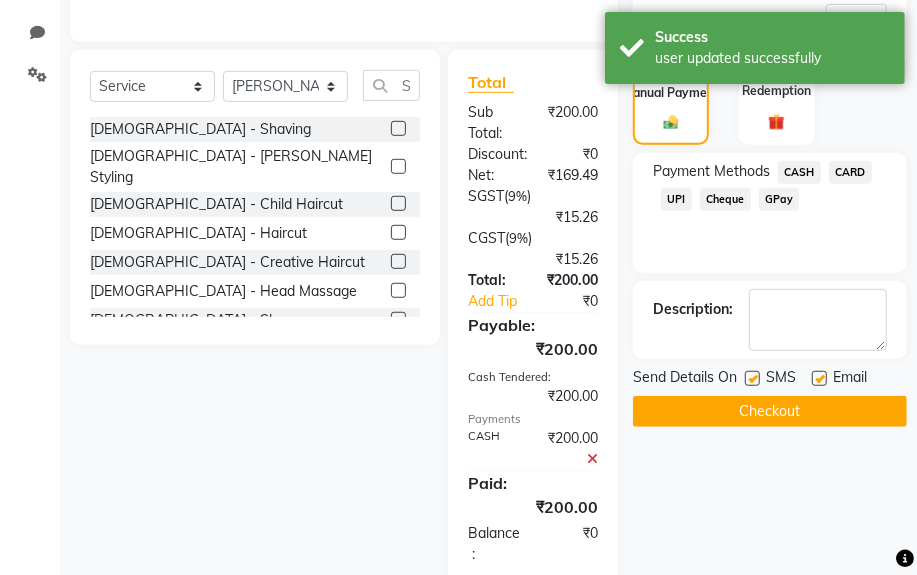 scroll, scrollTop: 492, scrollLeft: 0, axis: vertical 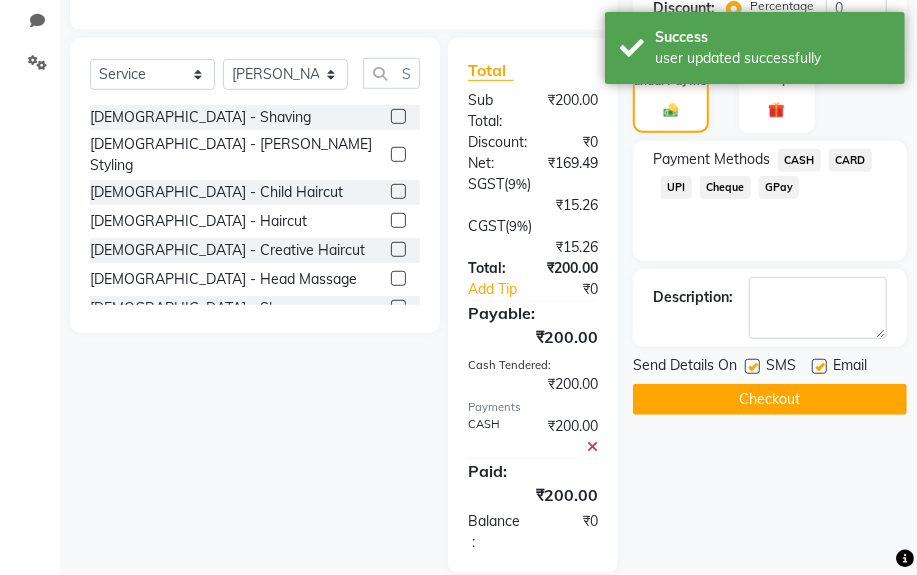click on "Checkout" 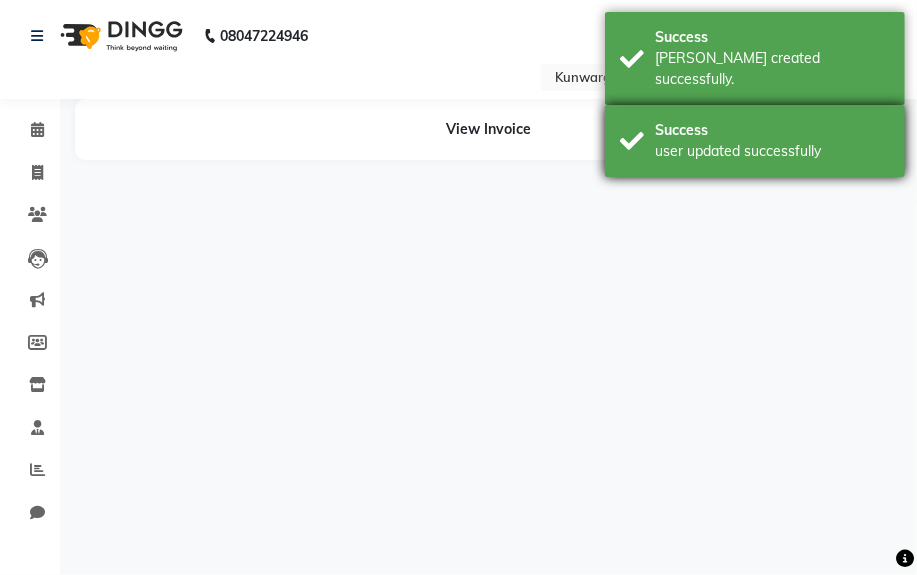 scroll, scrollTop: 0, scrollLeft: 0, axis: both 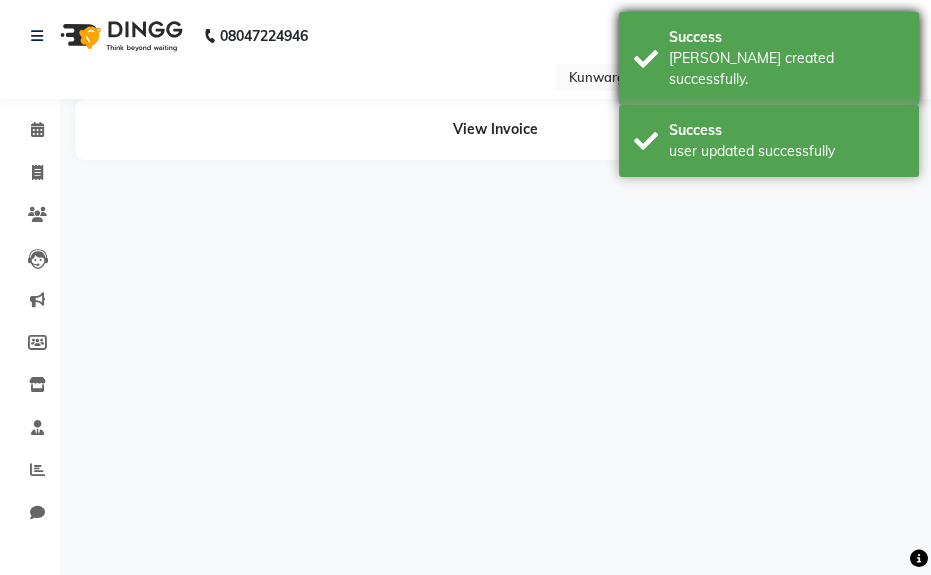 click on "[PERSON_NAME] created successfully." at bounding box center (786, 69) 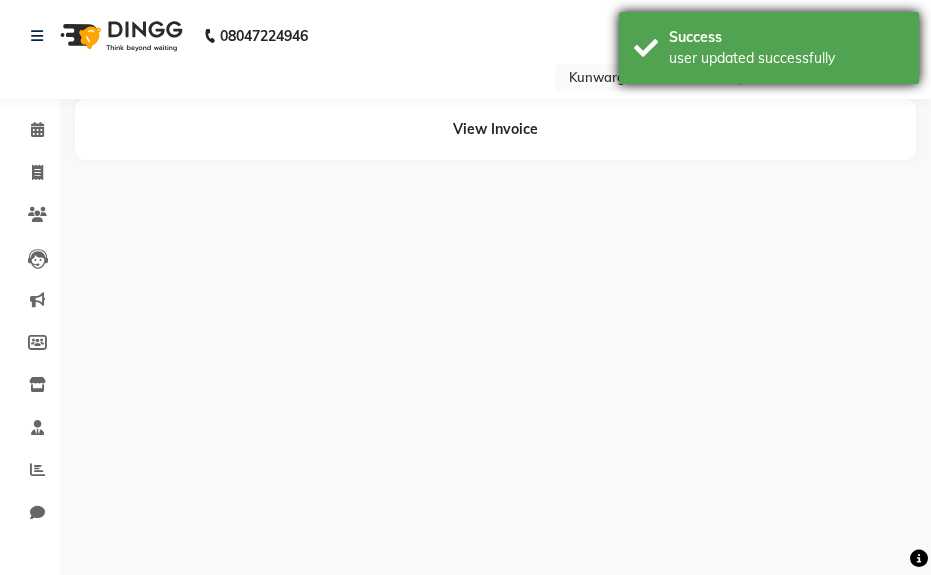 click on "View Invoice" 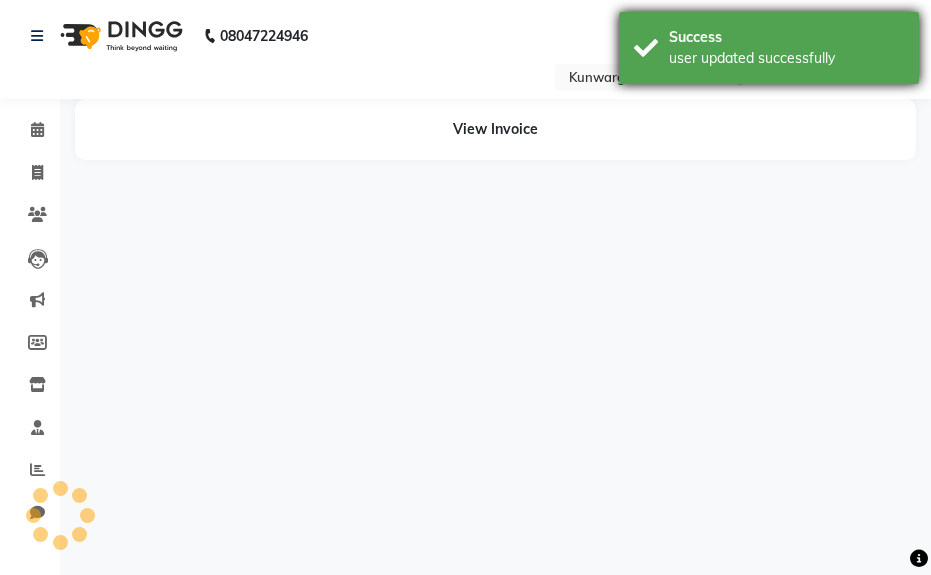 click on "Success   user updated successfully" at bounding box center [769, 48] 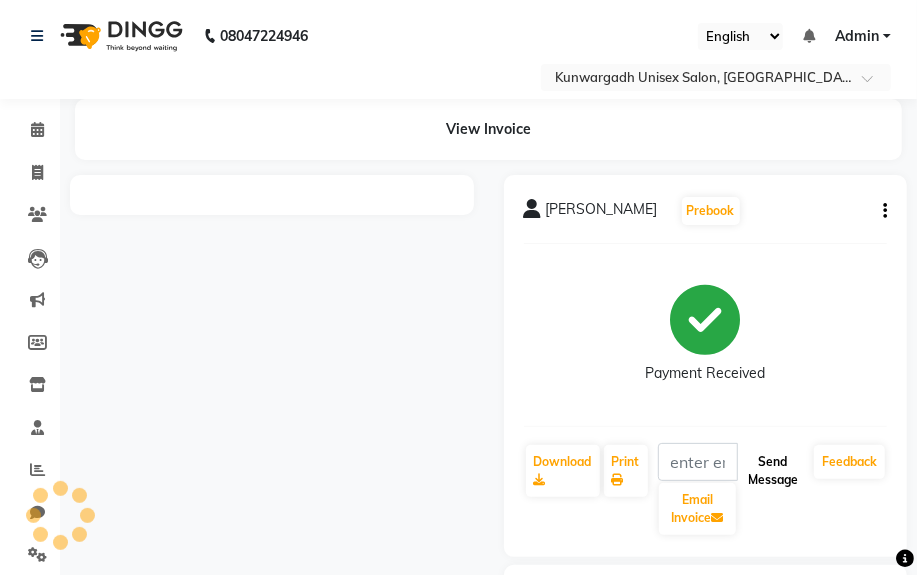 click on "Send Message" 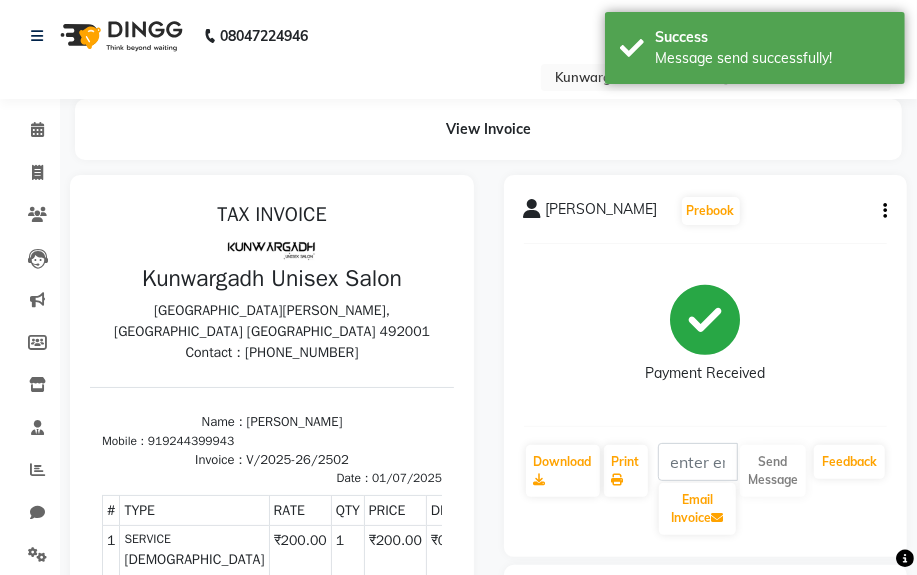 scroll, scrollTop: 0, scrollLeft: 0, axis: both 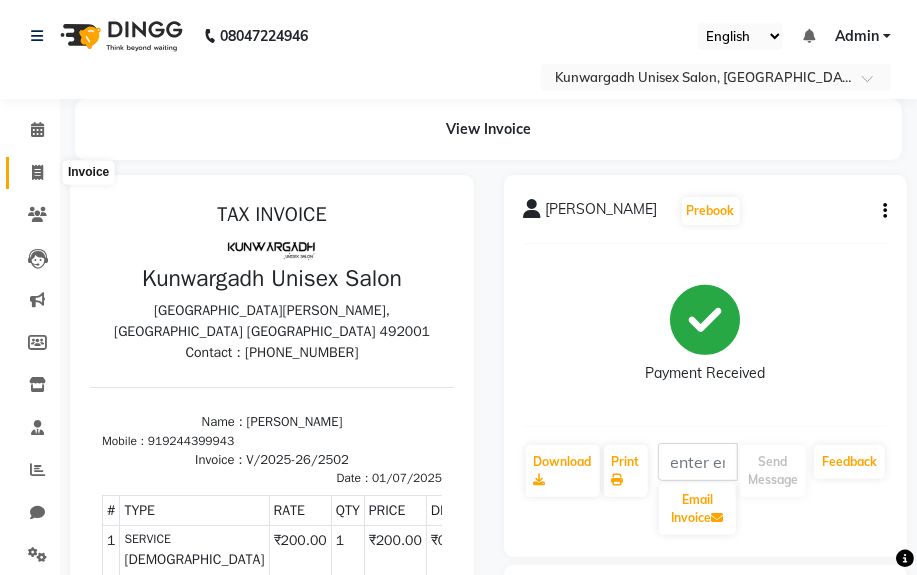 click 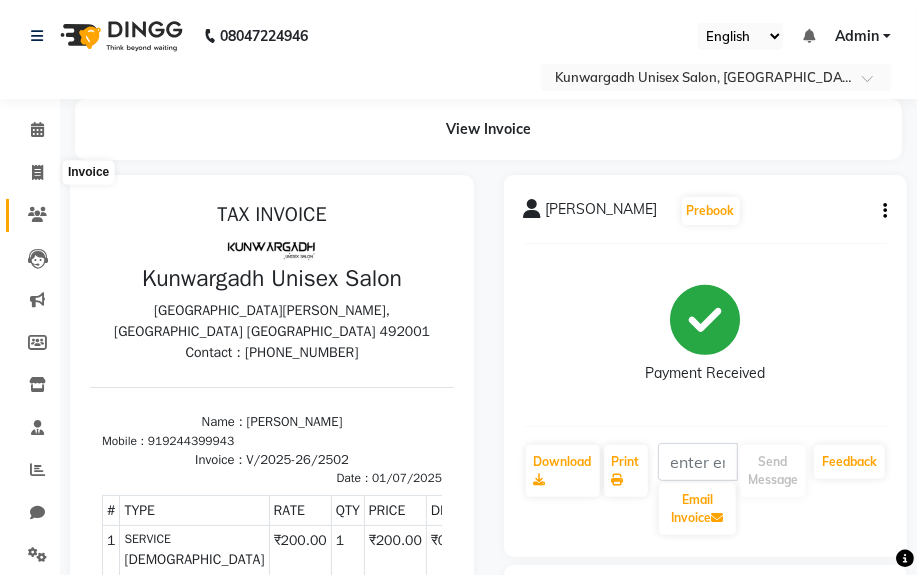 select on "service" 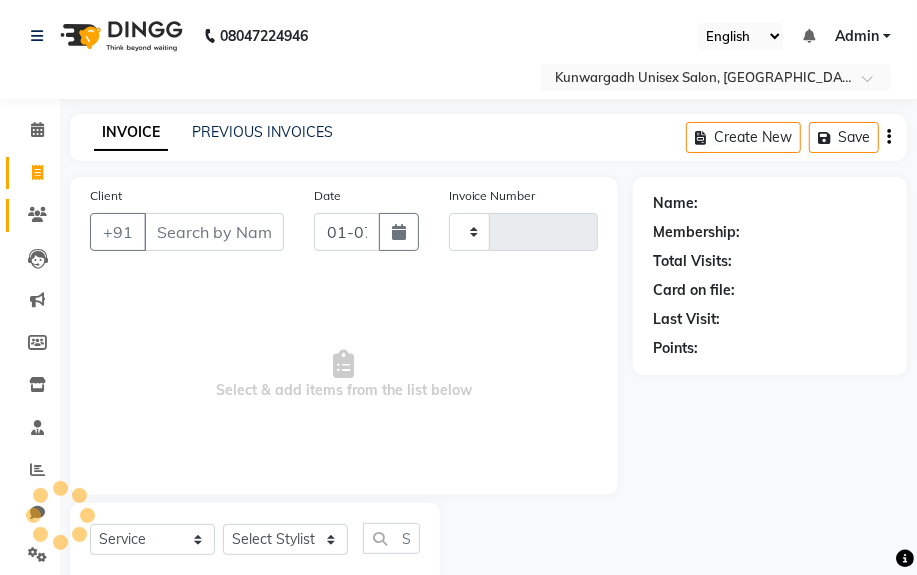 scroll, scrollTop: 52, scrollLeft: 0, axis: vertical 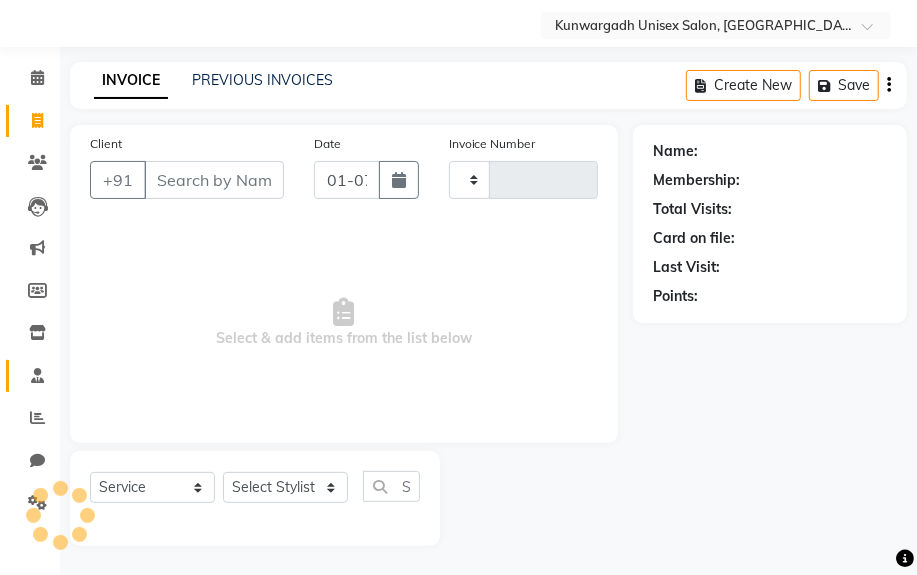 type on "2503" 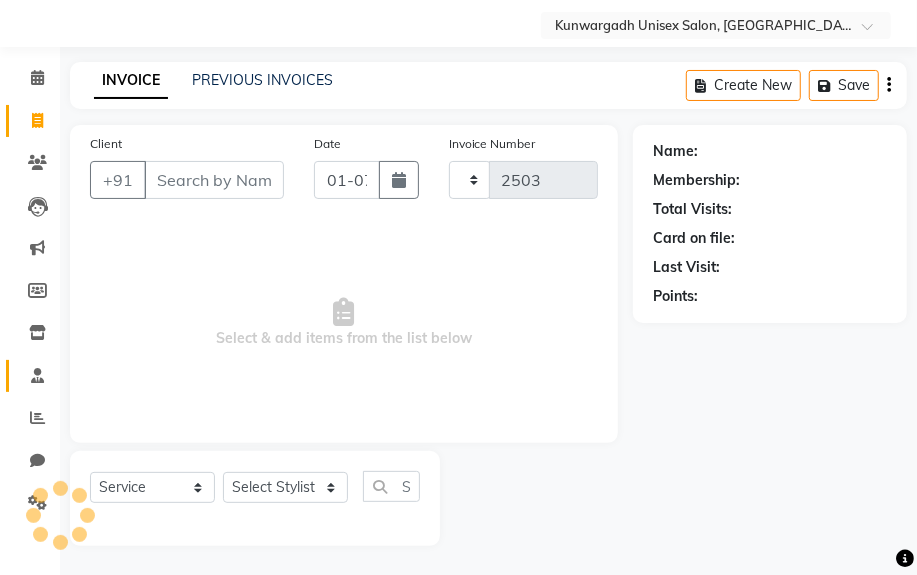select on "7931" 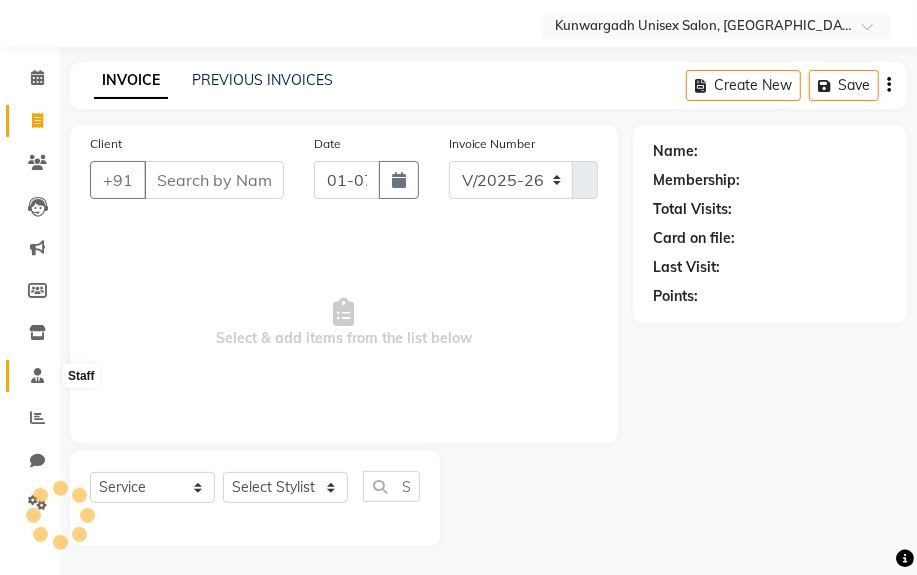 click 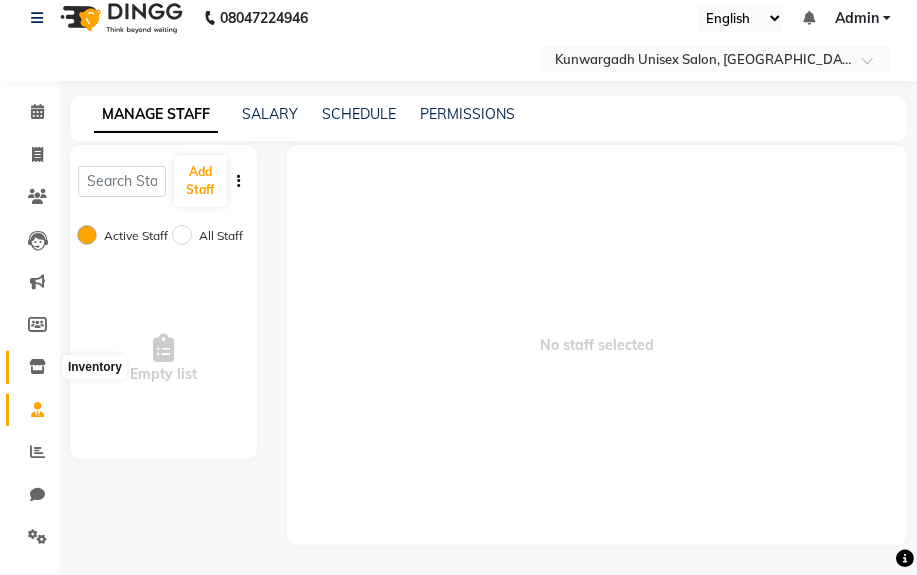 scroll, scrollTop: 52, scrollLeft: 0, axis: vertical 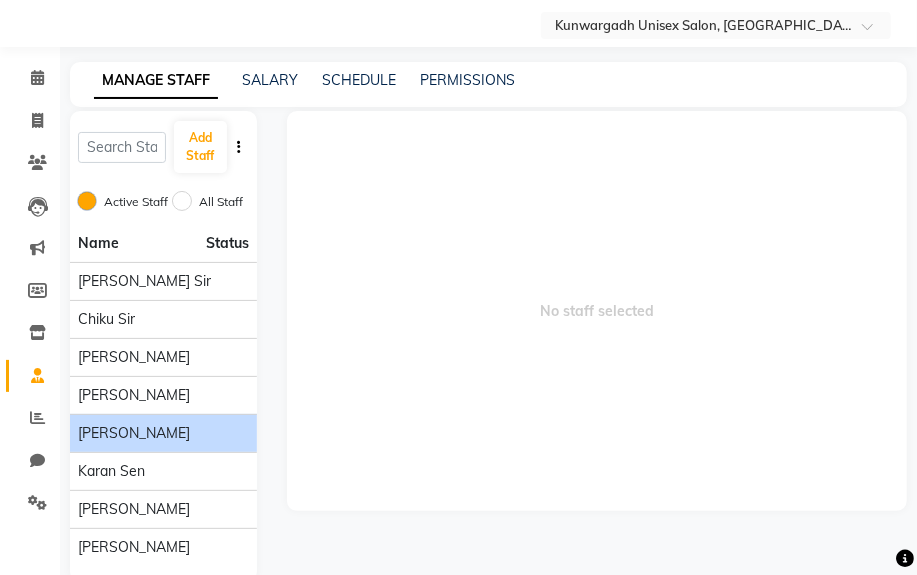 drag, startPoint x: 125, startPoint y: 445, endPoint x: 127, endPoint y: 434, distance: 11.18034 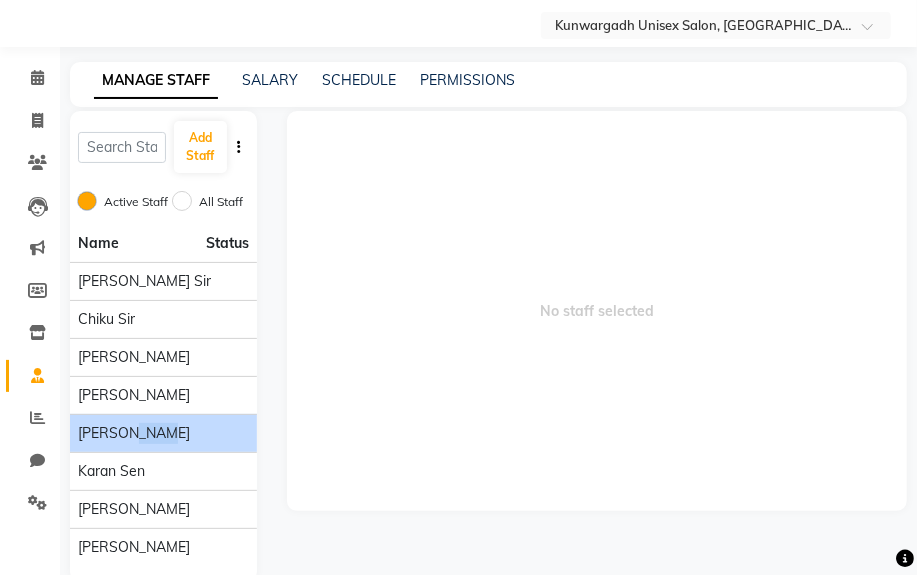 click on "[PERSON_NAME]" 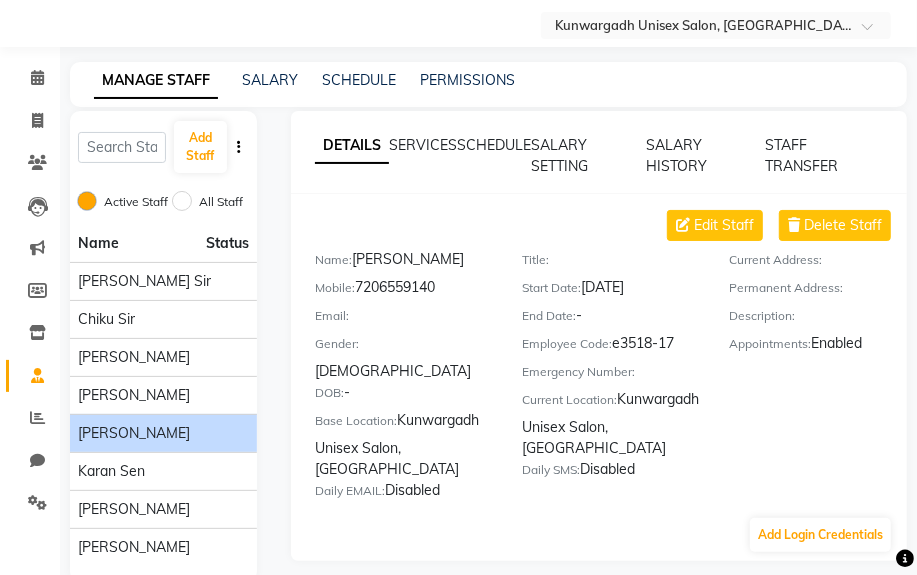 click on "DETAILS SERVICES SCHEDULE SALARY SETTING SALARY HISTORY STAFF TRANSFER Edit Staff Delete Staff Name:   [PERSON_NAME]    Mobile:   [PHONE_NUMBER]  Email:     Gender:   [DEMOGRAPHIC_DATA]  DOB:   -  Base Location:   [GEOGRAPHIC_DATA] Unisex Salon,  Tikrapara  Daily EMAIL:   Disabled  Title:     Start Date:   [DATE]  End Date:   -  Employee Code:   e3518-17  Emergency Number:     Current Location:   [GEOGRAPHIC_DATA] Unisex Salon,  Tikrapara  Daily SMS:   Disabled  Current Address:     Permanent Address:     Description:     Appointments:   Enabled  Add Login Credentials" 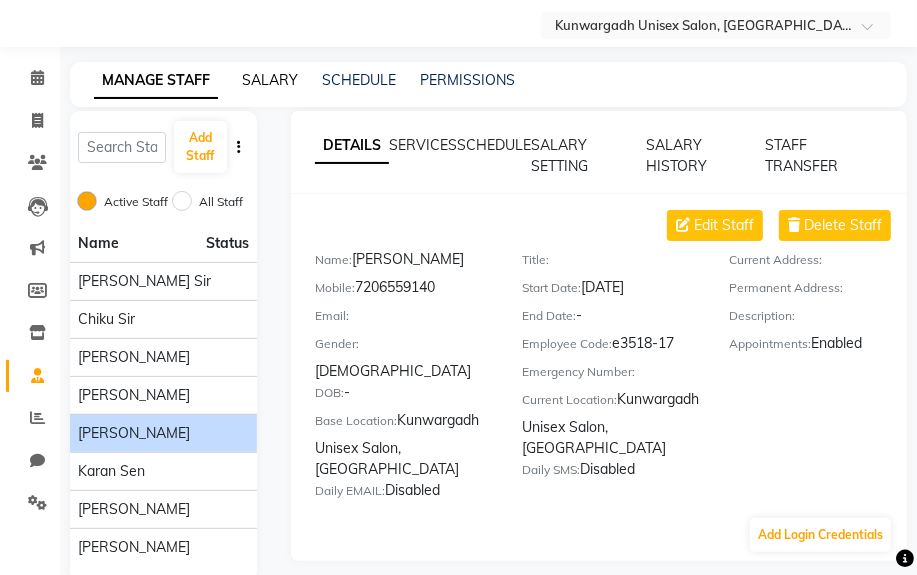 click on "SALARY" 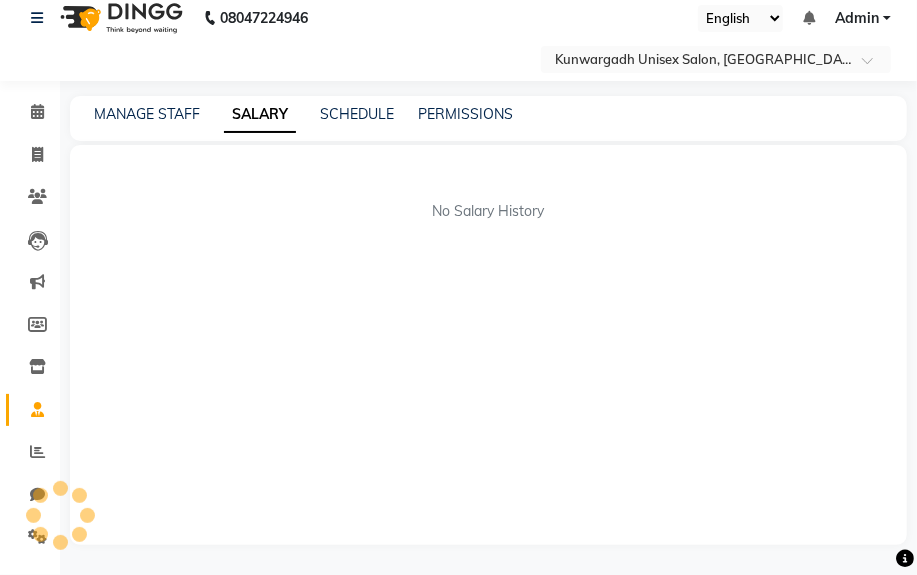 scroll, scrollTop: 17, scrollLeft: 0, axis: vertical 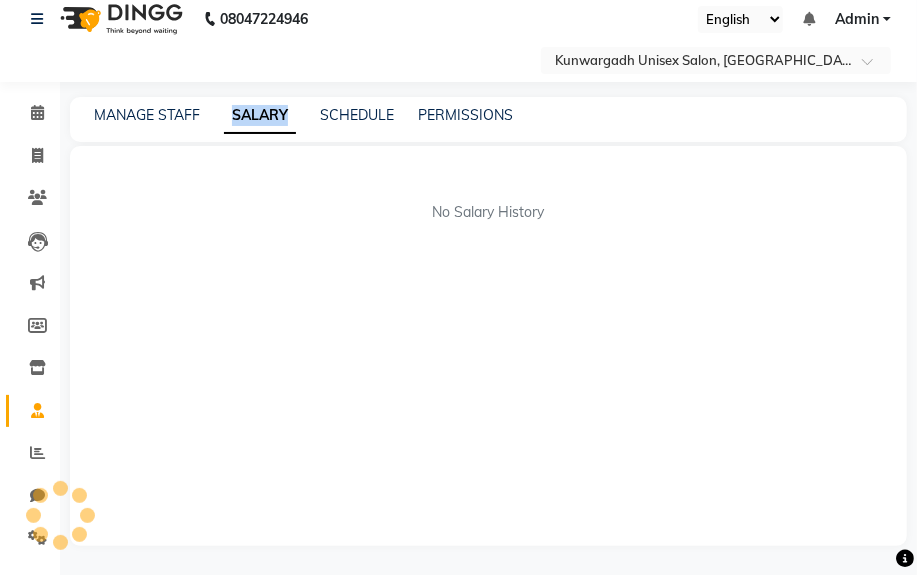 drag, startPoint x: 271, startPoint y: 84, endPoint x: 260, endPoint y: 83, distance: 11.045361 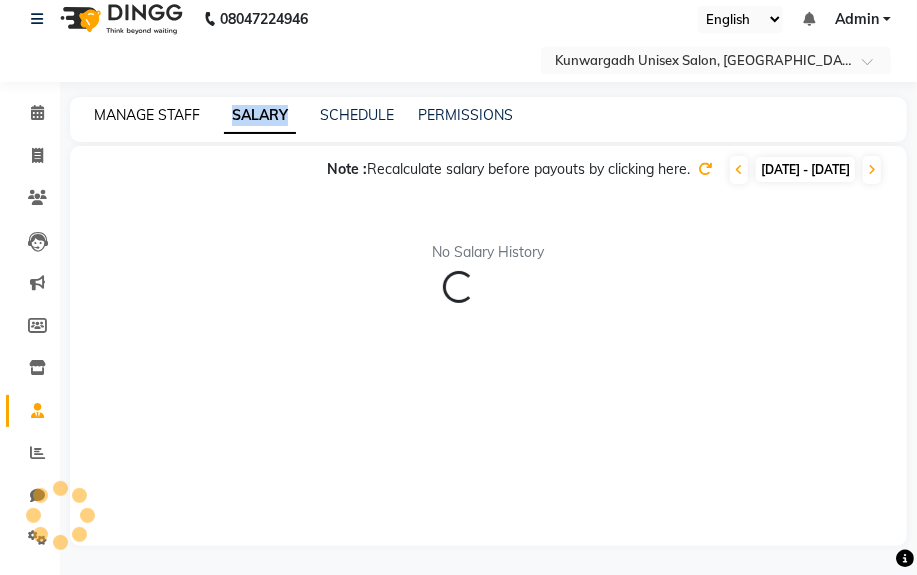 click on "MANAGE STAFF" 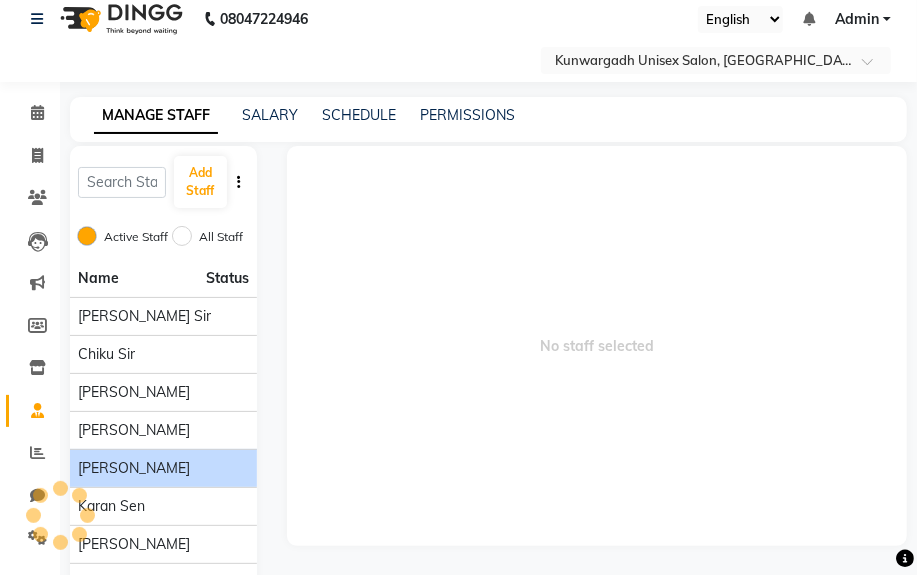 click on "[PERSON_NAME]" 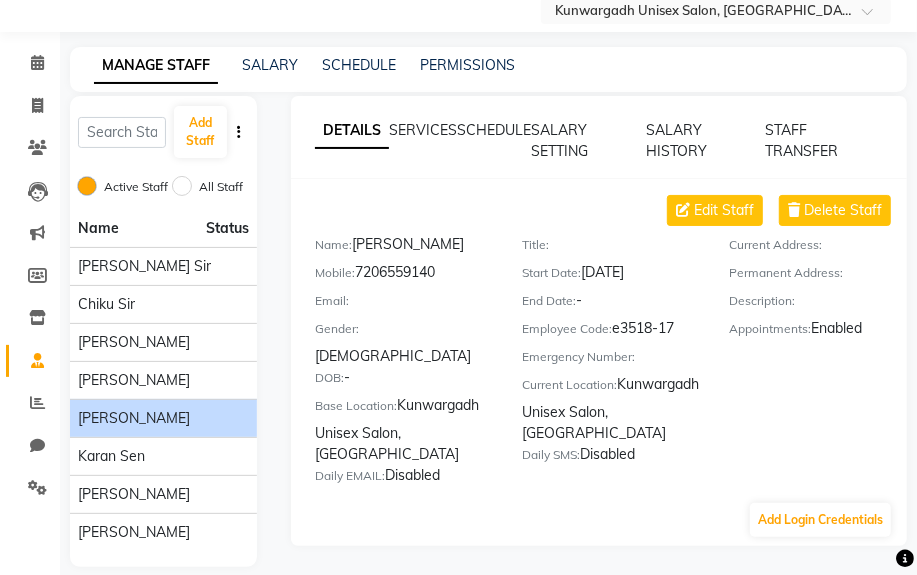scroll, scrollTop: 88, scrollLeft: 0, axis: vertical 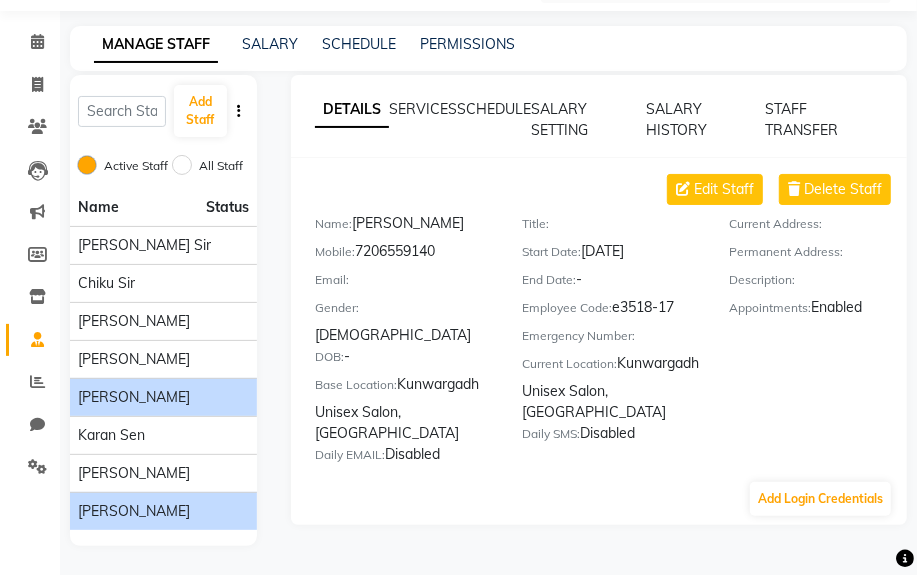 click on "[PERSON_NAME]" 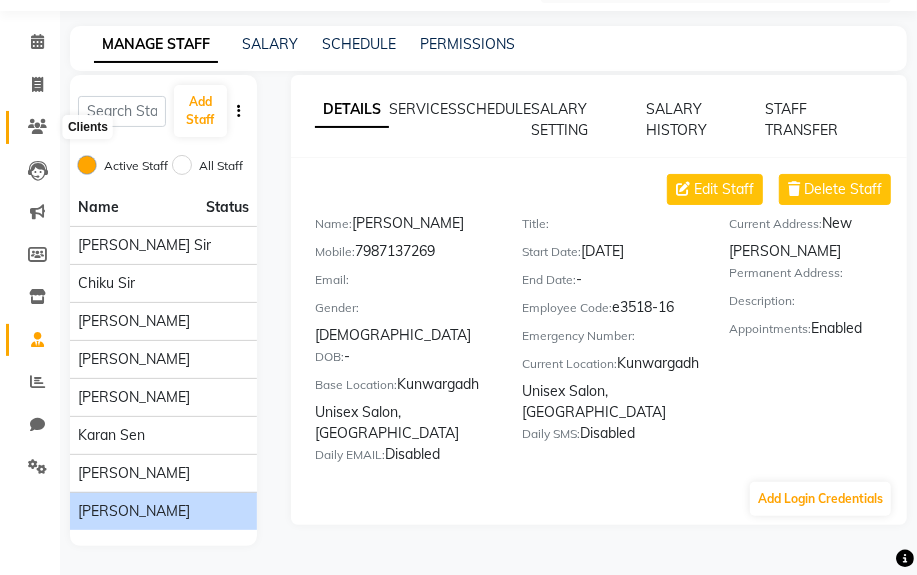 click 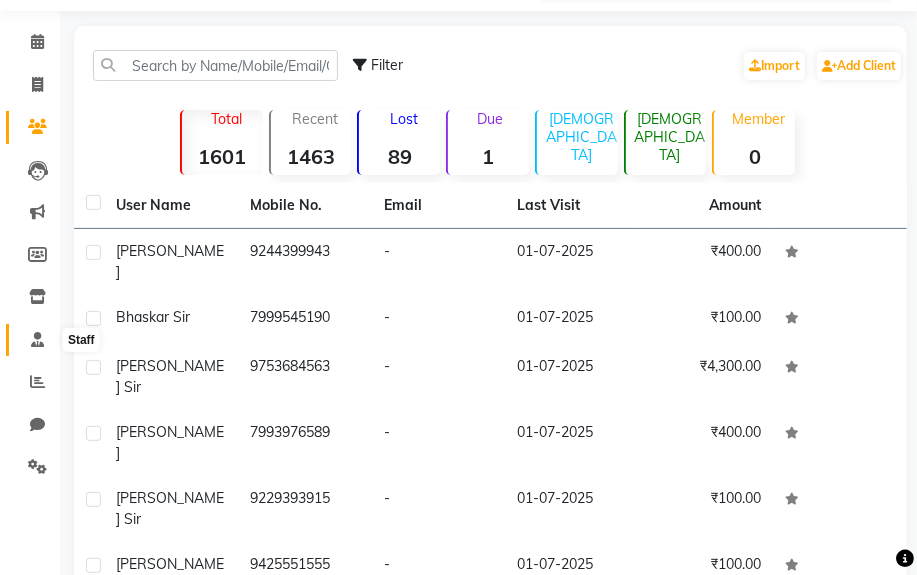 click 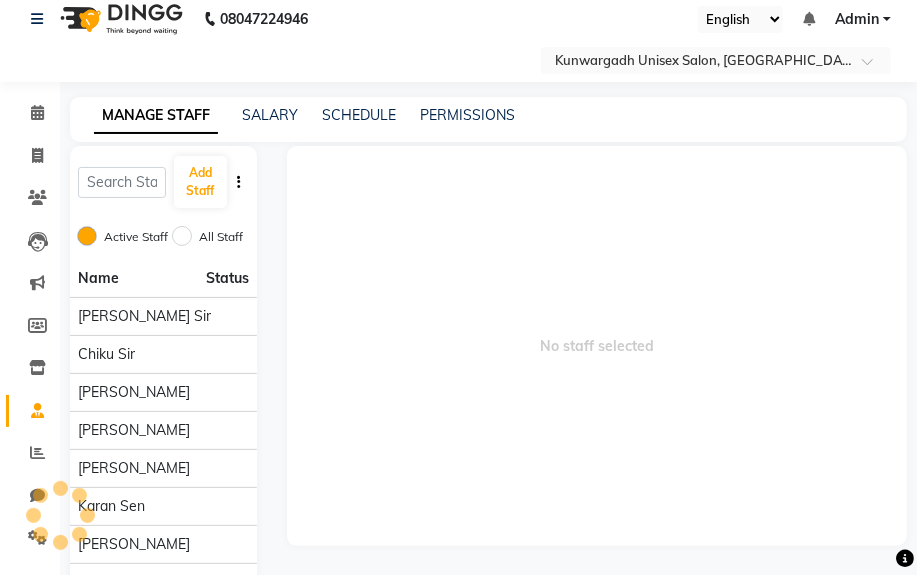 scroll, scrollTop: 88, scrollLeft: 0, axis: vertical 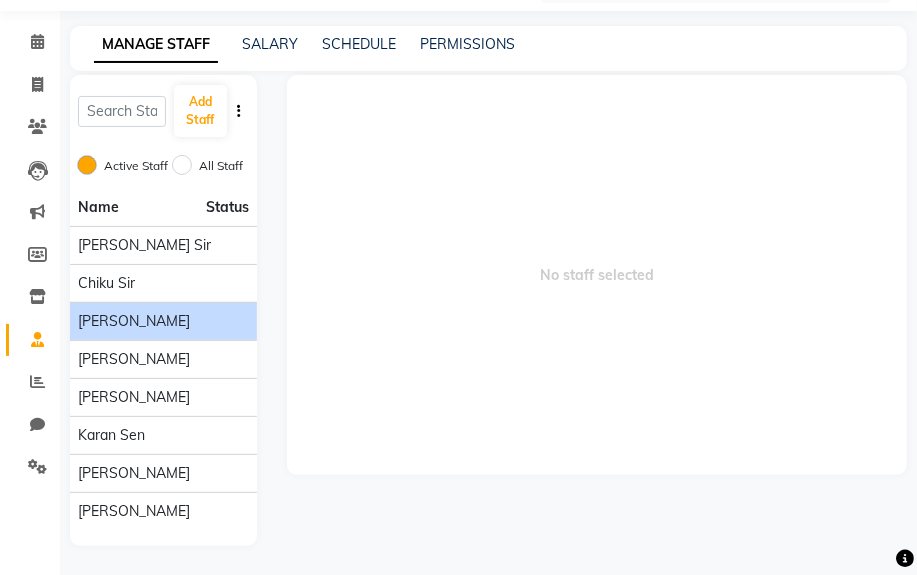 click on "[PERSON_NAME]" 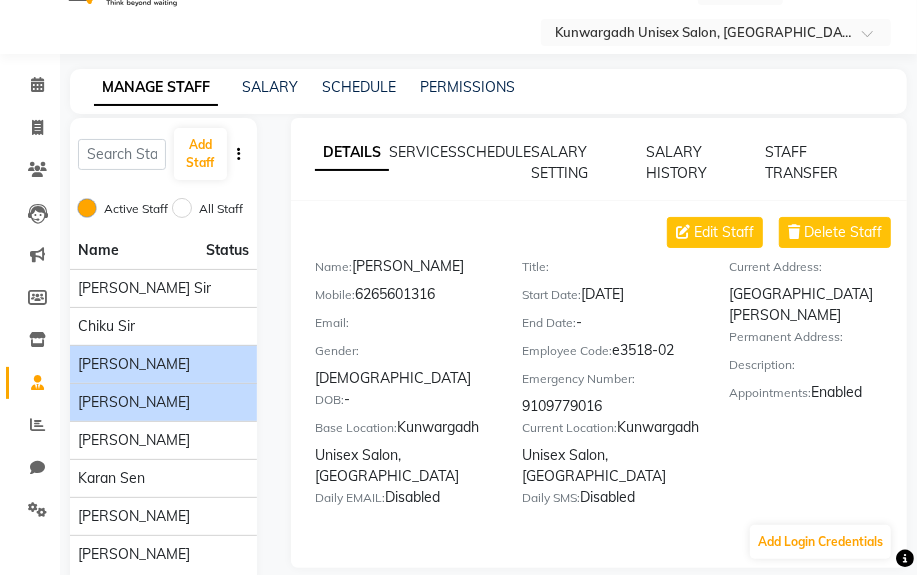 scroll, scrollTop: 88, scrollLeft: 0, axis: vertical 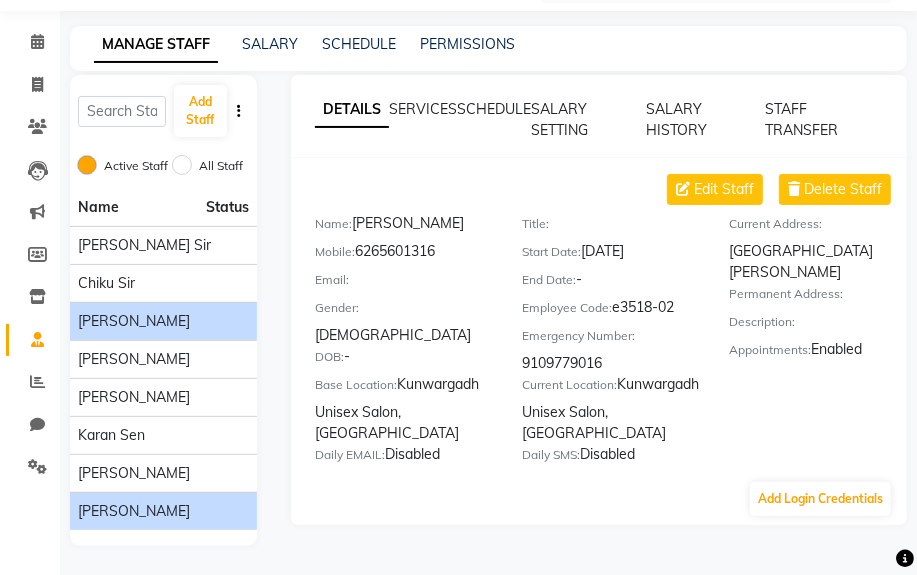 click on "[PERSON_NAME]" 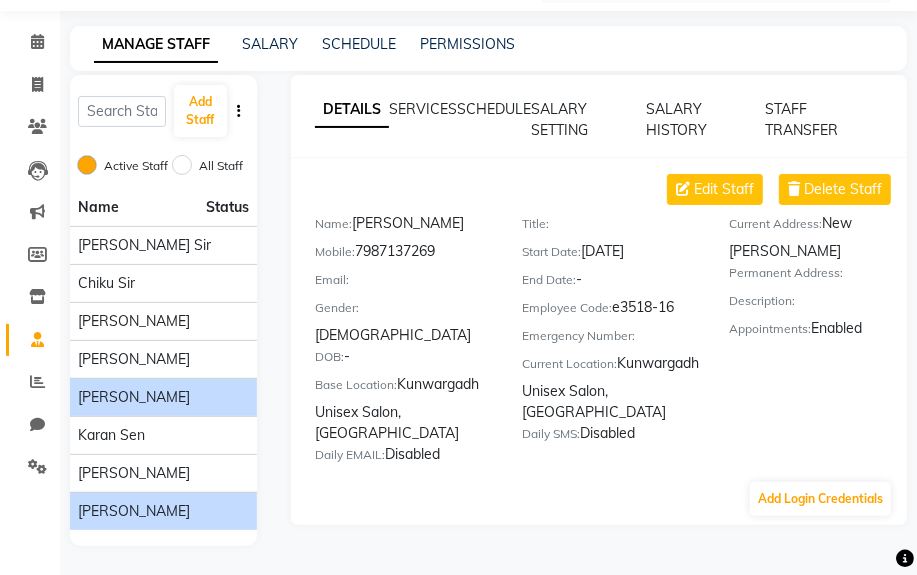 click on "[PERSON_NAME]" 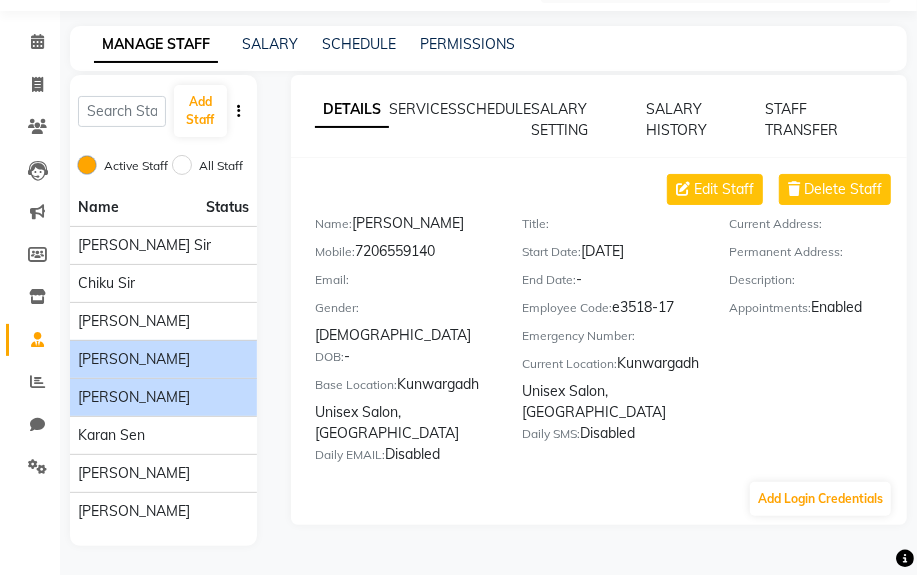 click on "[PERSON_NAME]" 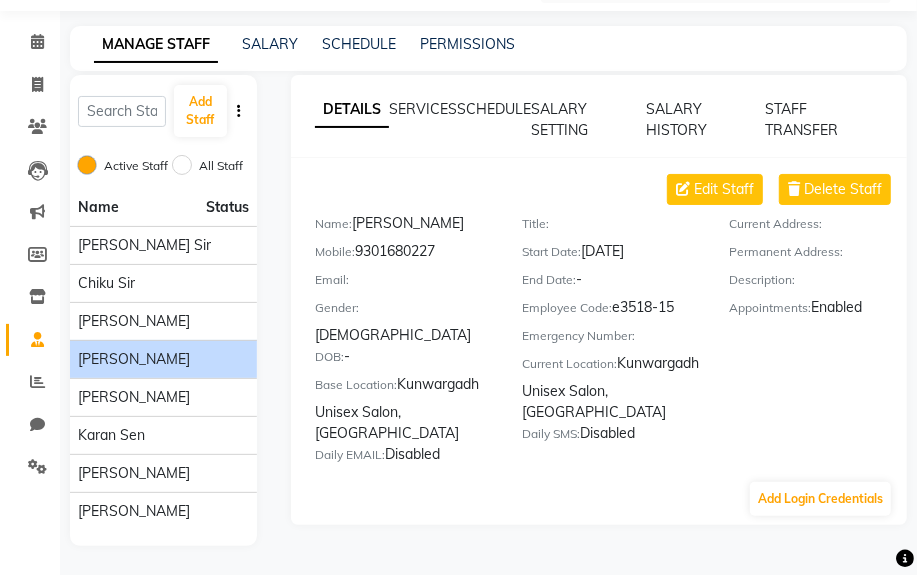 click on "DETAILS SERVICES SCHEDULE SALARY SETTING SALARY HISTORY STAFF TRANSFER Edit Staff Delete Staff Name:   [PERSON_NAME]   Mobile:   [PHONE_NUMBER]  Email:     Gender:   [DEMOGRAPHIC_DATA]  DOB:   -  Base Location:   [GEOGRAPHIC_DATA] [GEOGRAPHIC_DATA] Salon,  Tikrapara  Daily EMAIL:   Disabled  Title:     Start Date:   [DATE]  End Date:   -  Employee Code:   e3518-15  Emergency Number:     Current Location:   [GEOGRAPHIC_DATA] Unisex Salon,  Tikrapara  Daily SMS:   Disabled  Current Address:     Permanent Address:     Description:     Appointments:   Enabled  Add Login Credentials" 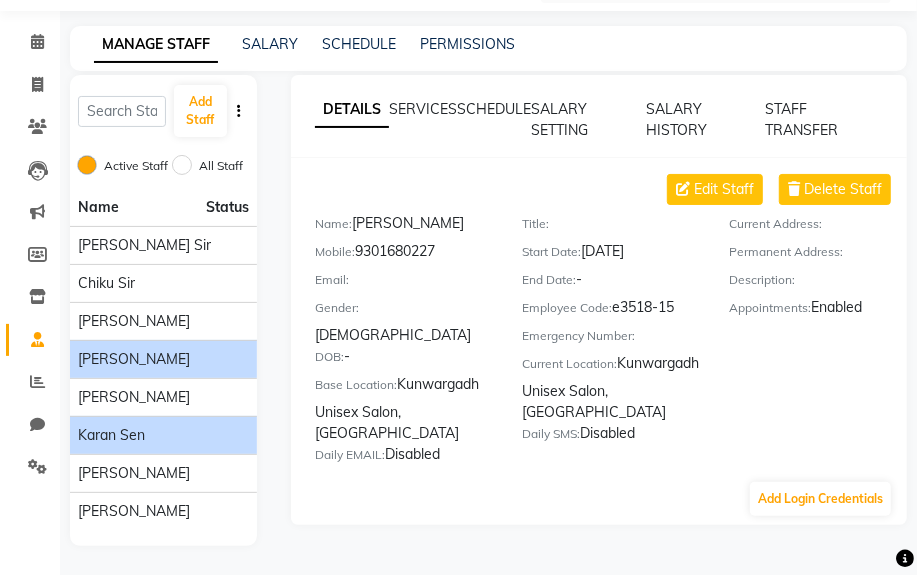 click on "Karan Sen" 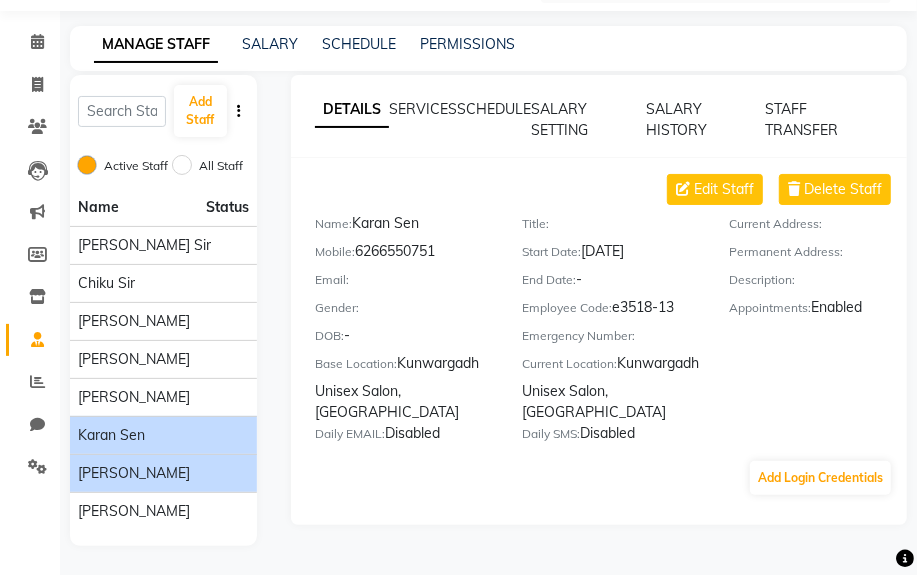 click on "[PERSON_NAME]" 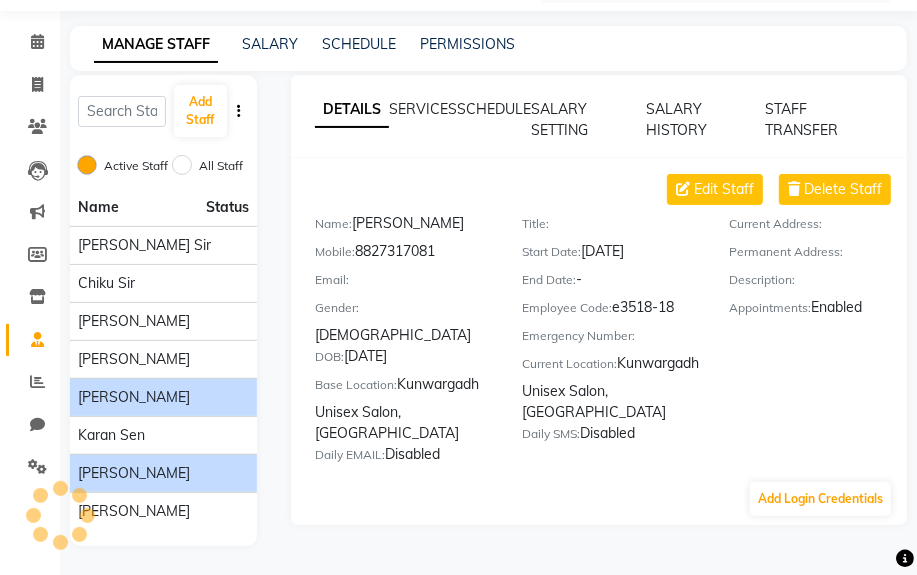click on "[PERSON_NAME]" 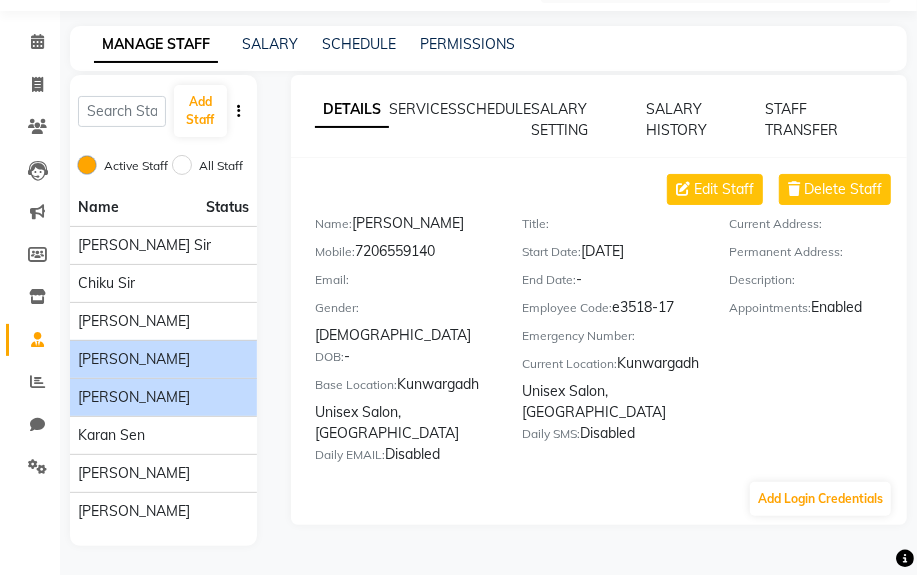click on "[PERSON_NAME]" 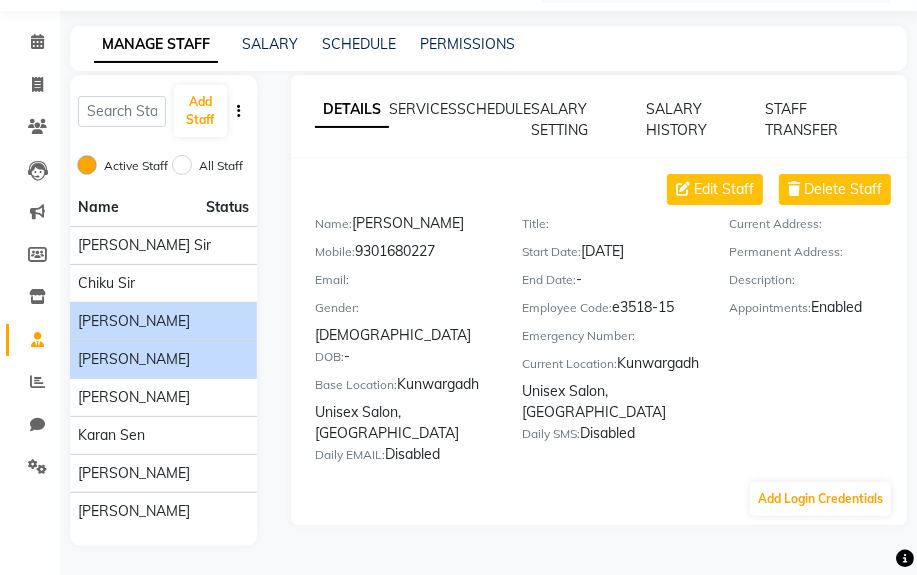 click on "[PERSON_NAME]" 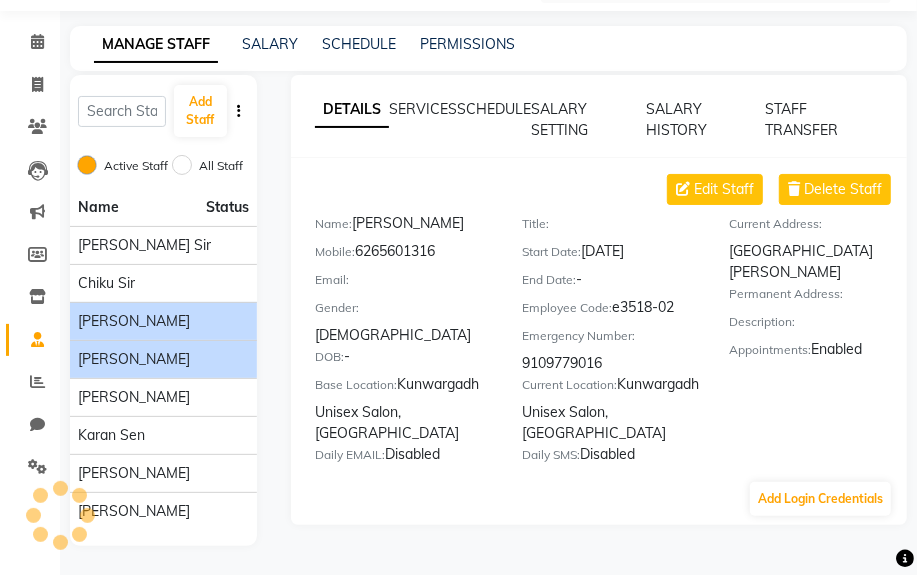 click on "[PERSON_NAME]" 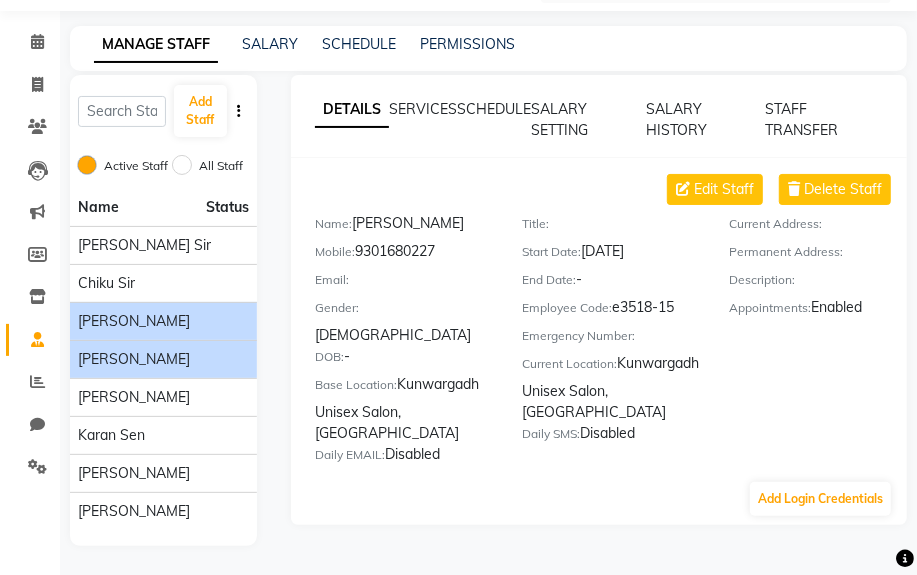 click on "[PERSON_NAME]" 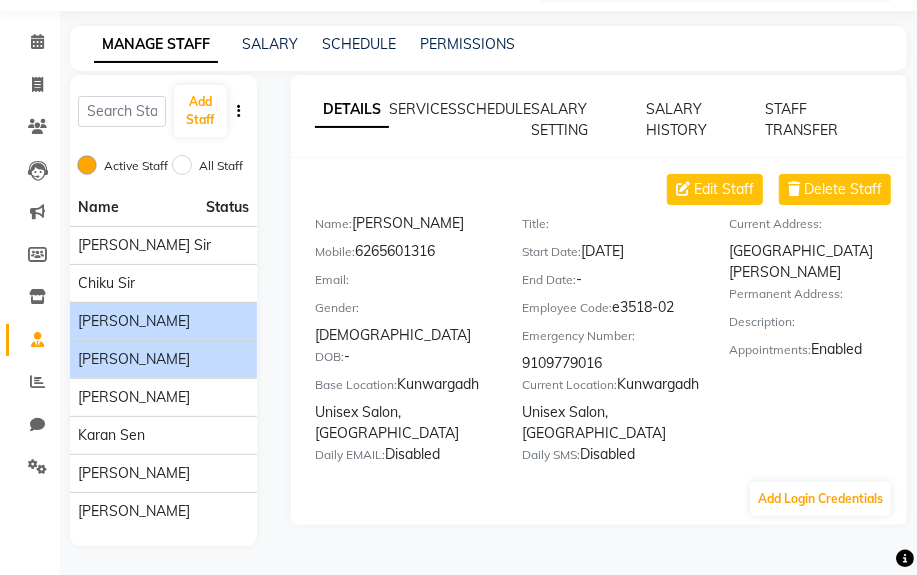 click on "[PERSON_NAME]" 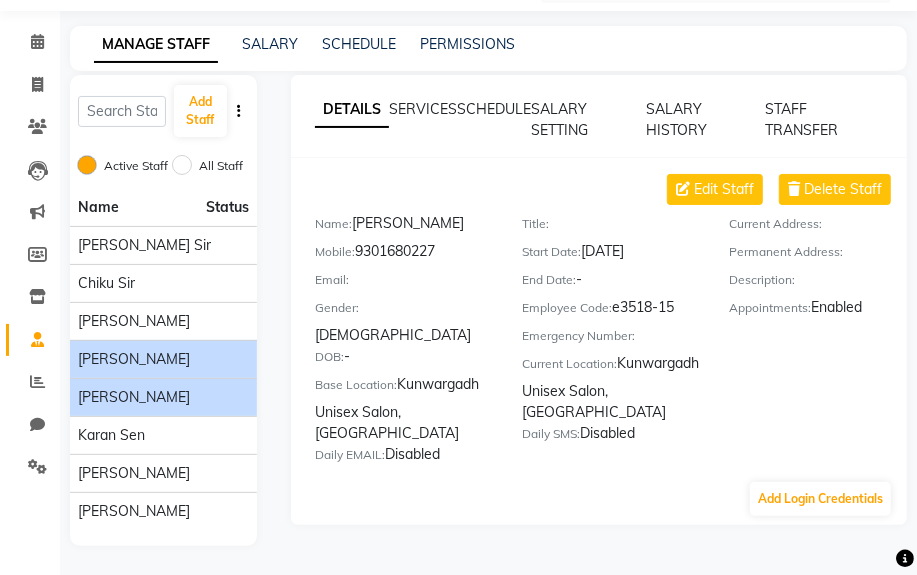 click on "[PERSON_NAME]" 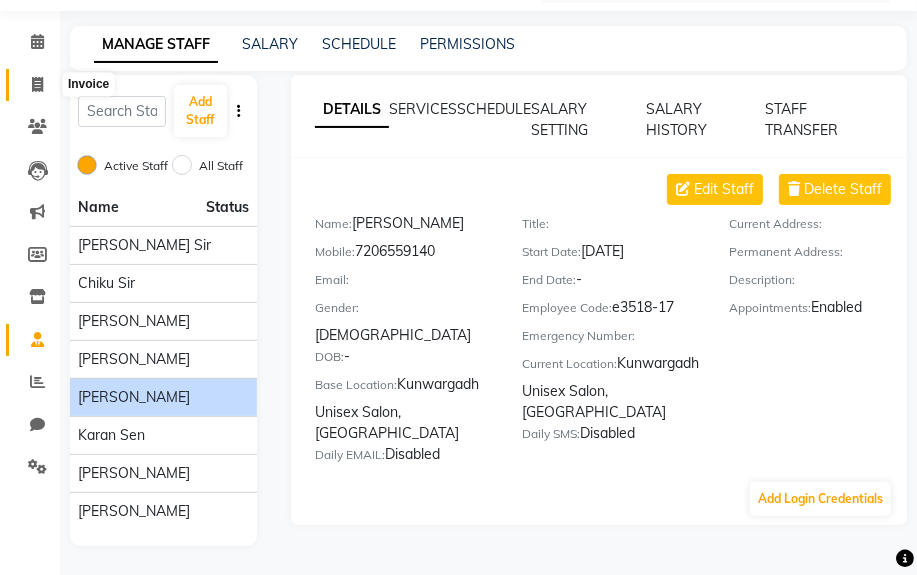click 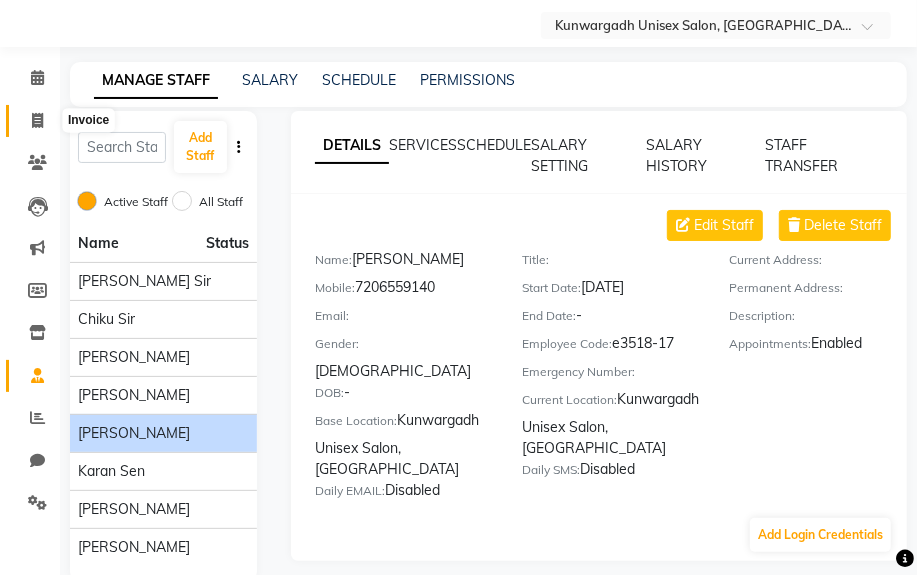 select on "service" 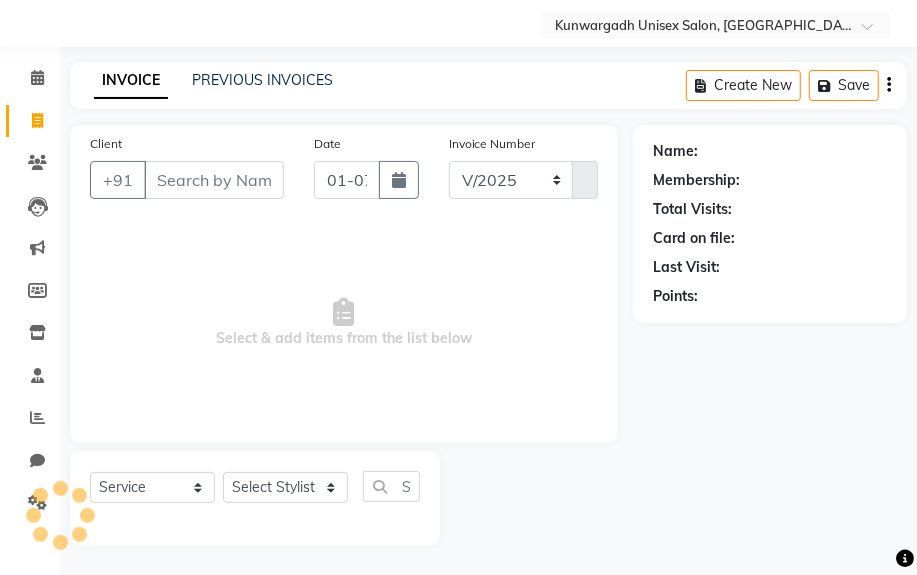 select on "7931" 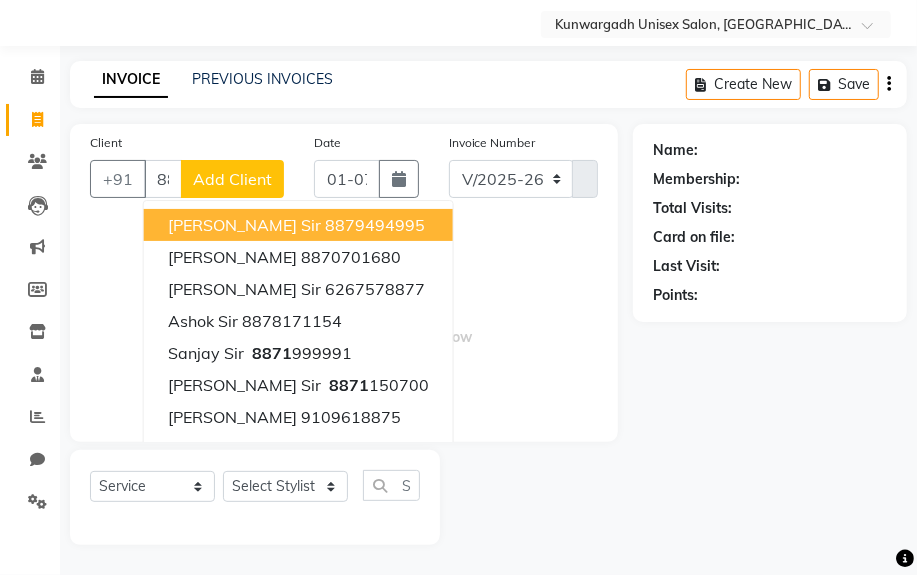 scroll, scrollTop: 52, scrollLeft: 0, axis: vertical 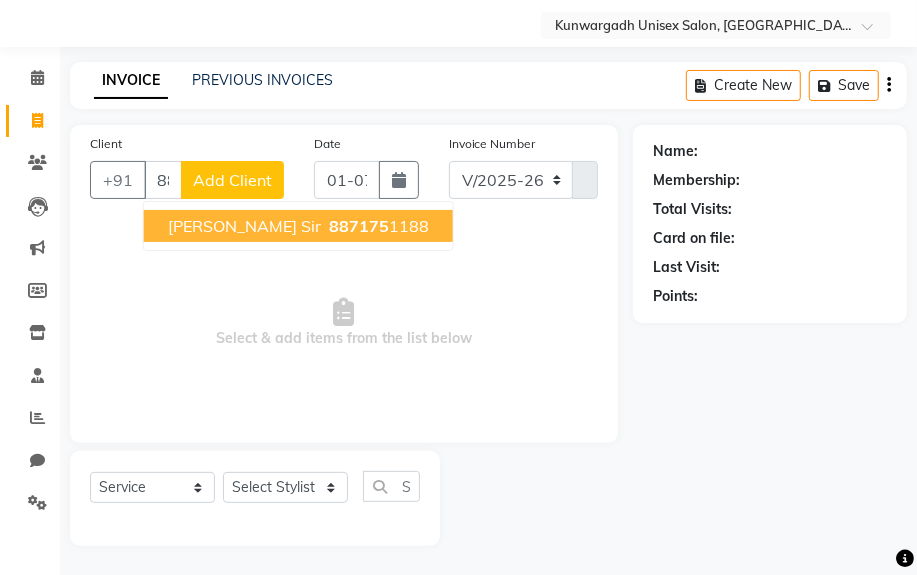click on "[PERSON_NAME] Sir" at bounding box center (244, 226) 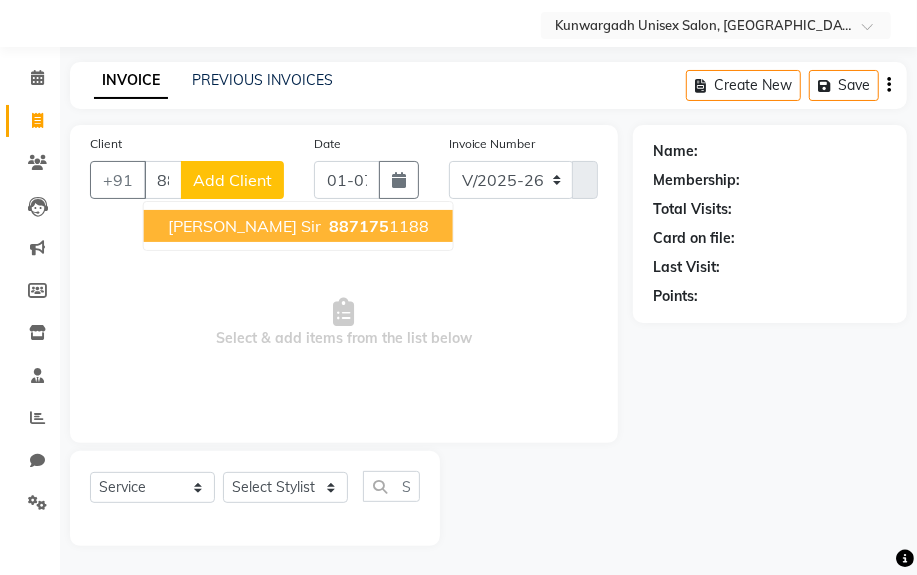 type on "8871751188" 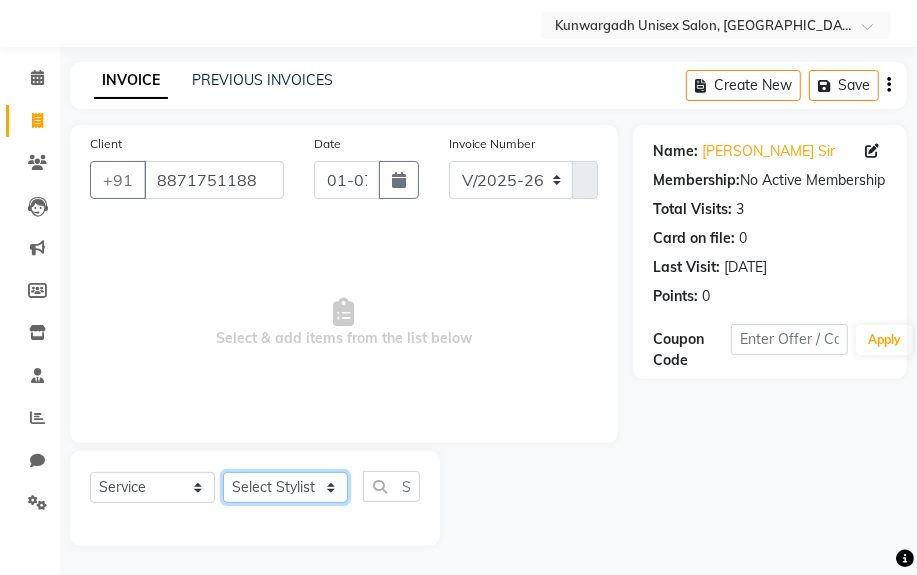 drag, startPoint x: 308, startPoint y: 494, endPoint x: 305, endPoint y: 482, distance: 12.369317 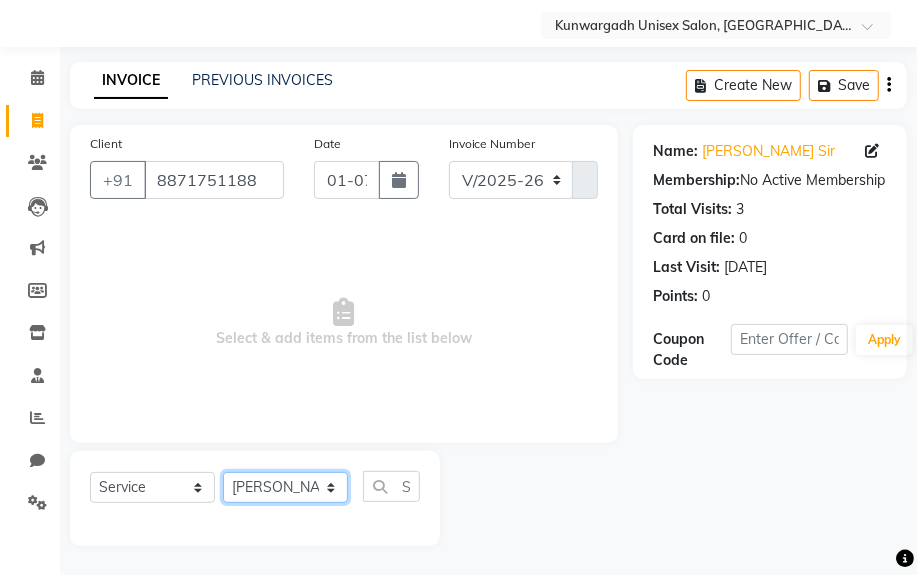 click on "Select Stylist [PERSON_NAME] Sir  Chiku [PERSON_NAME] [PERSON_NAME]  [PERSON_NAME]   [PERSON_NAME]  [PERSON_NAME] [PERSON_NAME]" 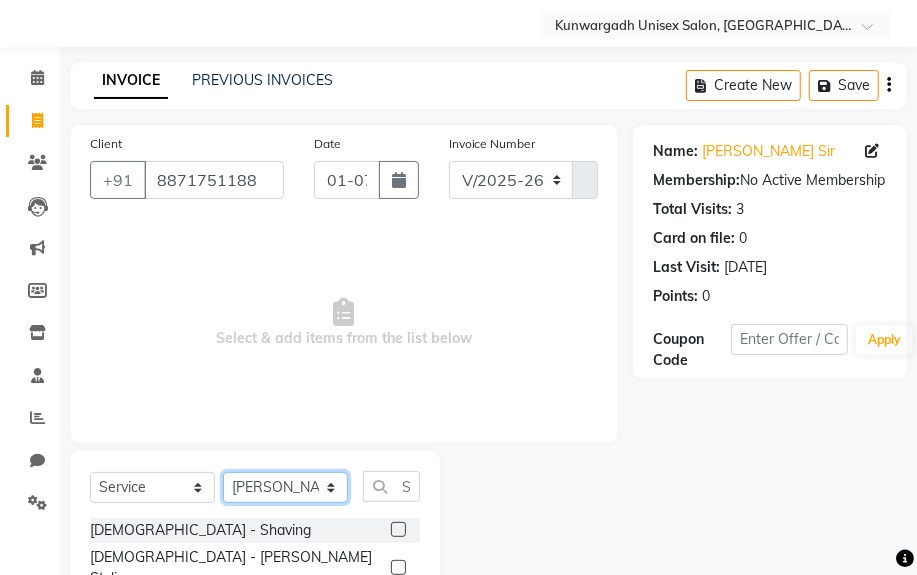 scroll, scrollTop: 252, scrollLeft: 0, axis: vertical 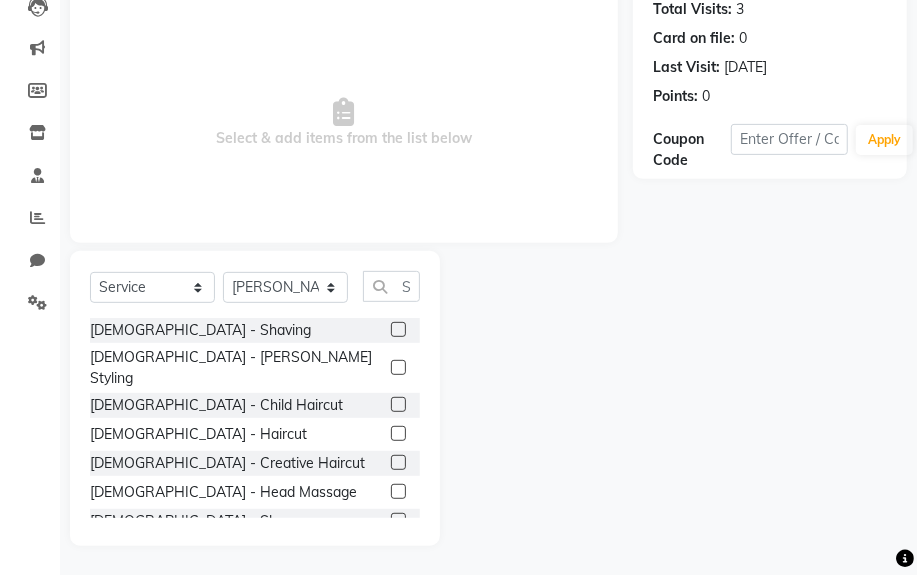 click on "[DEMOGRAPHIC_DATA] - [PERSON_NAME] Styling" 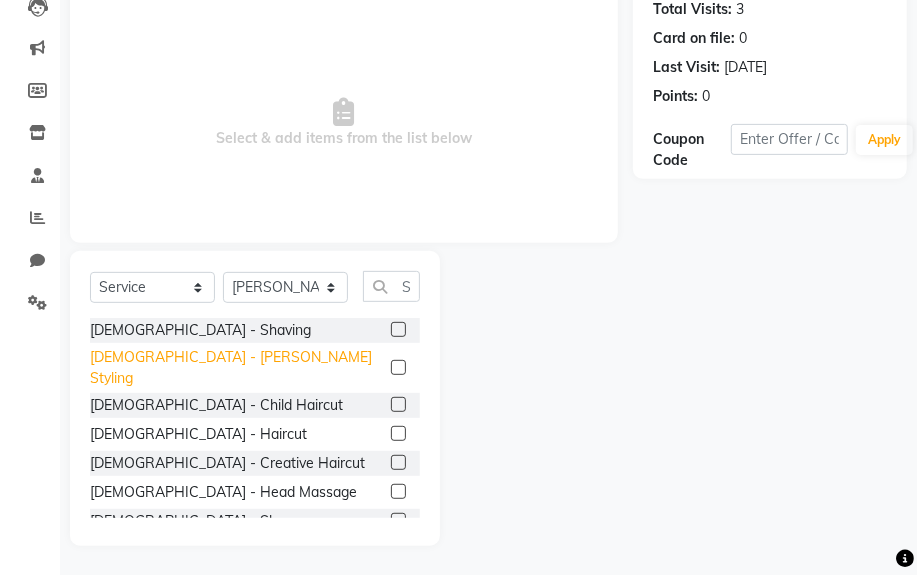 click on "[DEMOGRAPHIC_DATA] - [PERSON_NAME] Styling" 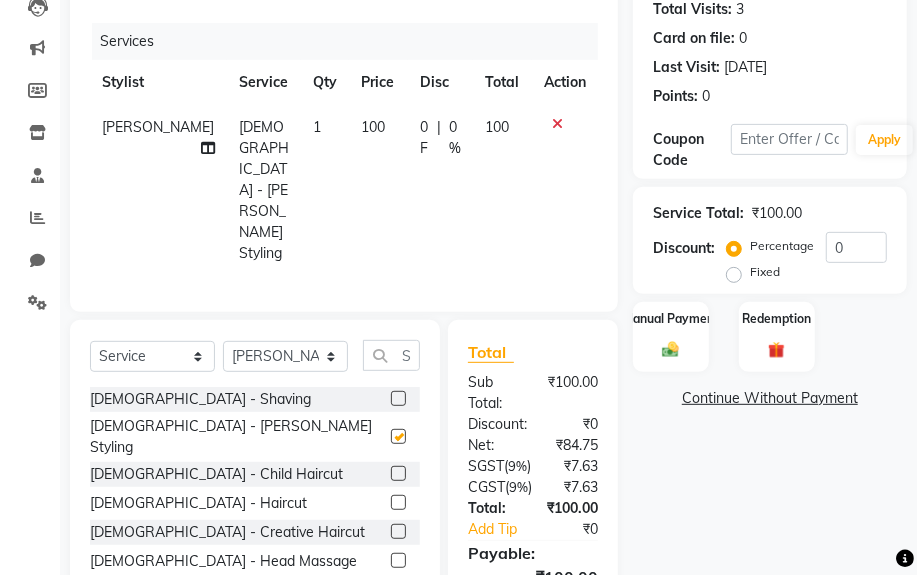 checkbox on "false" 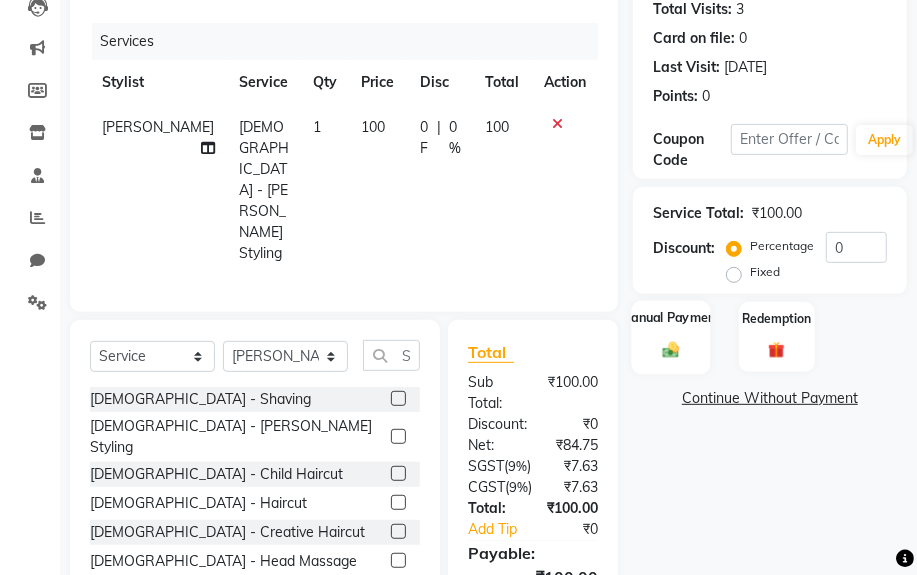 click 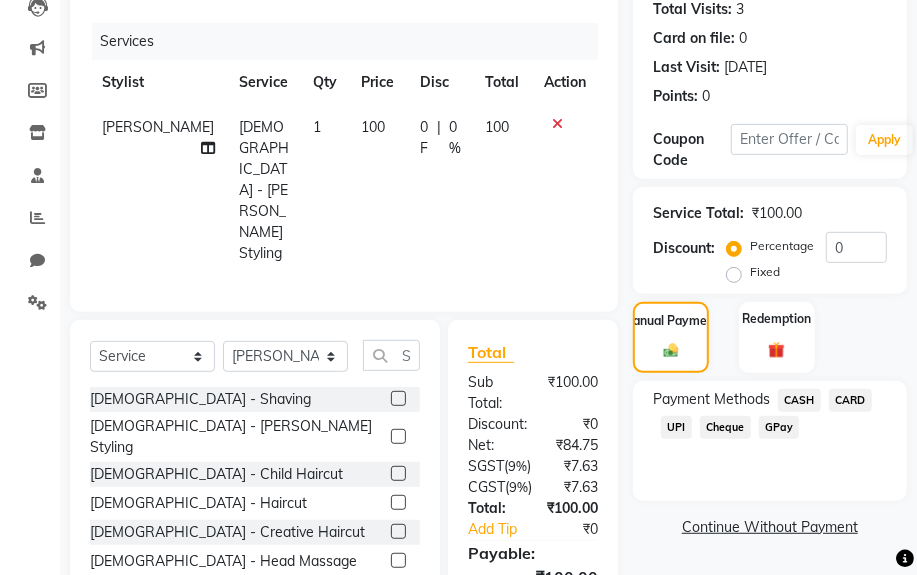 click on "CASH" 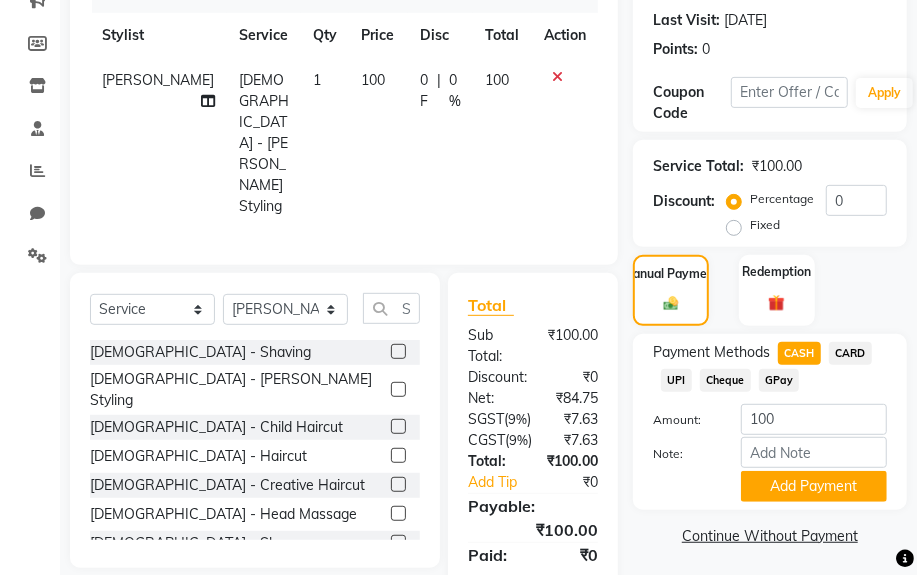 scroll, scrollTop: 343, scrollLeft: 0, axis: vertical 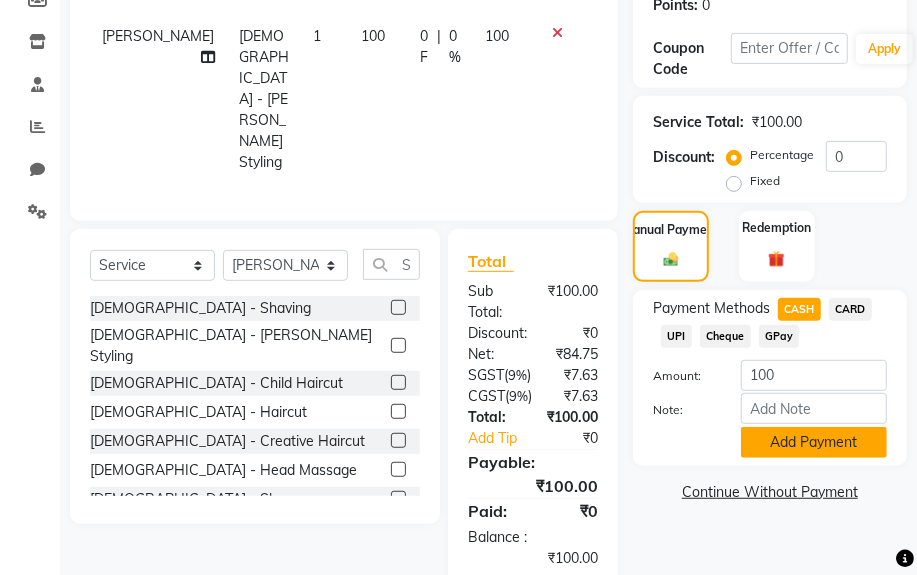 click on "Add Payment" 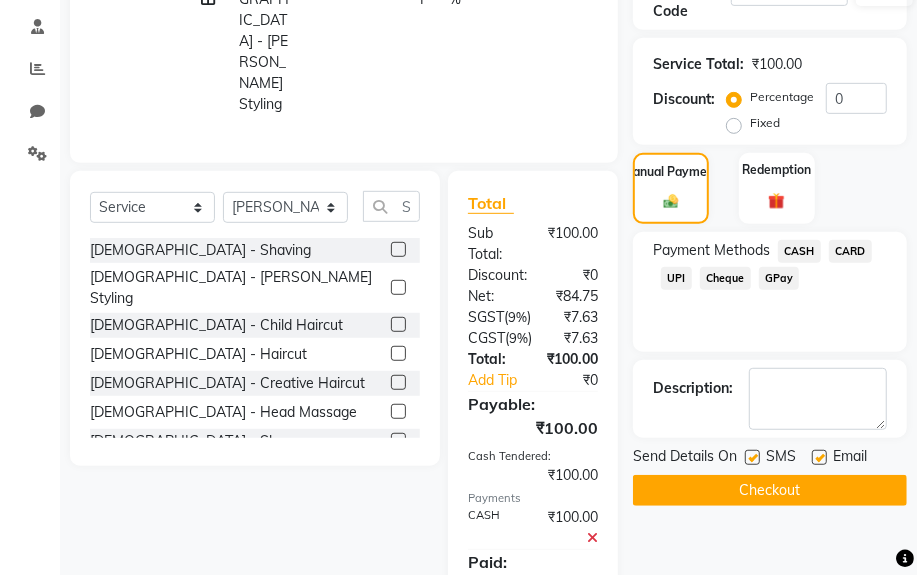 scroll, scrollTop: 434, scrollLeft: 0, axis: vertical 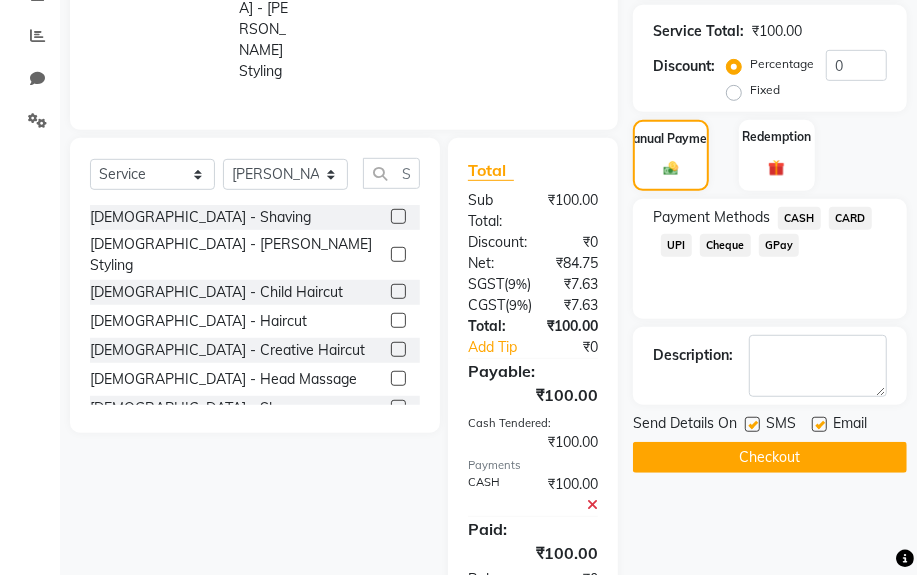 click on "Checkout" 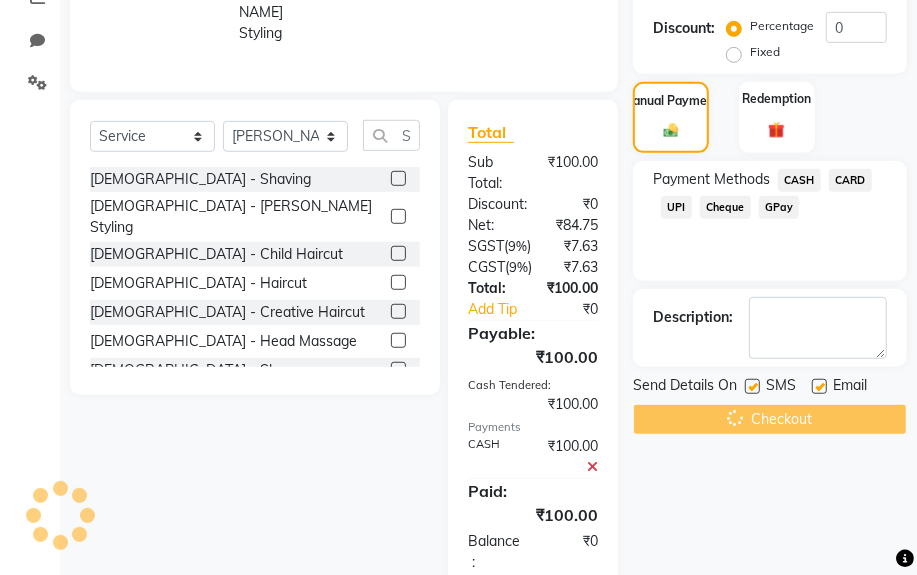 scroll, scrollTop: 492, scrollLeft: 0, axis: vertical 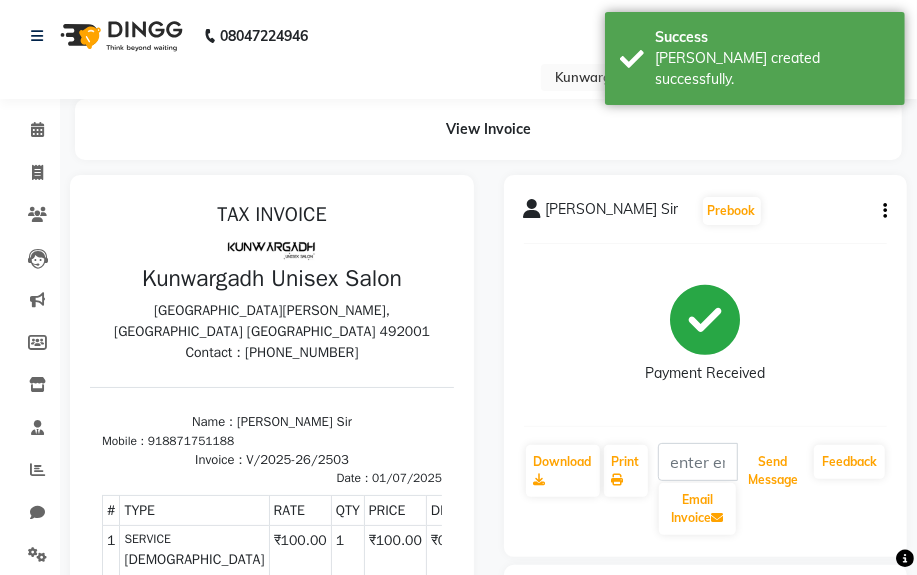 click on "Send Message" 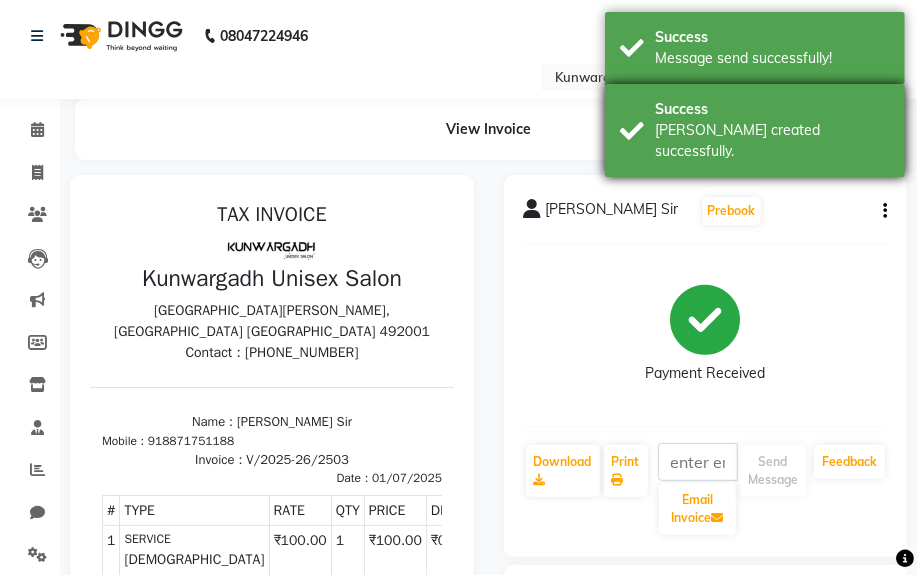 click on "Success" at bounding box center [772, 109] 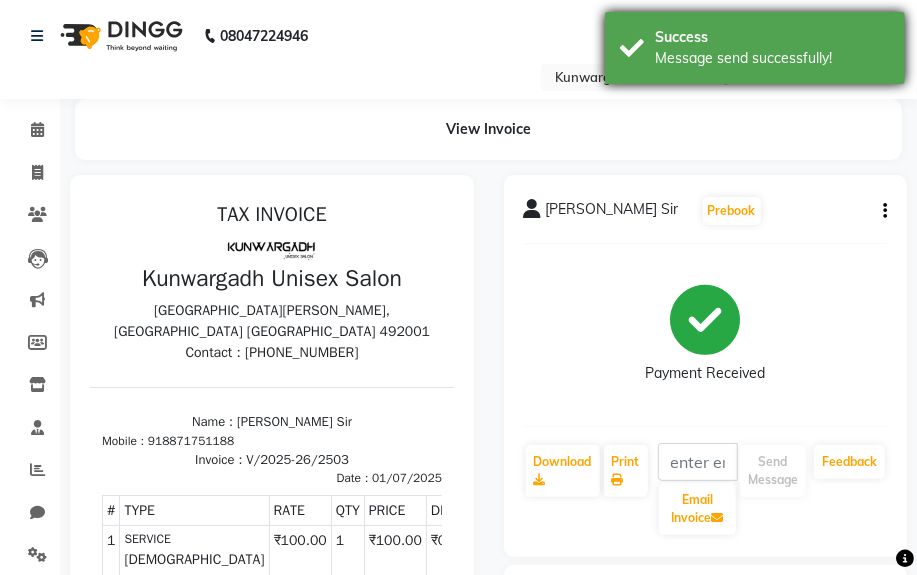 click on "Success   Message send successfully!" at bounding box center [755, 48] 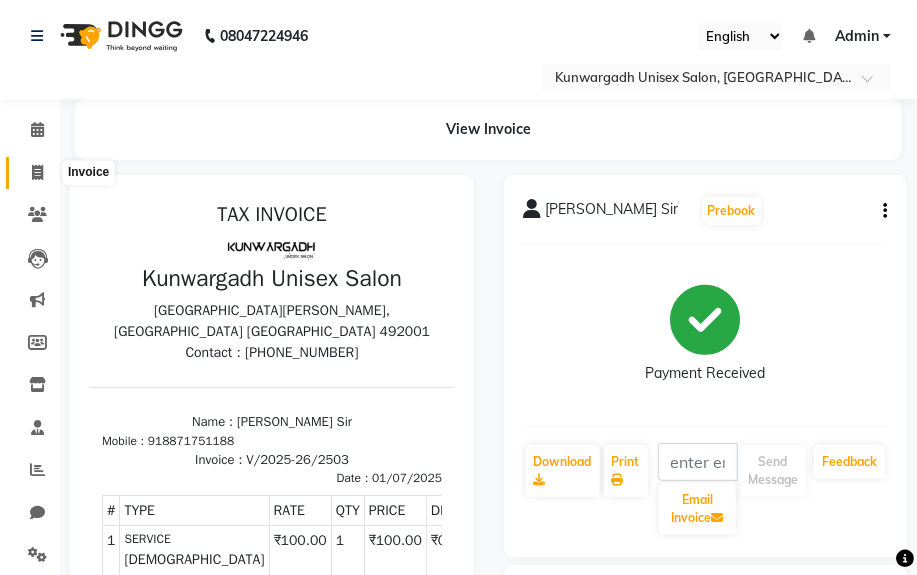 click 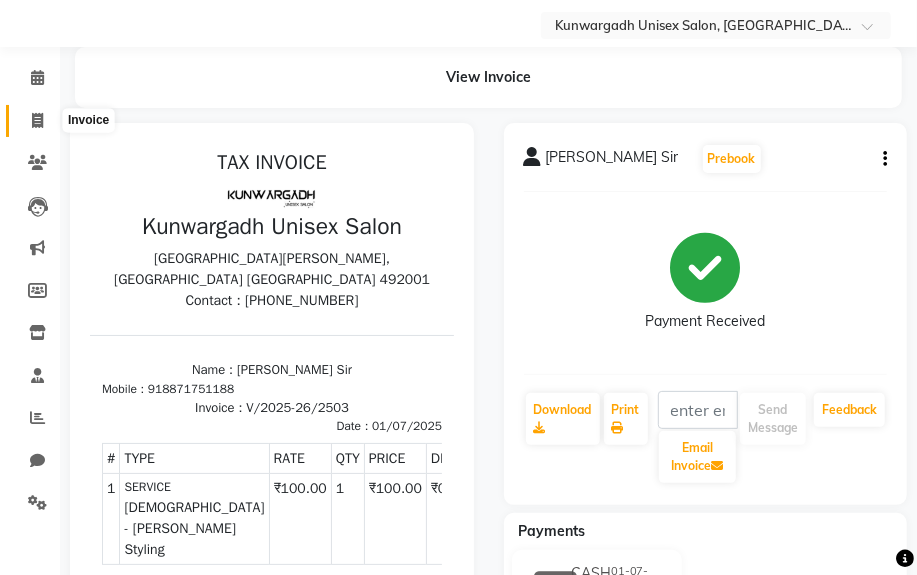select on "7931" 